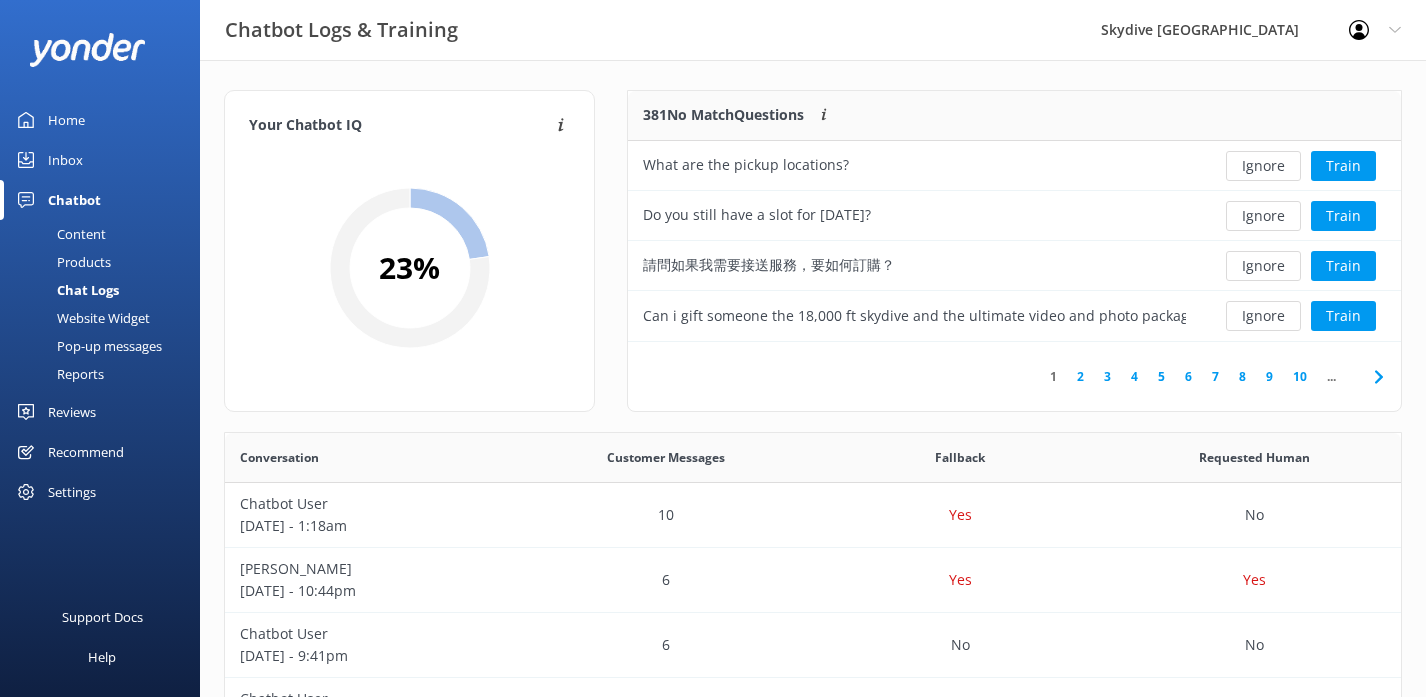 scroll, scrollTop: 0, scrollLeft: 0, axis: both 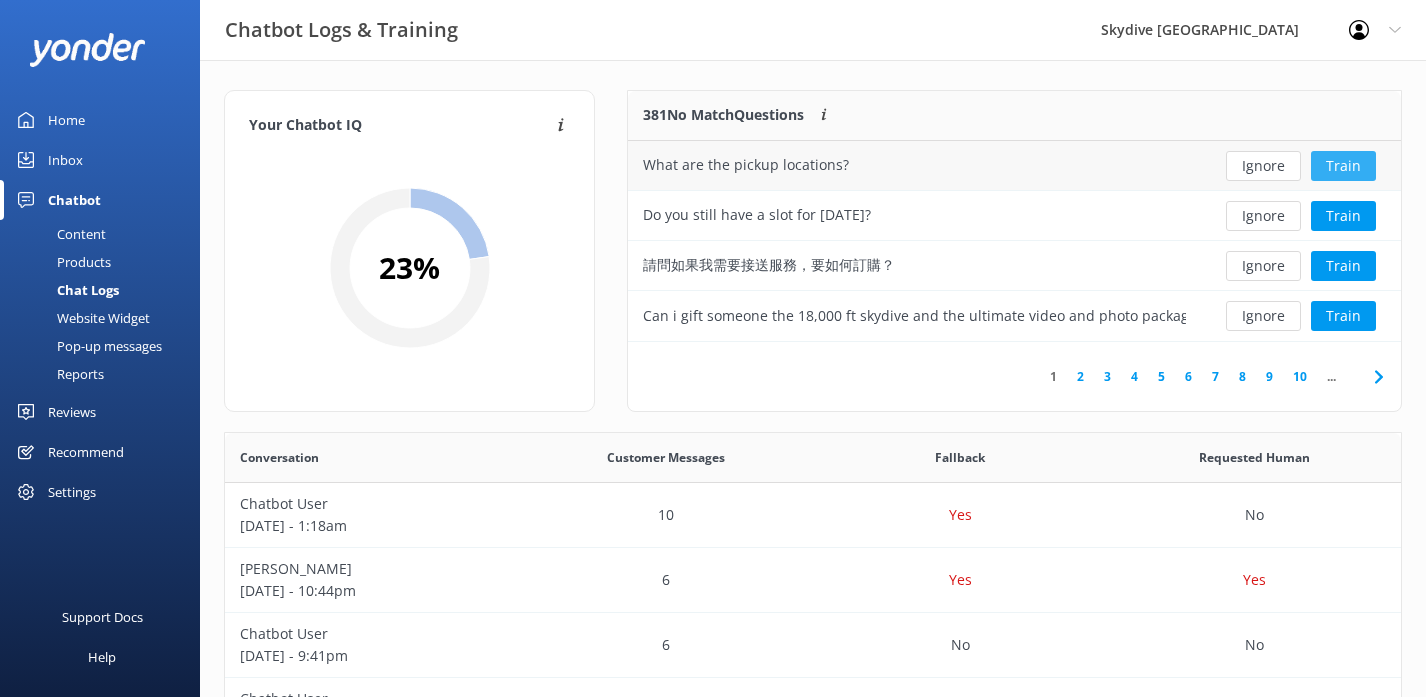 click on "Train" at bounding box center [1343, 166] 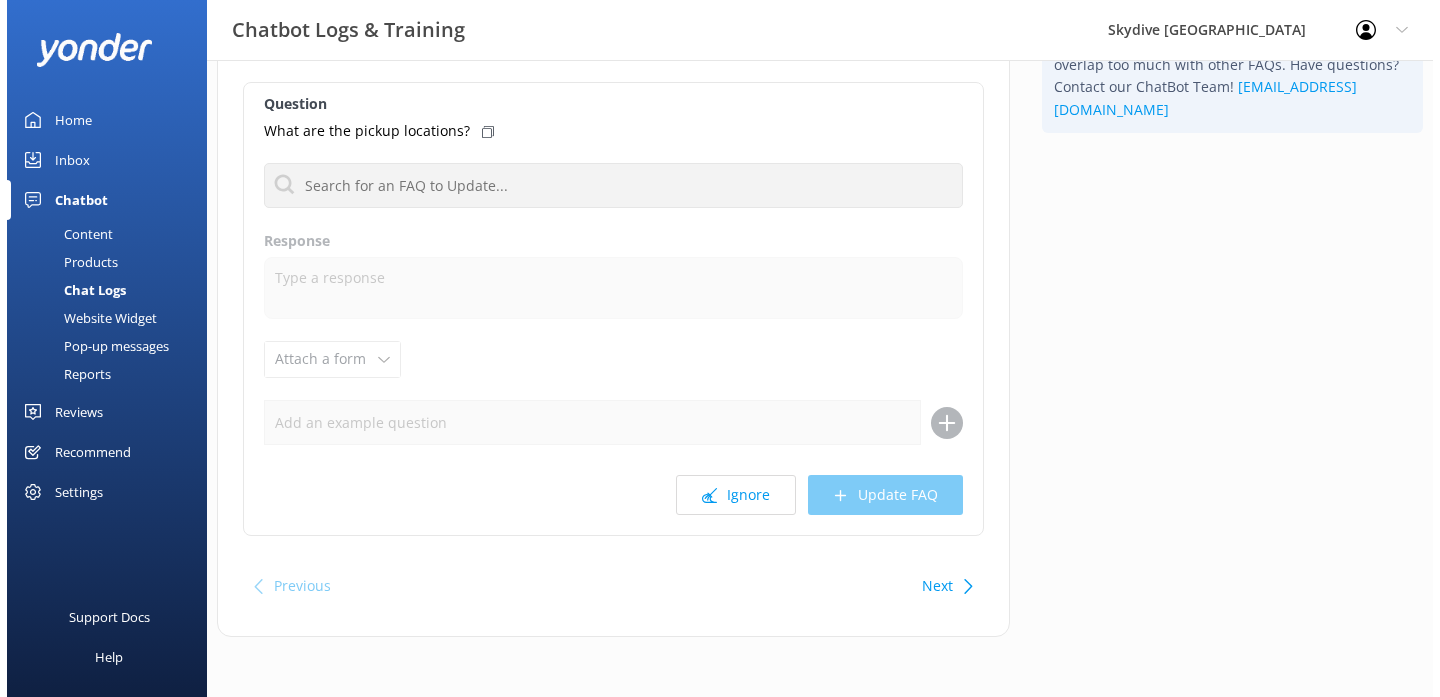 scroll, scrollTop: 0, scrollLeft: 0, axis: both 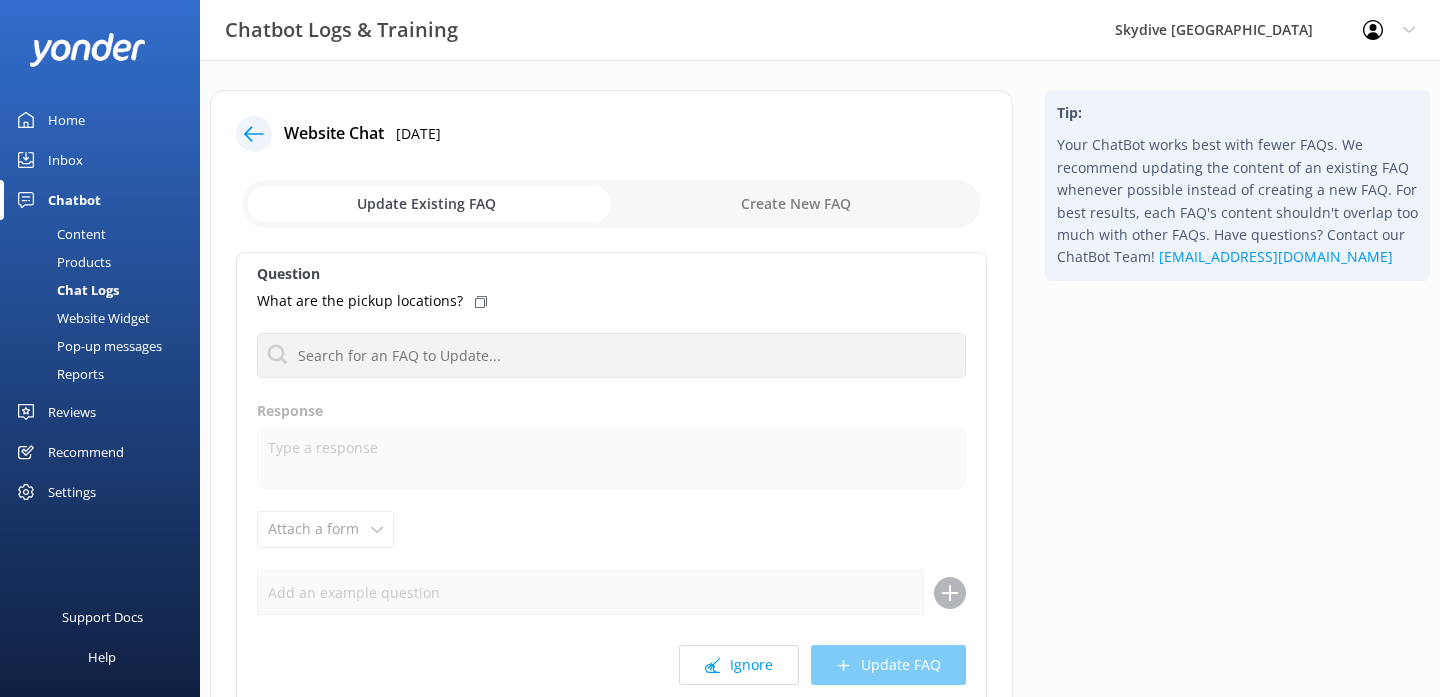 click 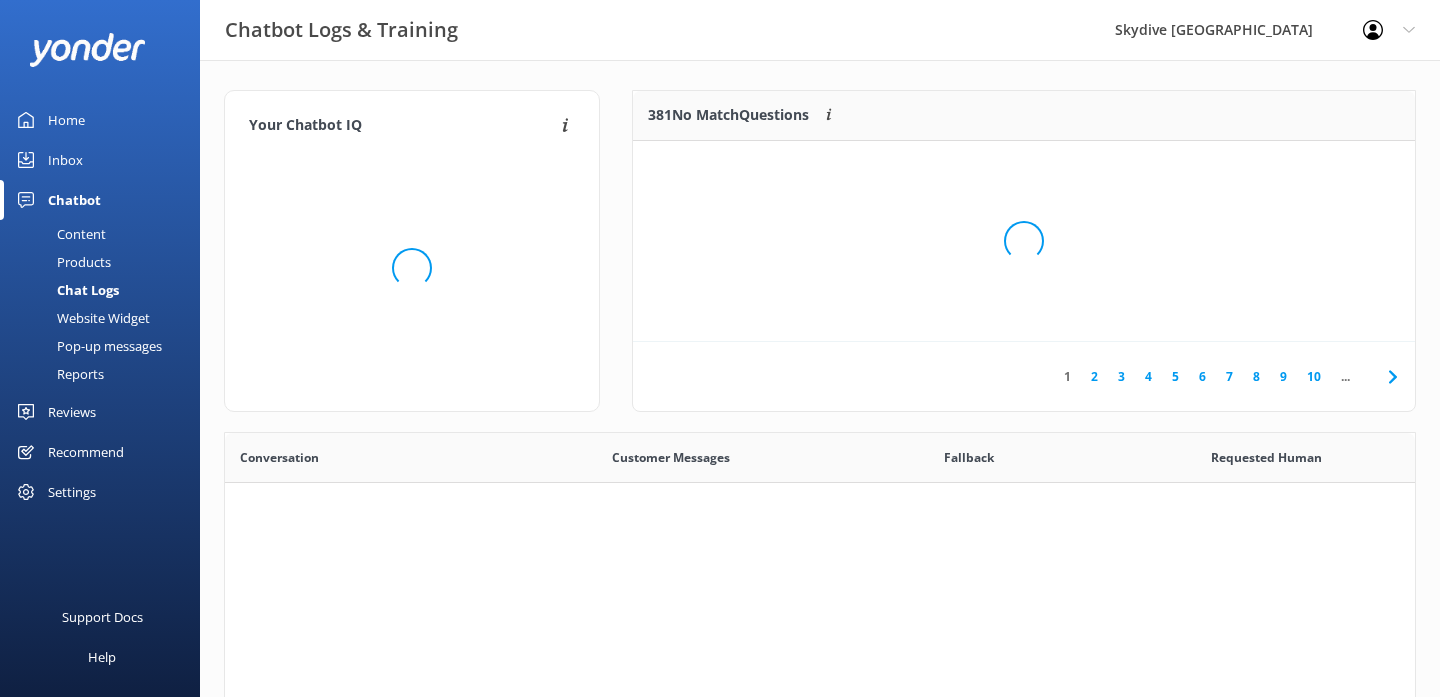 scroll, scrollTop: 1, scrollLeft: 1, axis: both 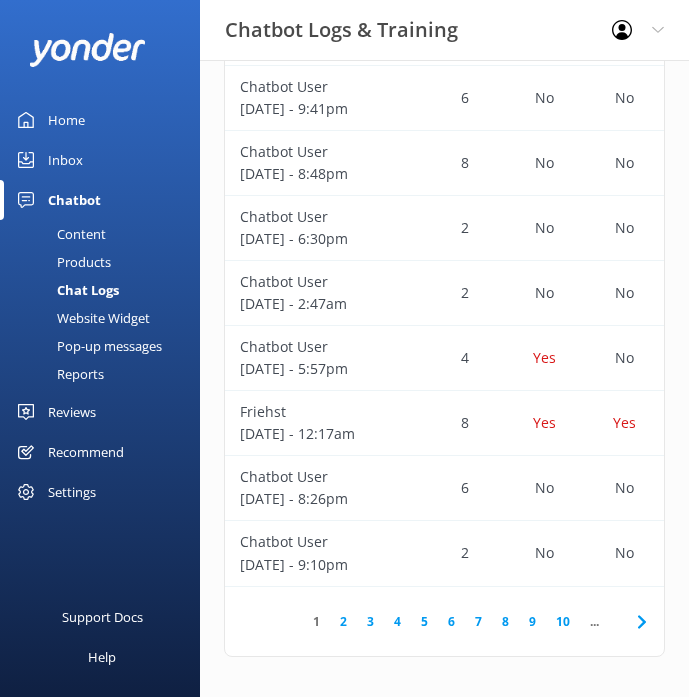 click on "Content" at bounding box center [59, 234] 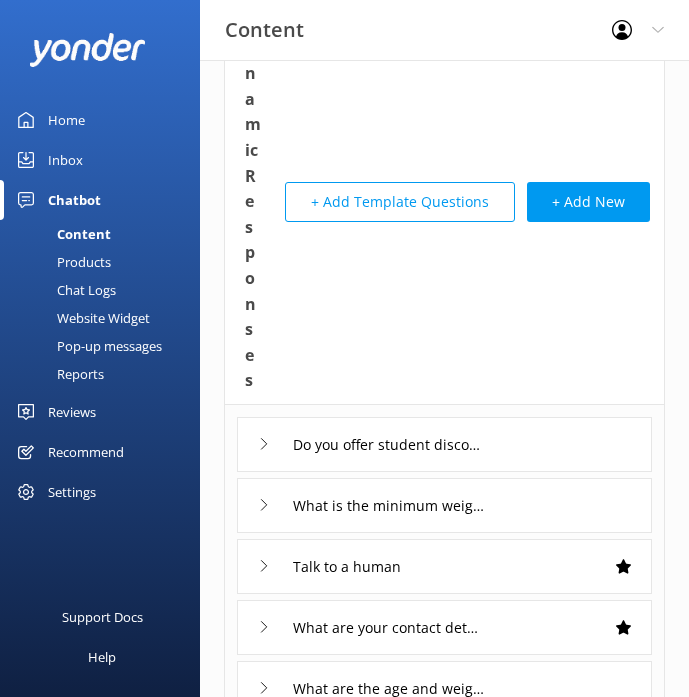 scroll, scrollTop: 547, scrollLeft: 0, axis: vertical 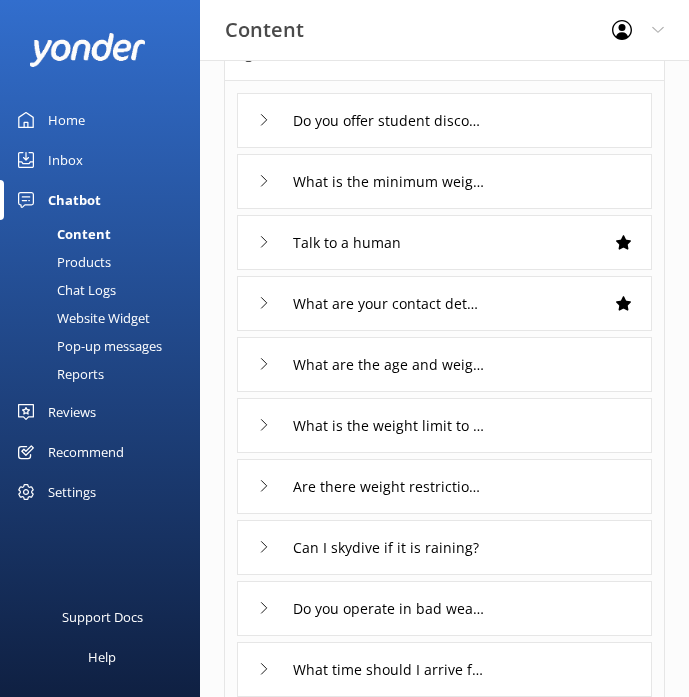 click on "Products" at bounding box center (61, 262) 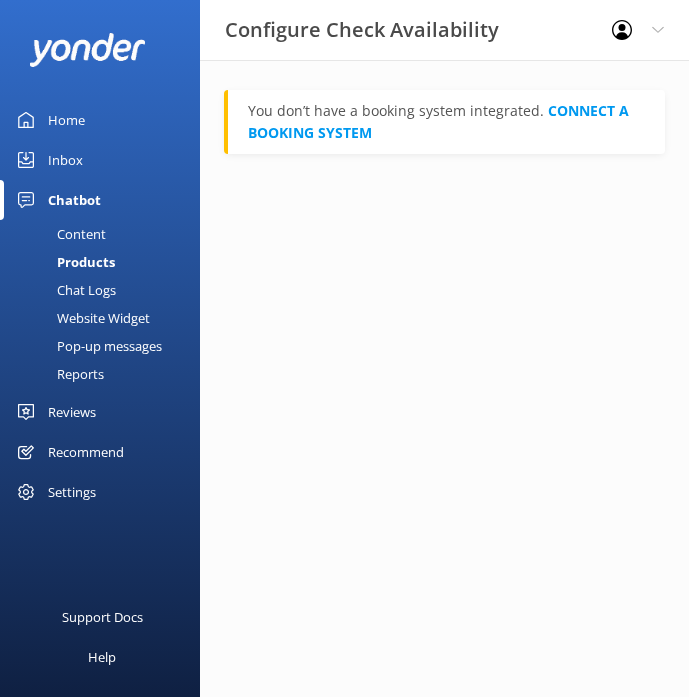 scroll, scrollTop: 0, scrollLeft: 0, axis: both 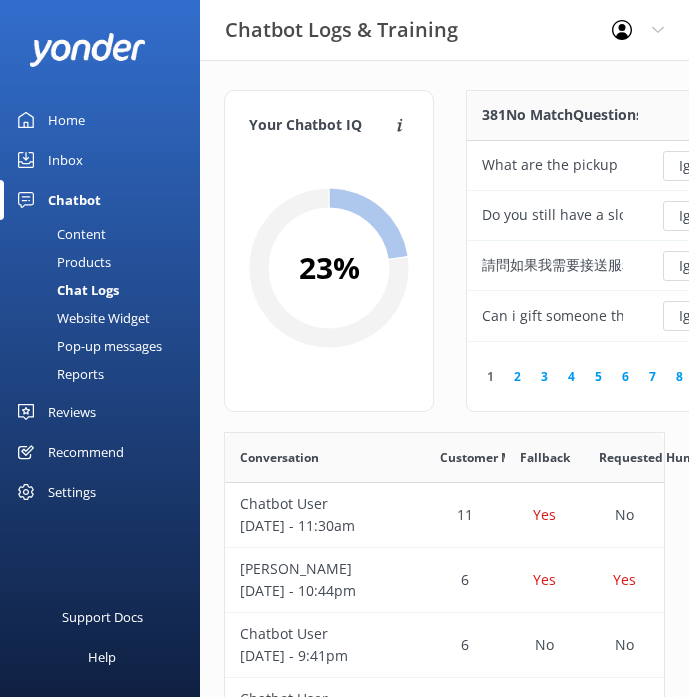 click on "Content" at bounding box center [59, 234] 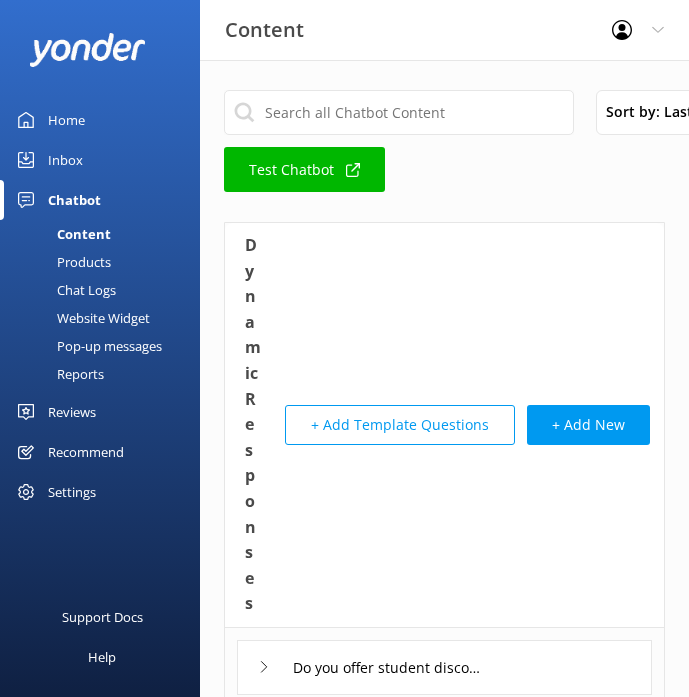 click on "Products" at bounding box center (61, 262) 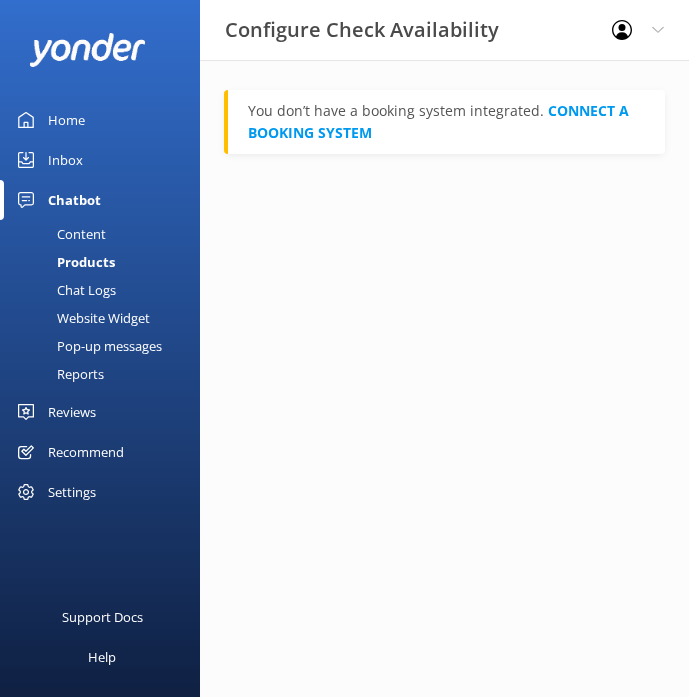 click on "Chat Logs" at bounding box center (64, 290) 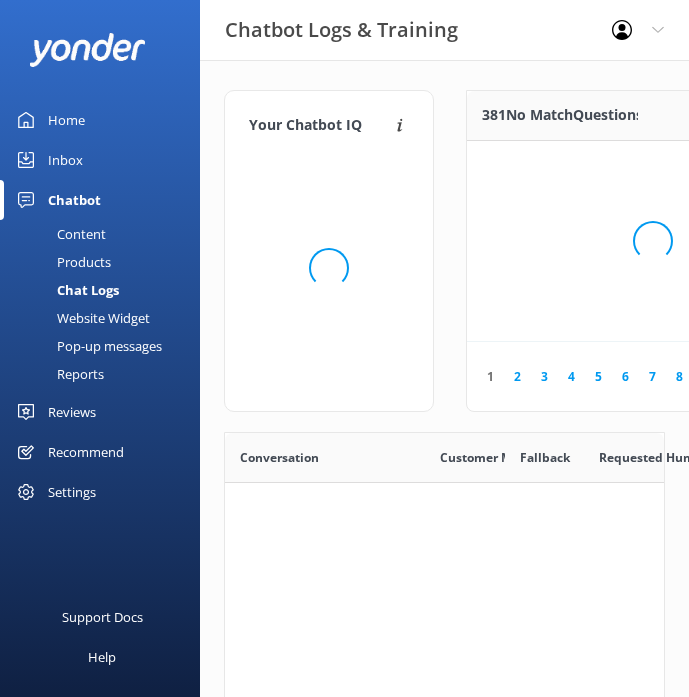 scroll, scrollTop: 1, scrollLeft: 1, axis: both 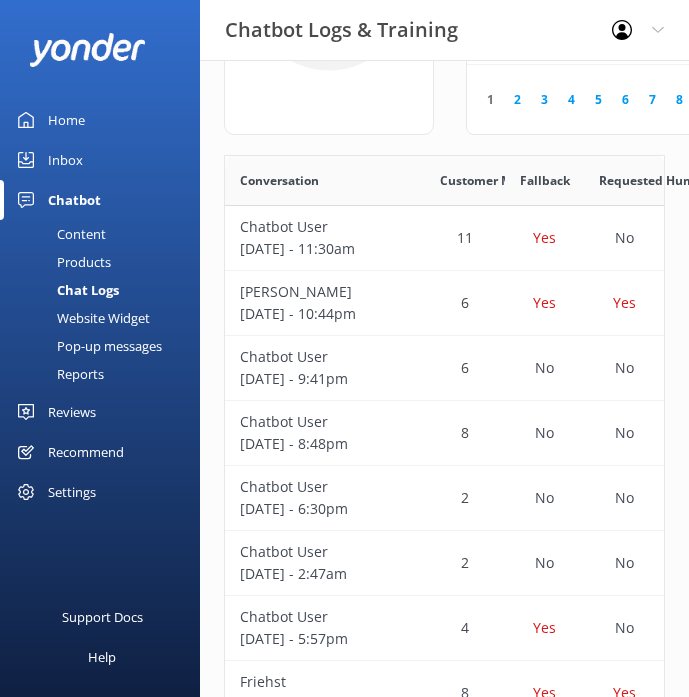click on "Home" at bounding box center (66, 120) 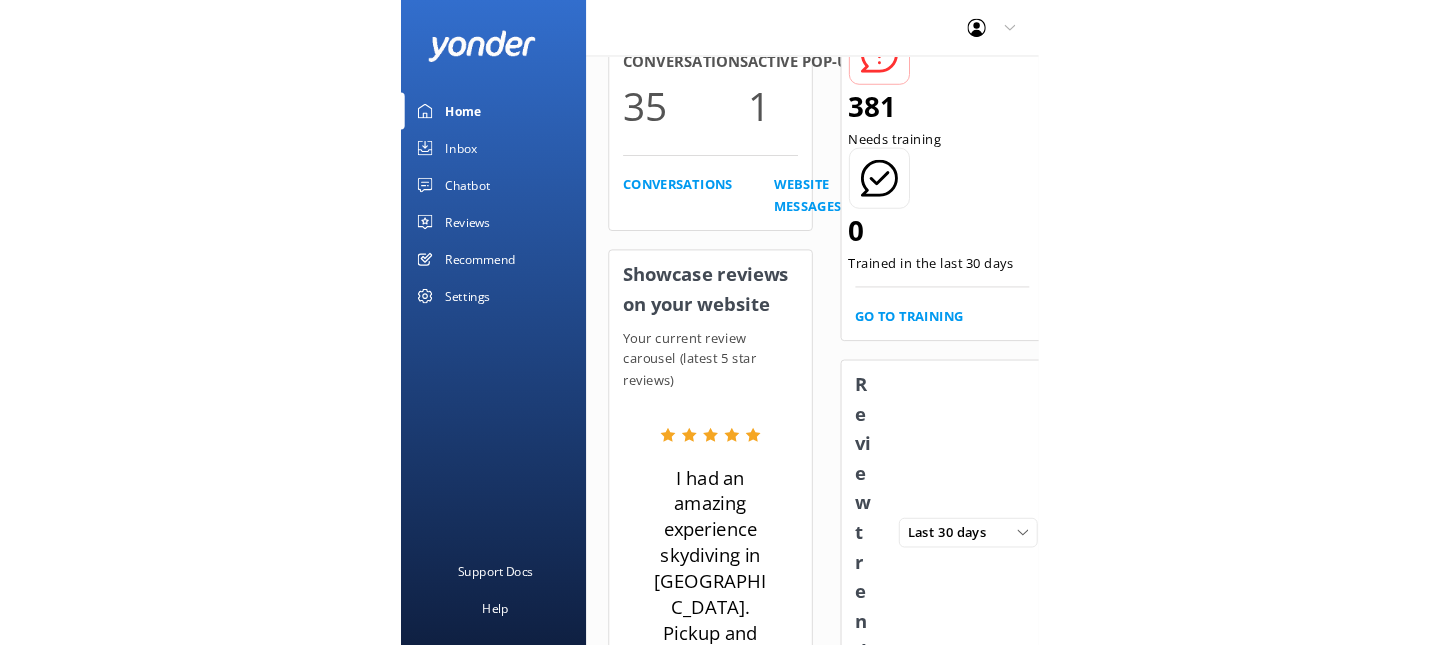 scroll, scrollTop: 0, scrollLeft: 0, axis: both 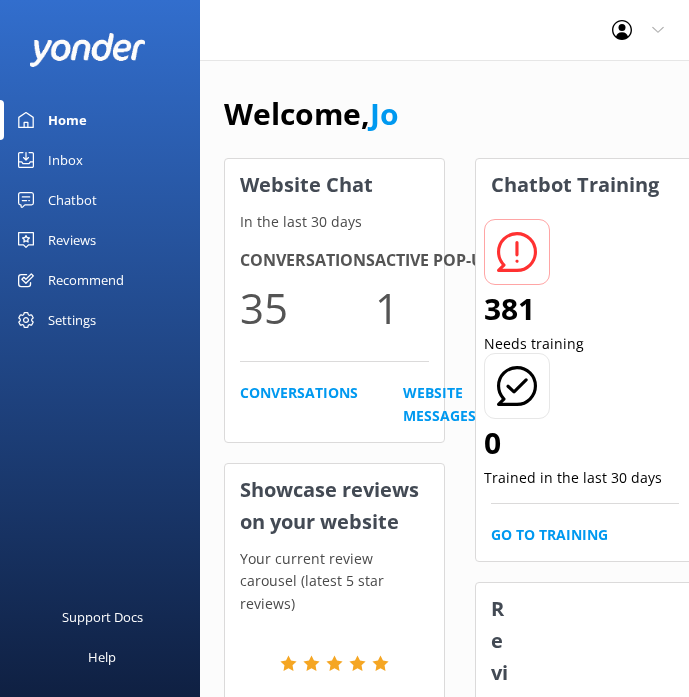 click on "Inbox" at bounding box center (65, 160) 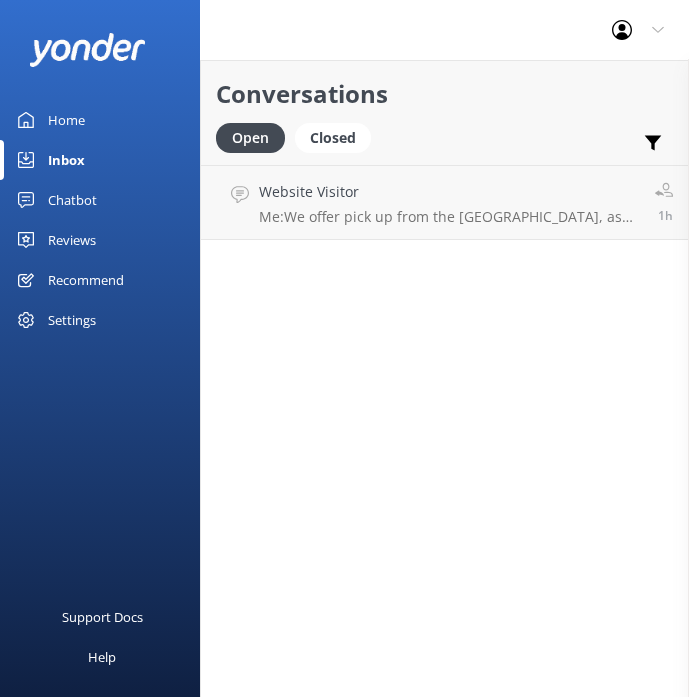 click on "Chatbot" at bounding box center [72, 200] 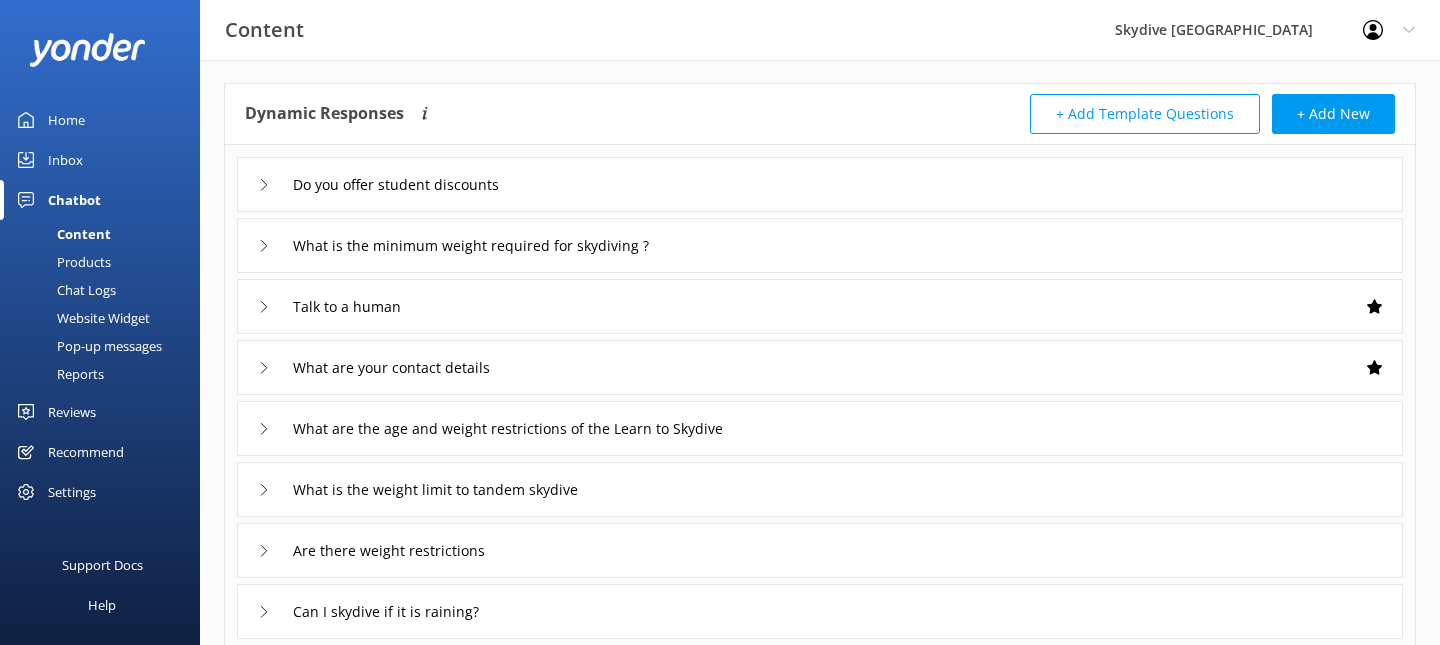 scroll, scrollTop: 78, scrollLeft: 0, axis: vertical 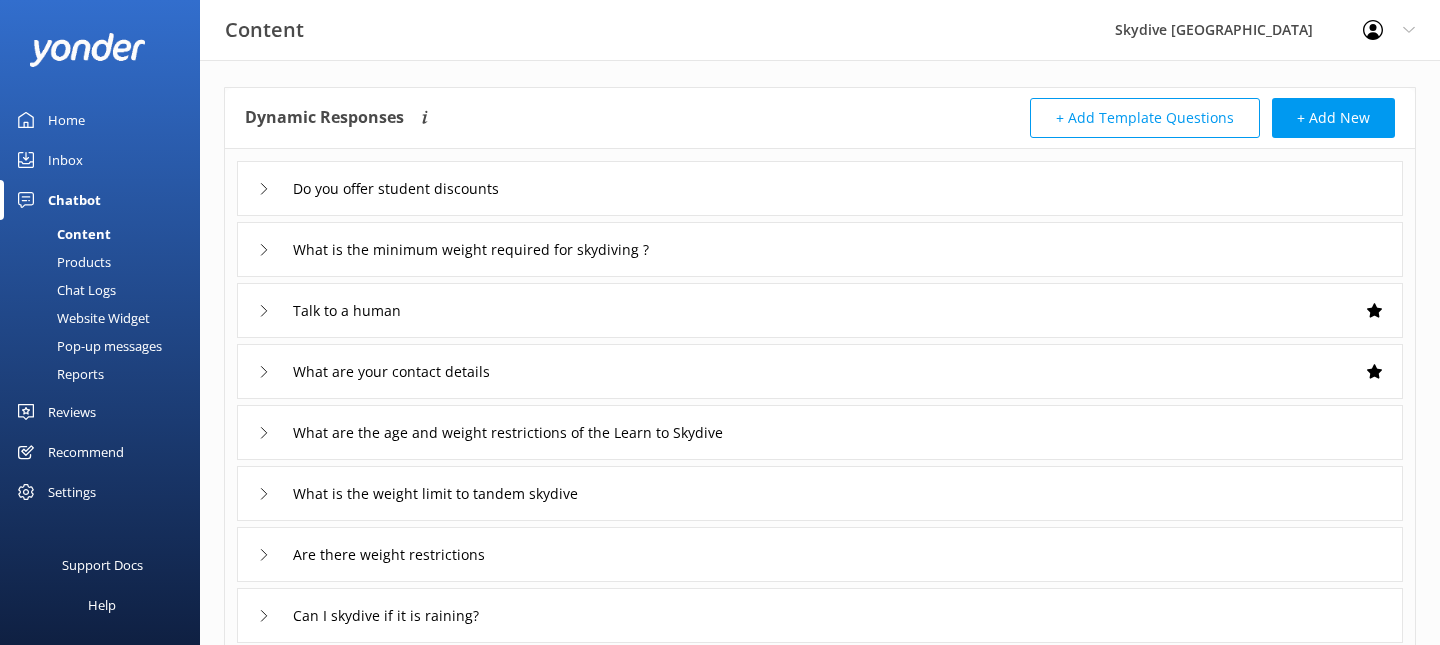 click on "Do you offer student discounts" at bounding box center [820, 188] 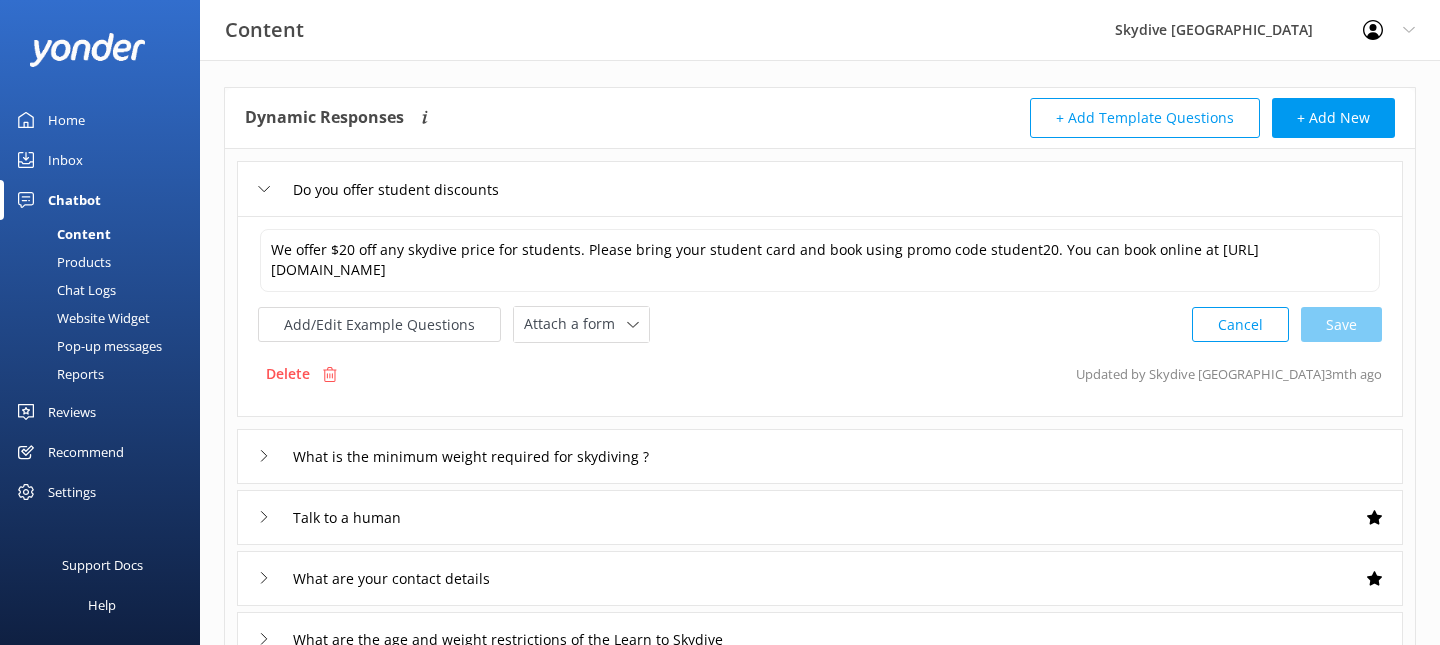 scroll, scrollTop: 99, scrollLeft: 0, axis: vertical 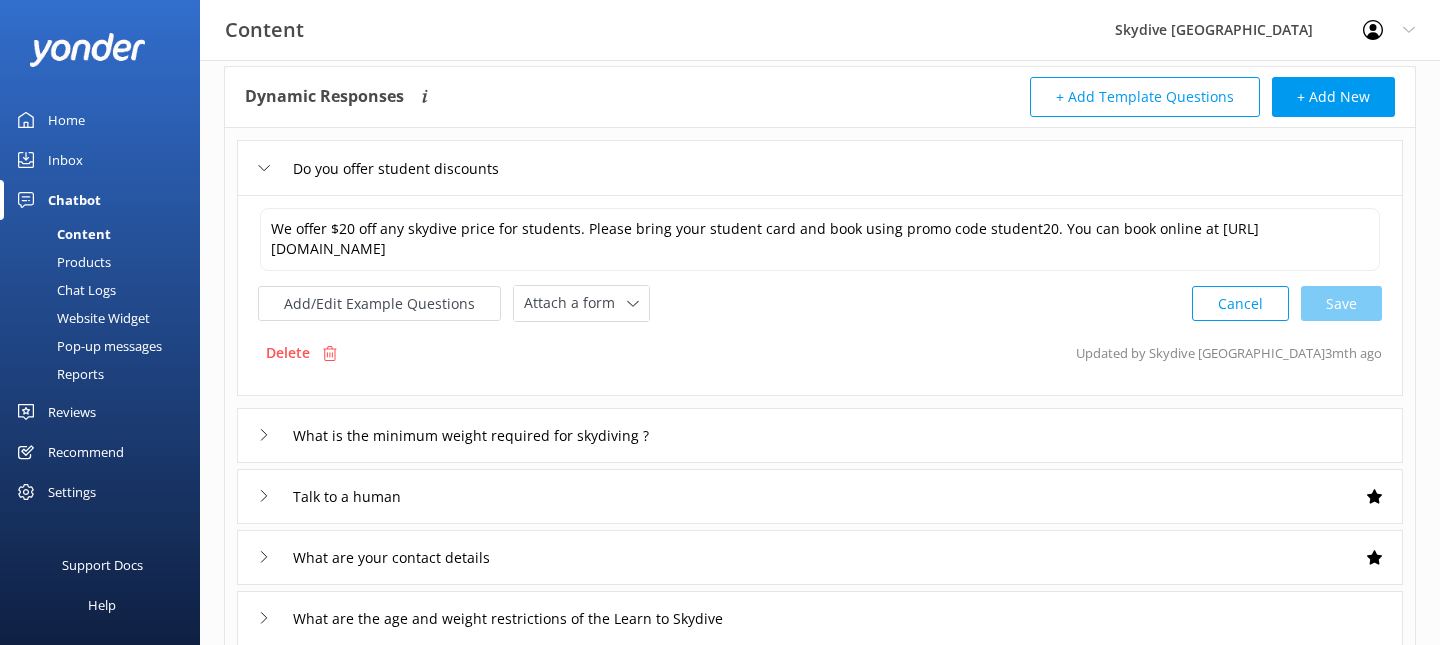 click on "What is the minimum weight required for skydiving ?" at bounding box center (474, 435) 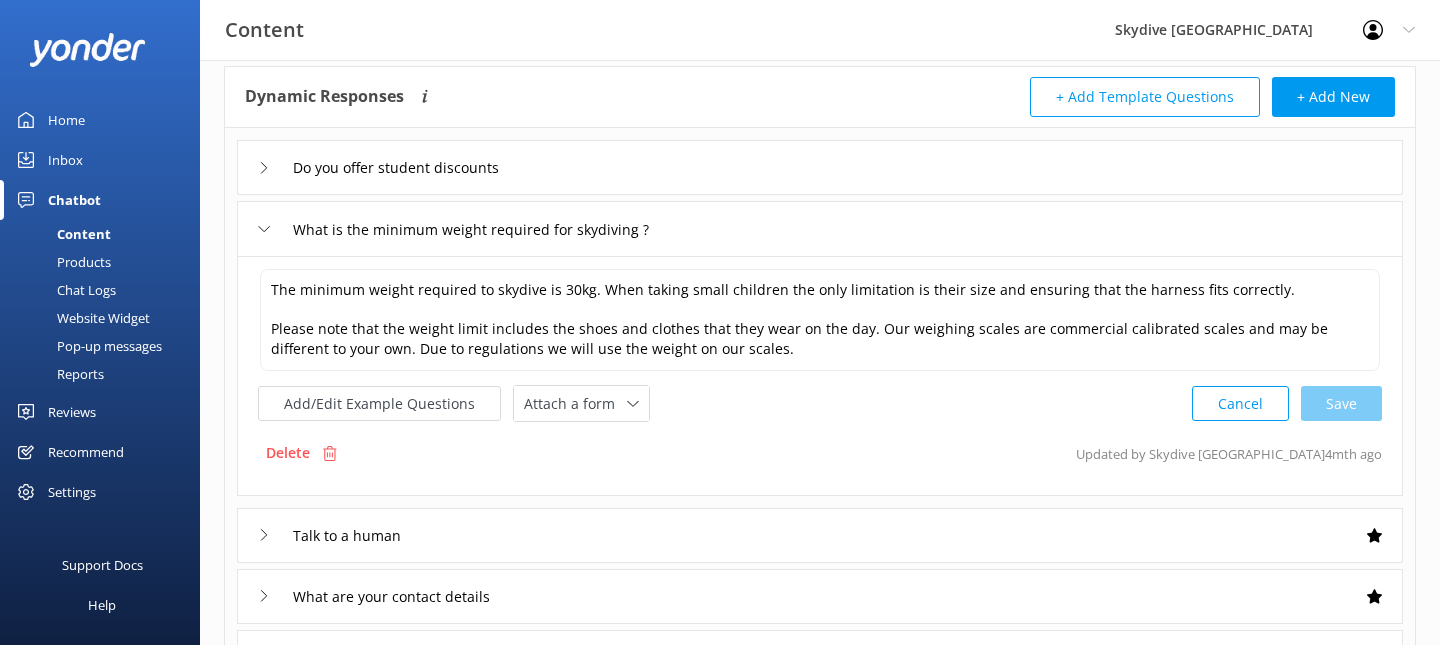 click on "Do you offer student discounts" at bounding box center (390, 167) 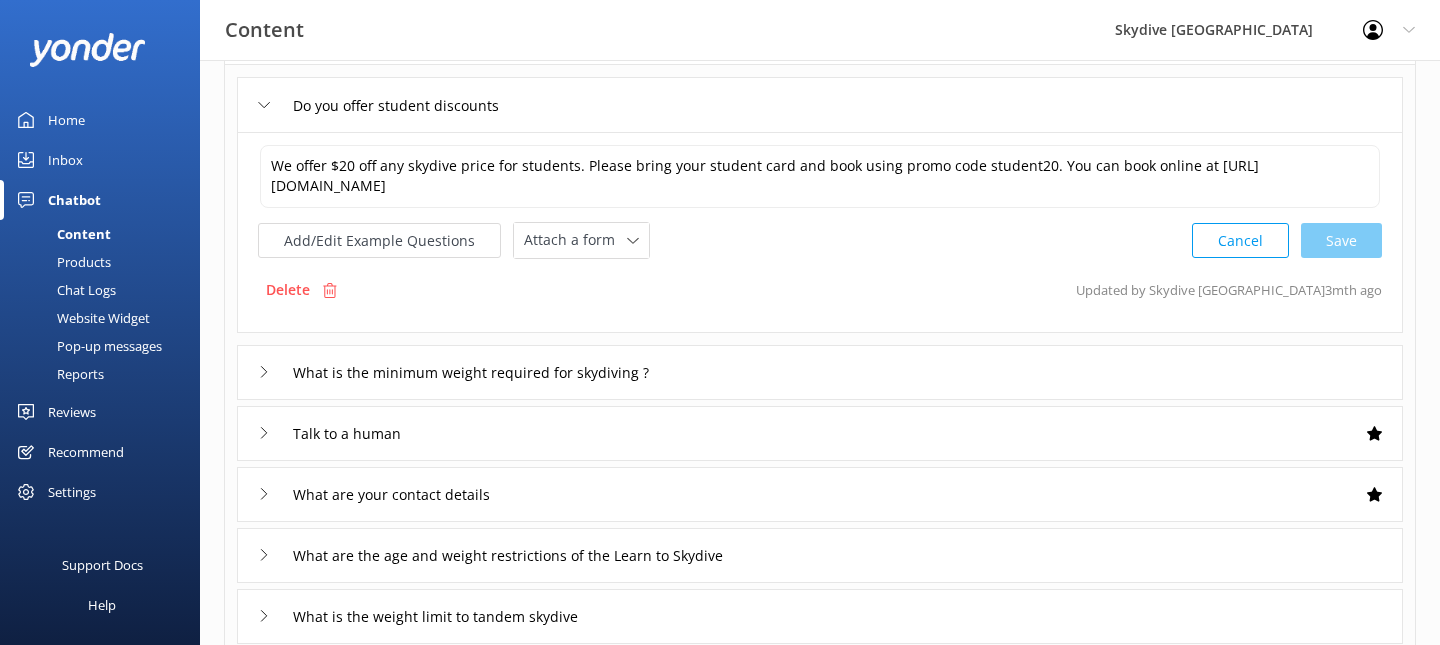 scroll, scrollTop: 174, scrollLeft: 0, axis: vertical 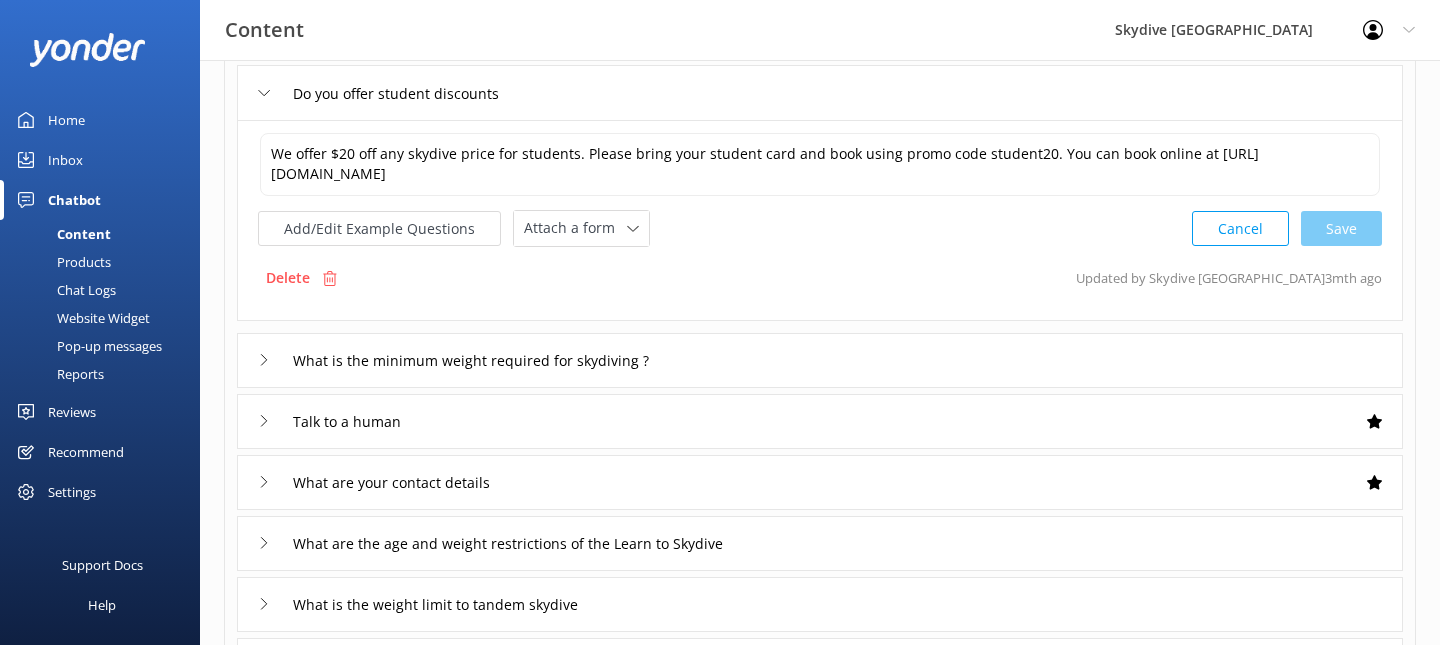 click 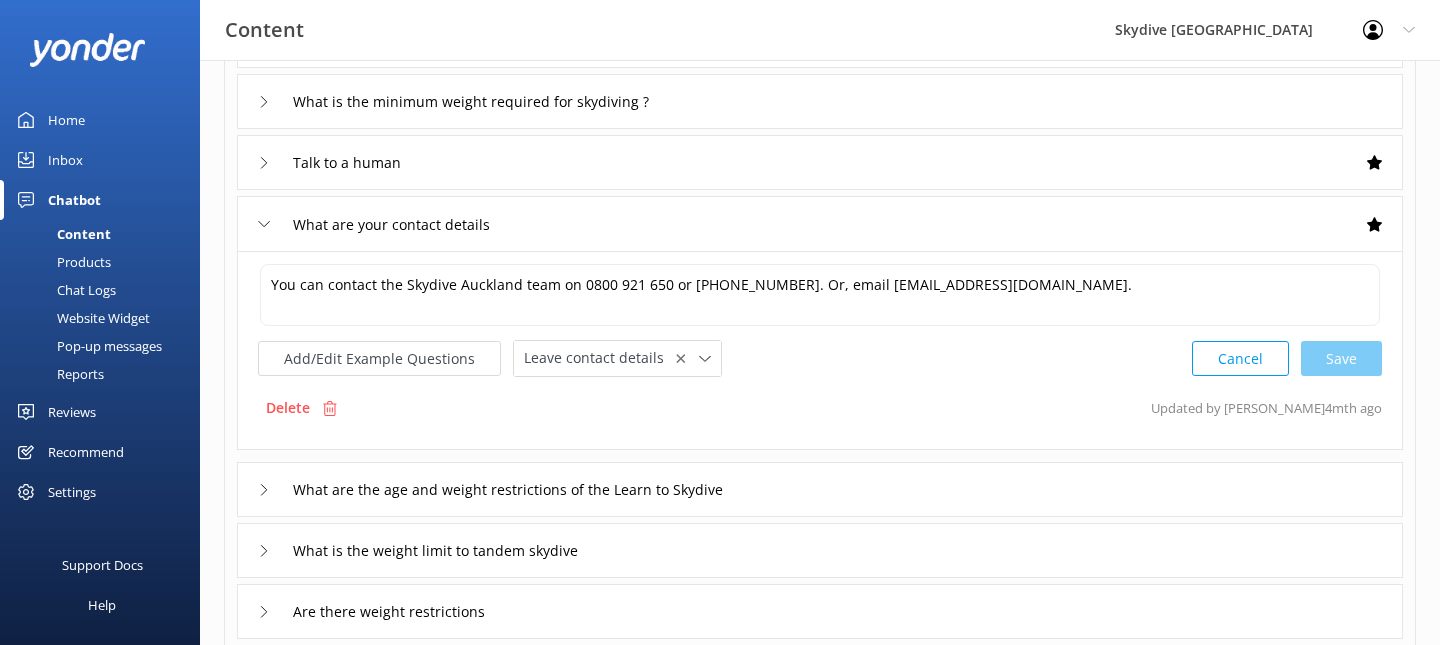 scroll, scrollTop: 232, scrollLeft: 0, axis: vertical 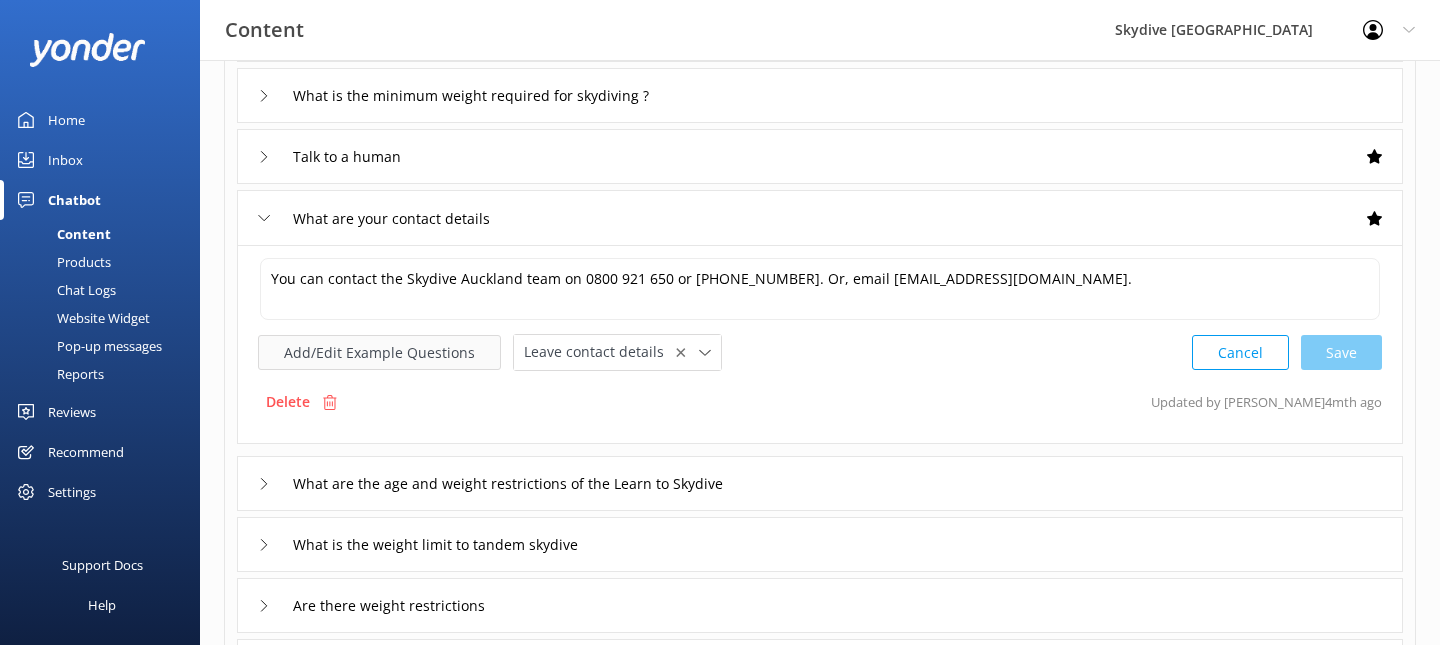 click on "Add/Edit Example Questions" at bounding box center (379, 352) 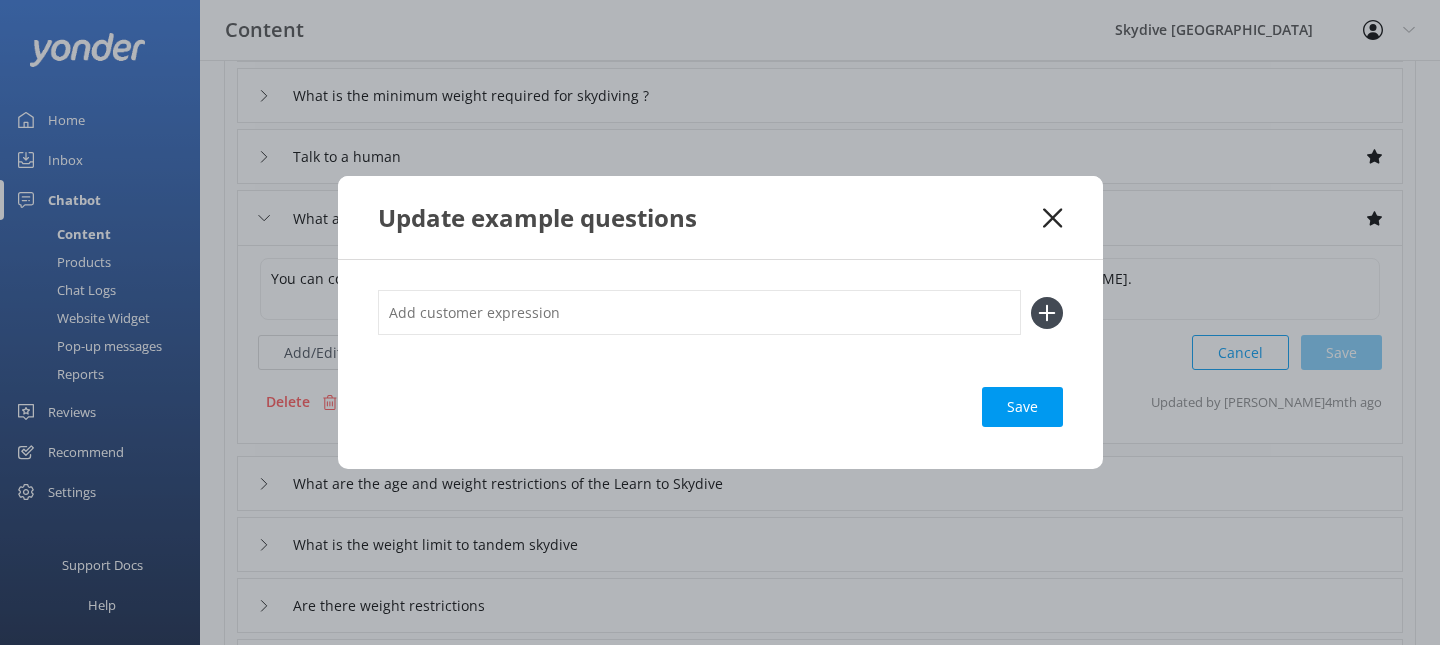 click at bounding box center (699, 312) 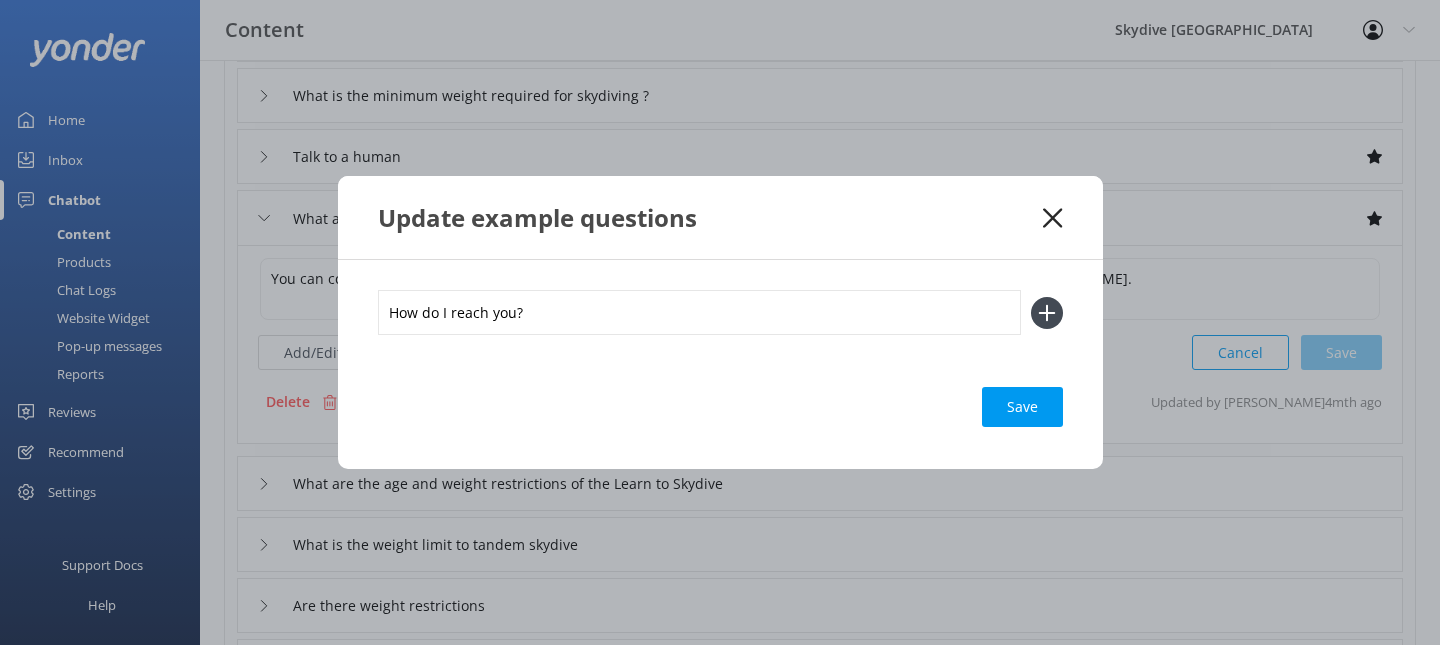 type on "How do I reach you?" 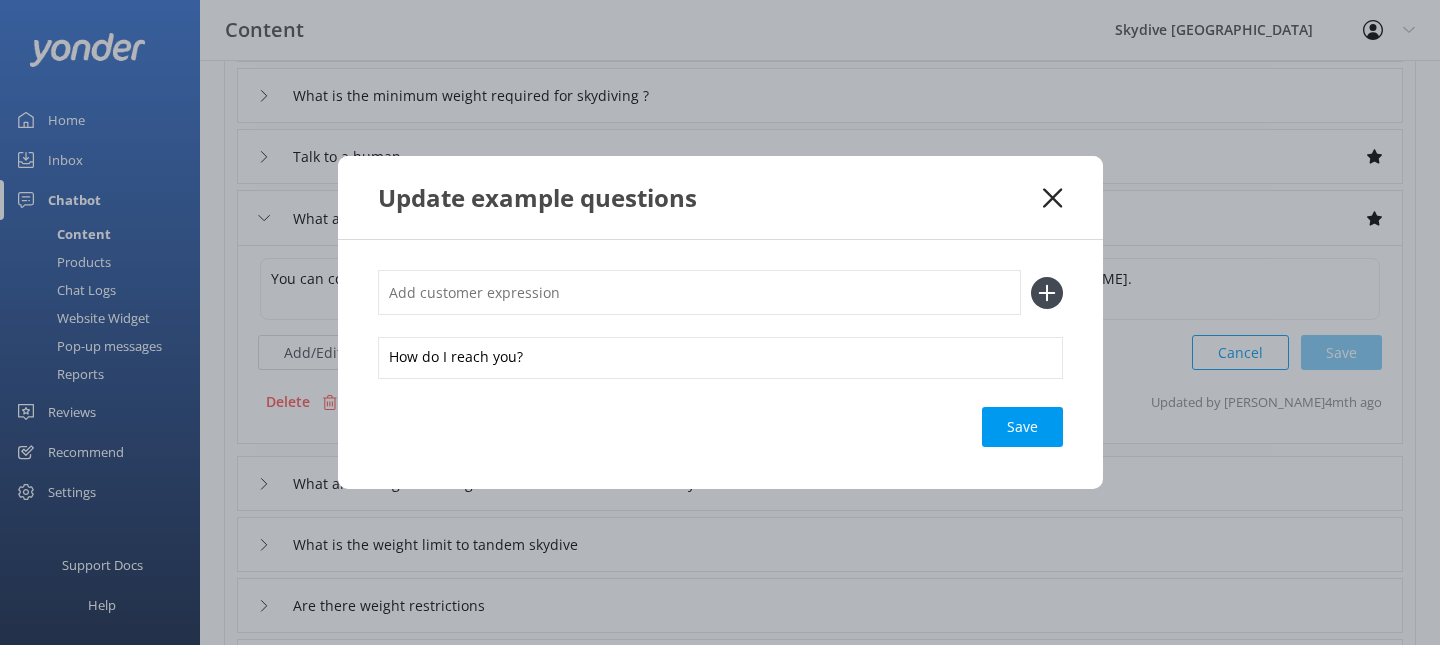 click at bounding box center (699, 292) 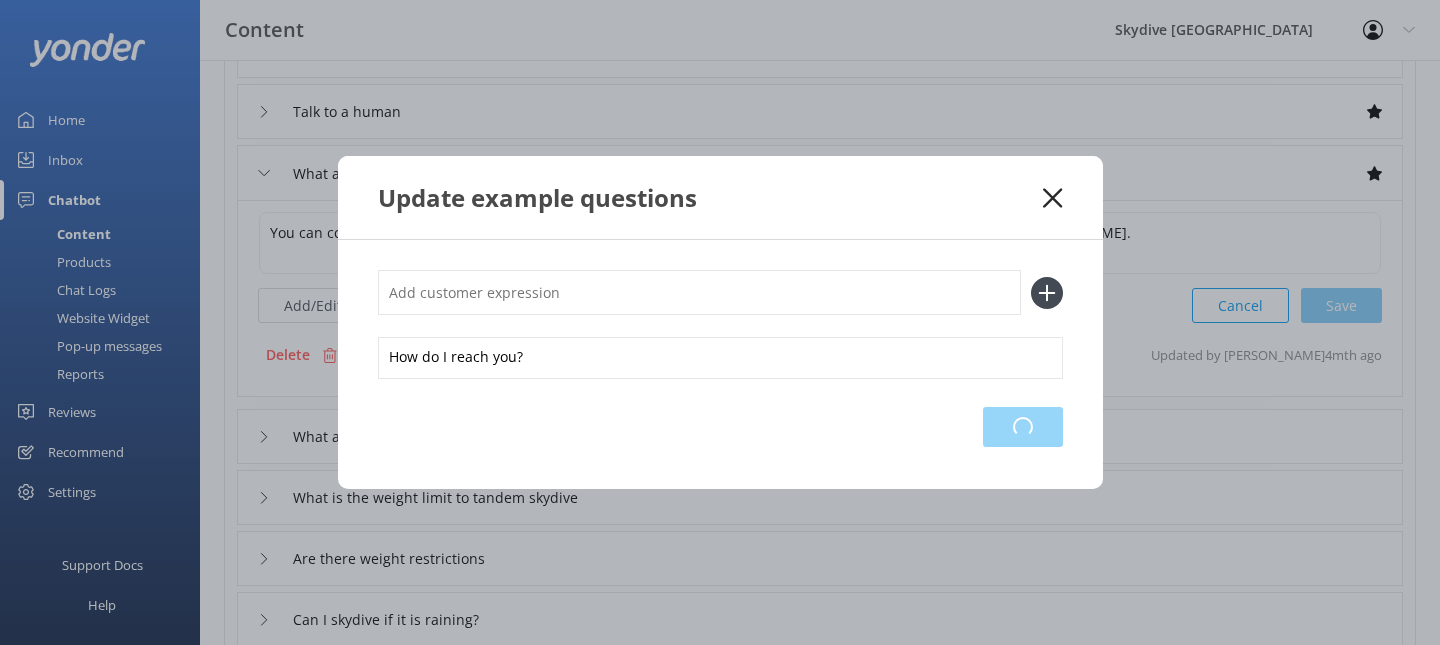 click on "Loading.." at bounding box center [1023, 427] 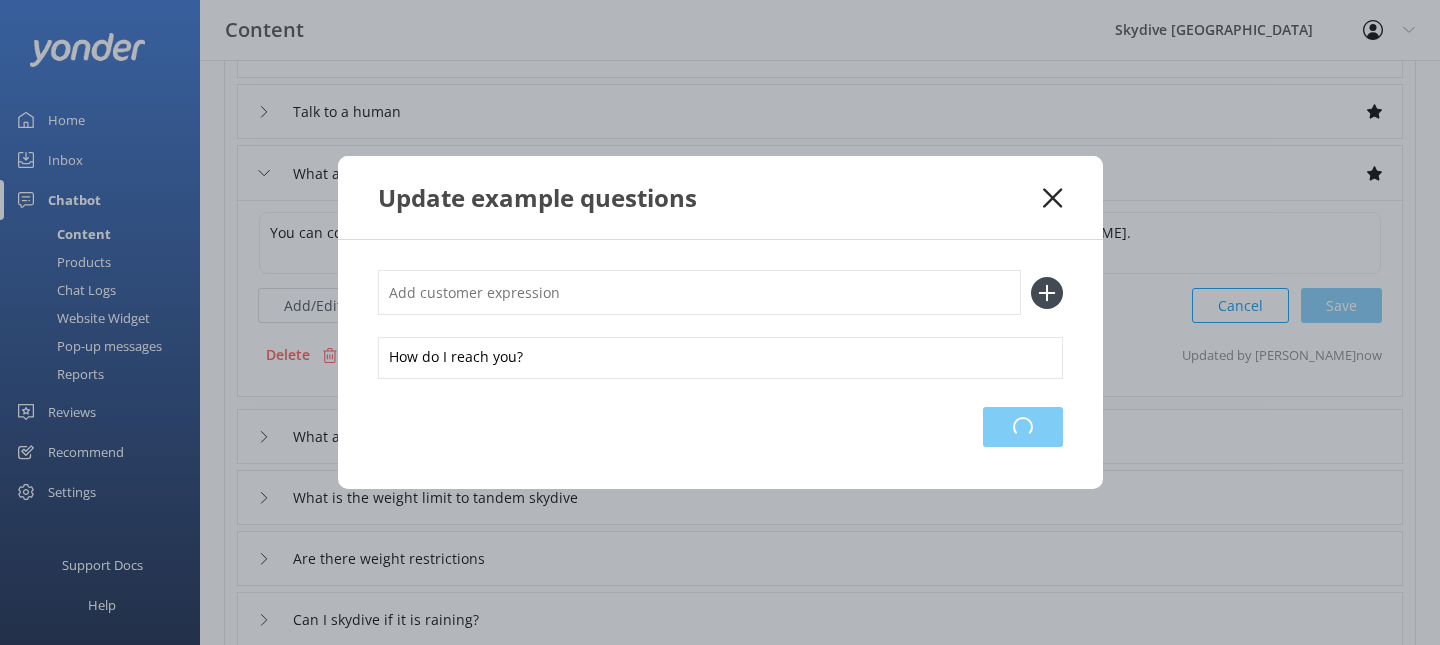 click on "Loading.." at bounding box center (1023, 427) 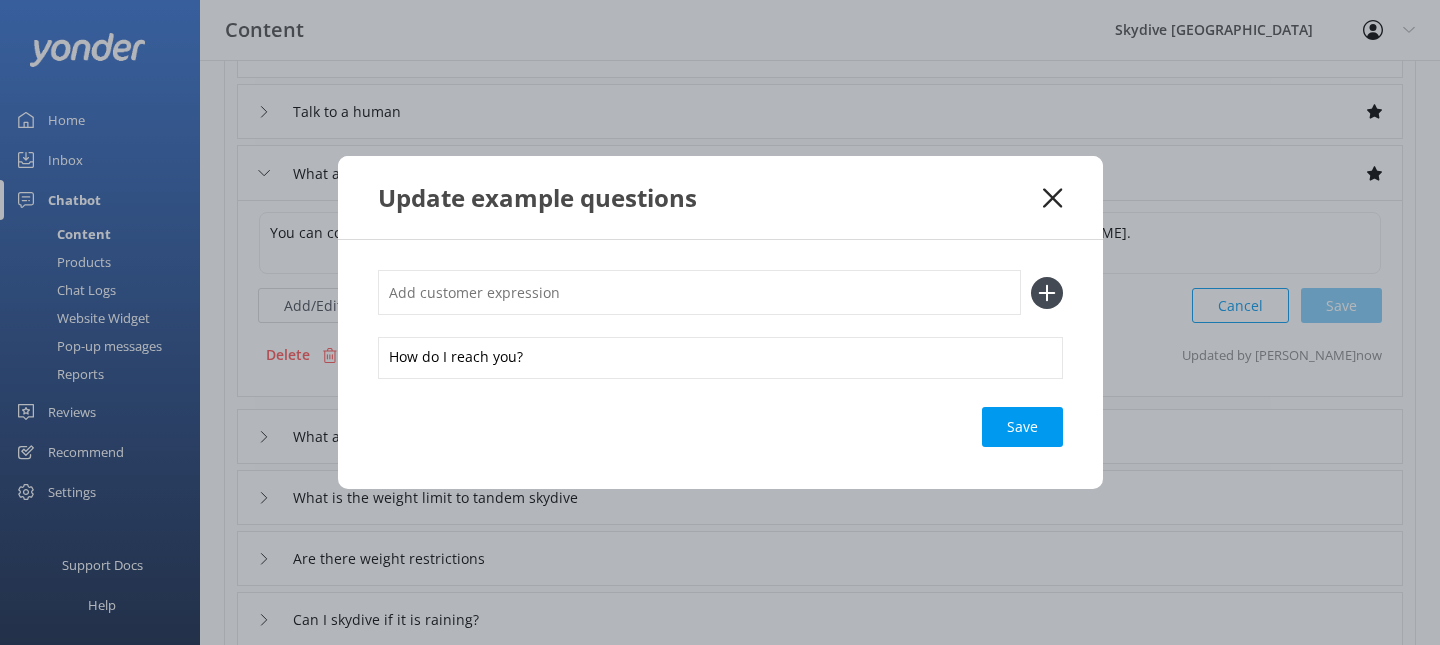 click 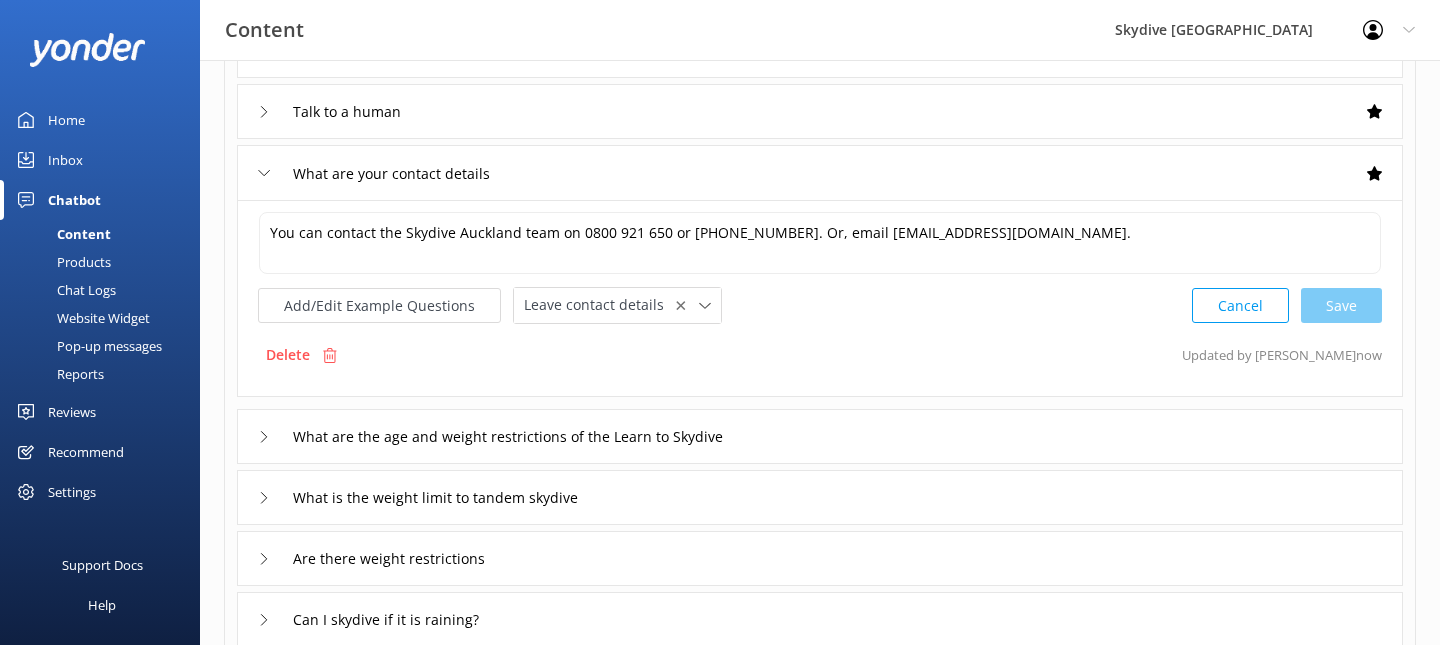 click on "Chat Logs" at bounding box center (64, 290) 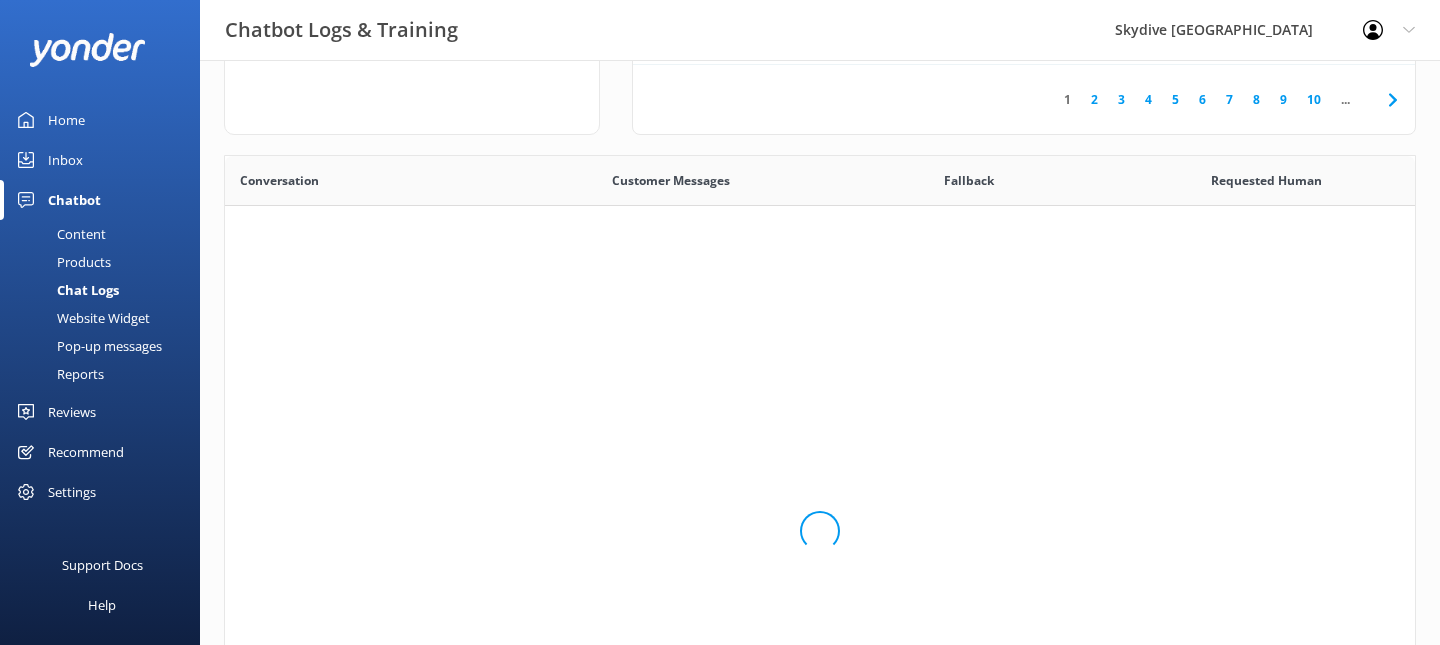 scroll, scrollTop: 1, scrollLeft: 1, axis: both 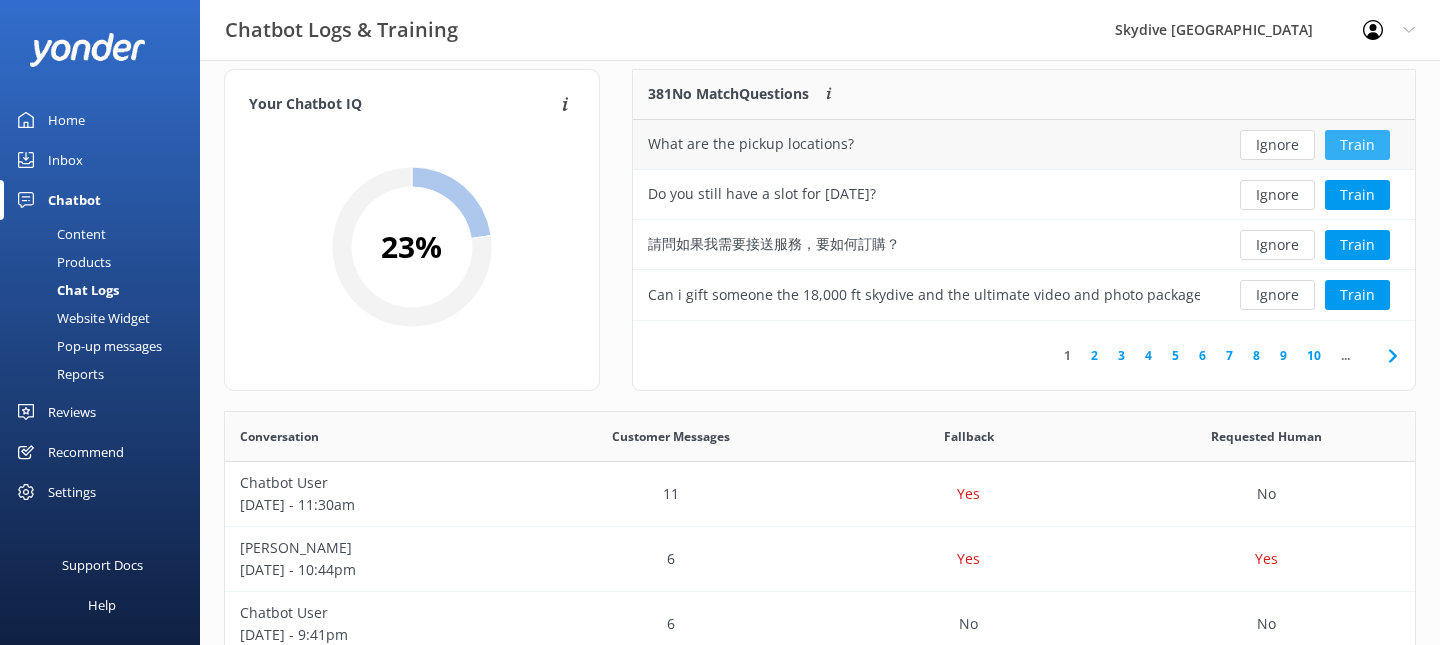 click on "Train" at bounding box center (1357, 145) 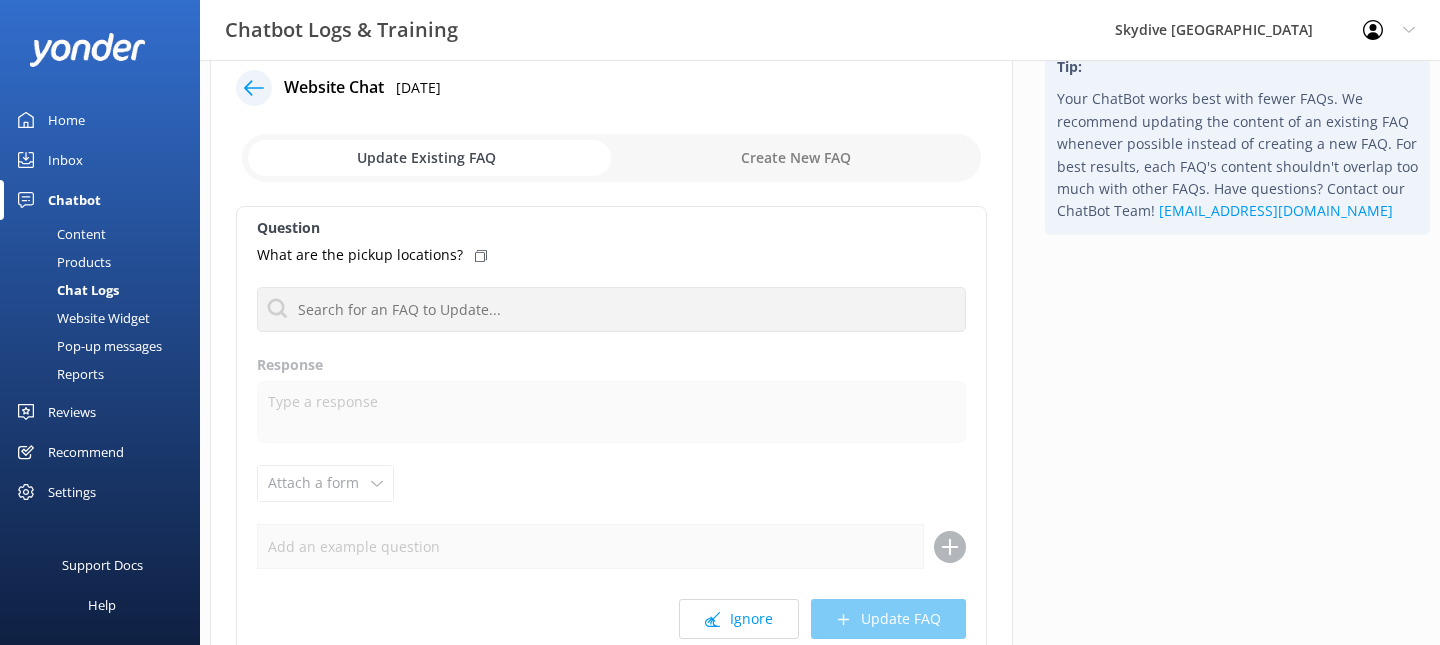 scroll, scrollTop: 43, scrollLeft: 0, axis: vertical 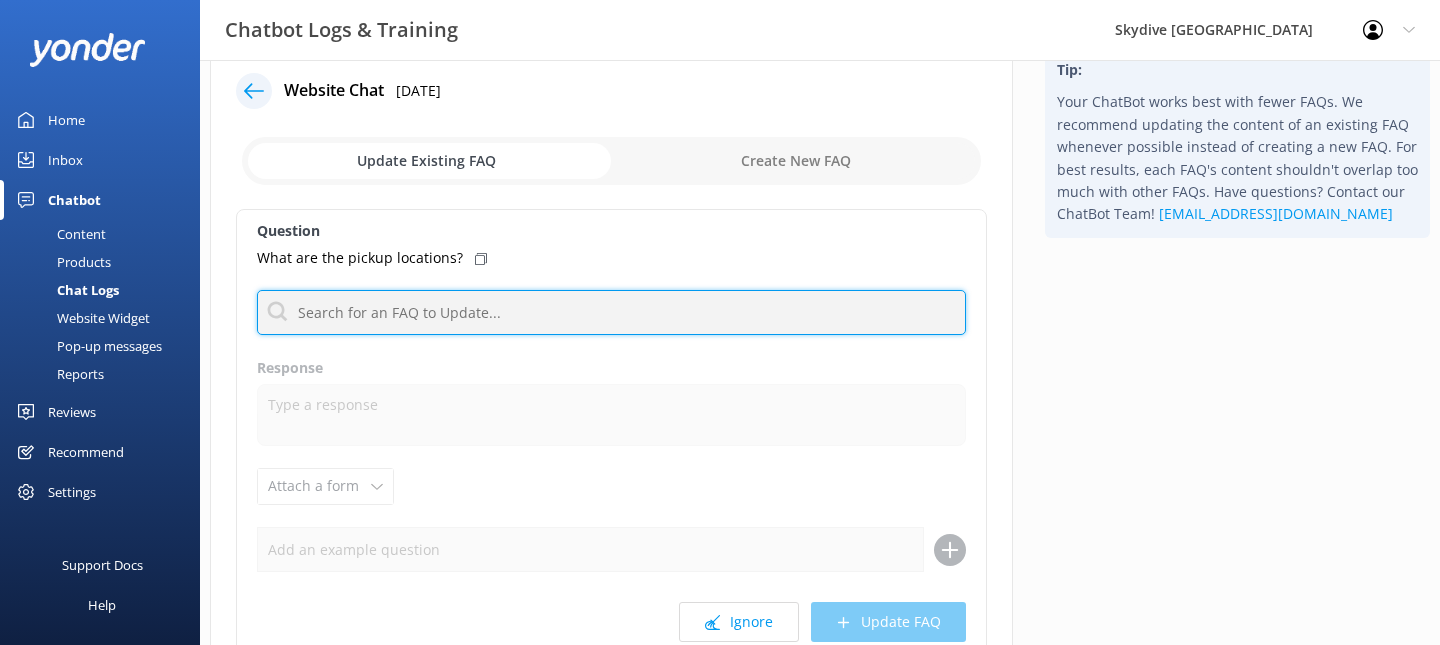 click at bounding box center [611, 312] 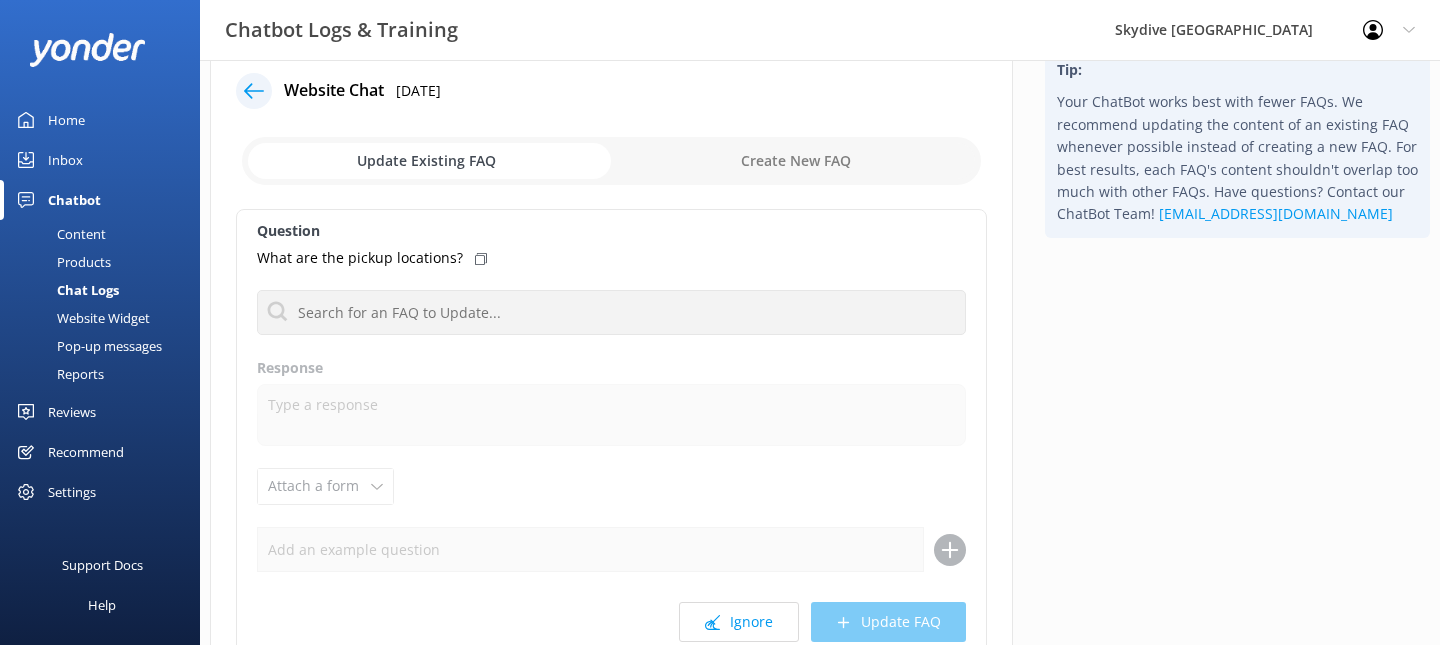 click on "What are the pickup locations?" at bounding box center [611, 258] 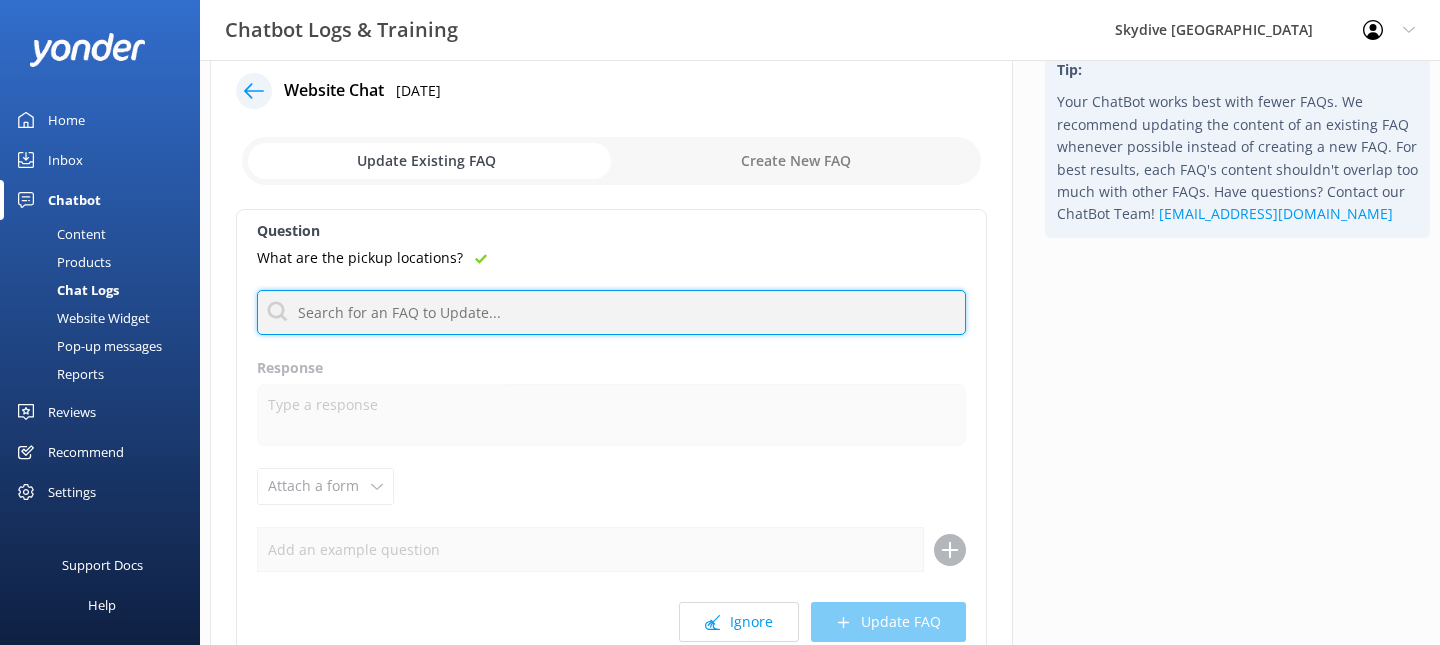 click at bounding box center (611, 312) 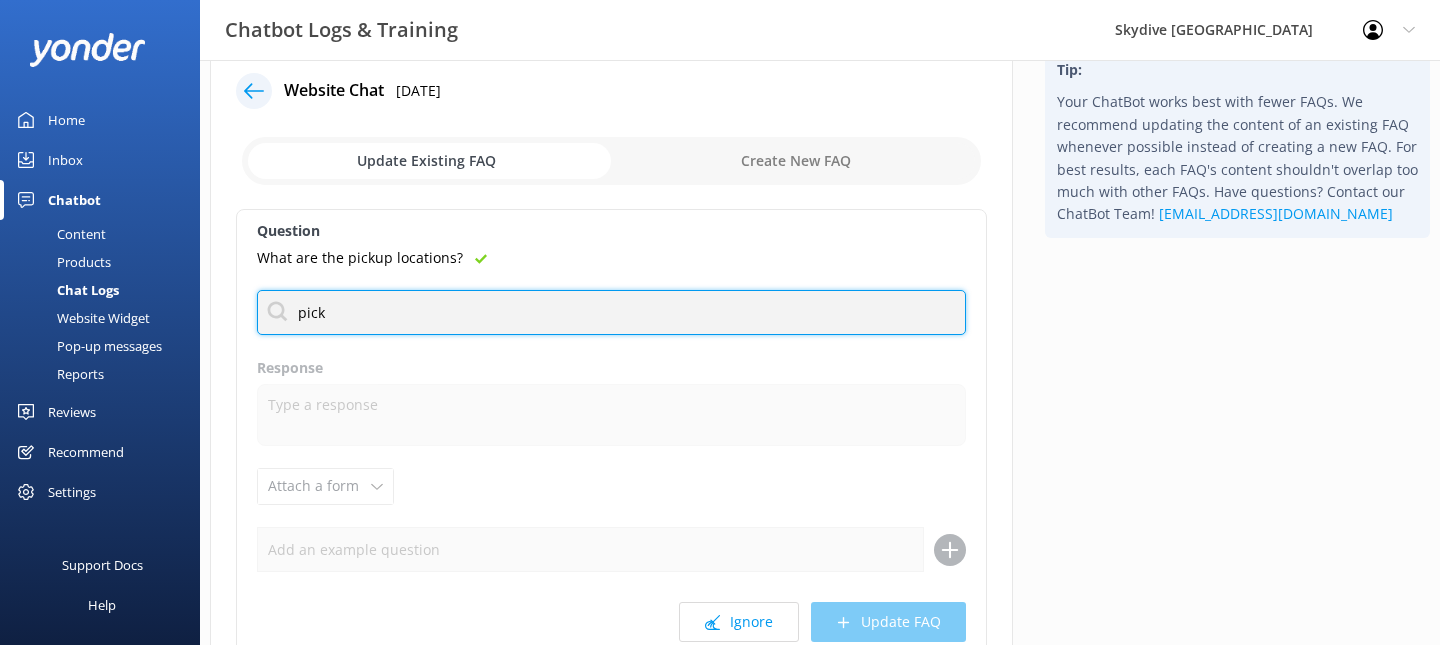 click on "pick" at bounding box center (611, 312) 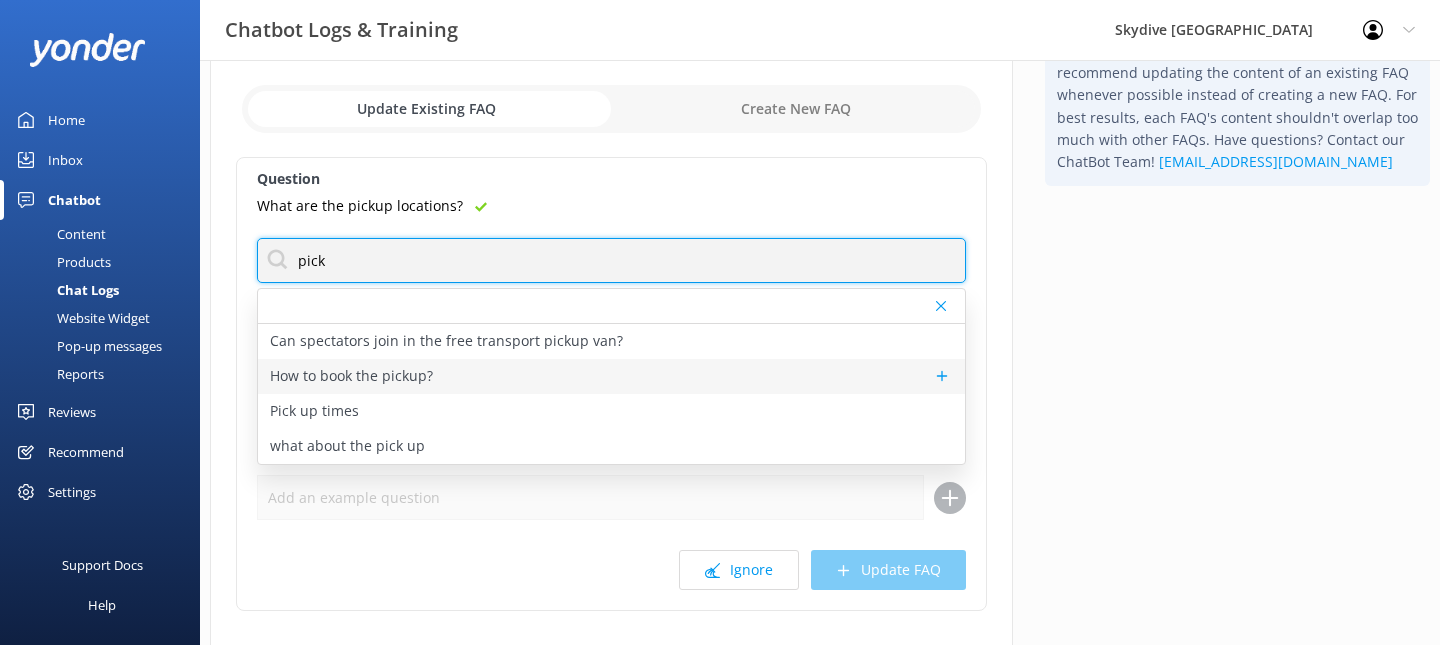 scroll, scrollTop: 106, scrollLeft: 0, axis: vertical 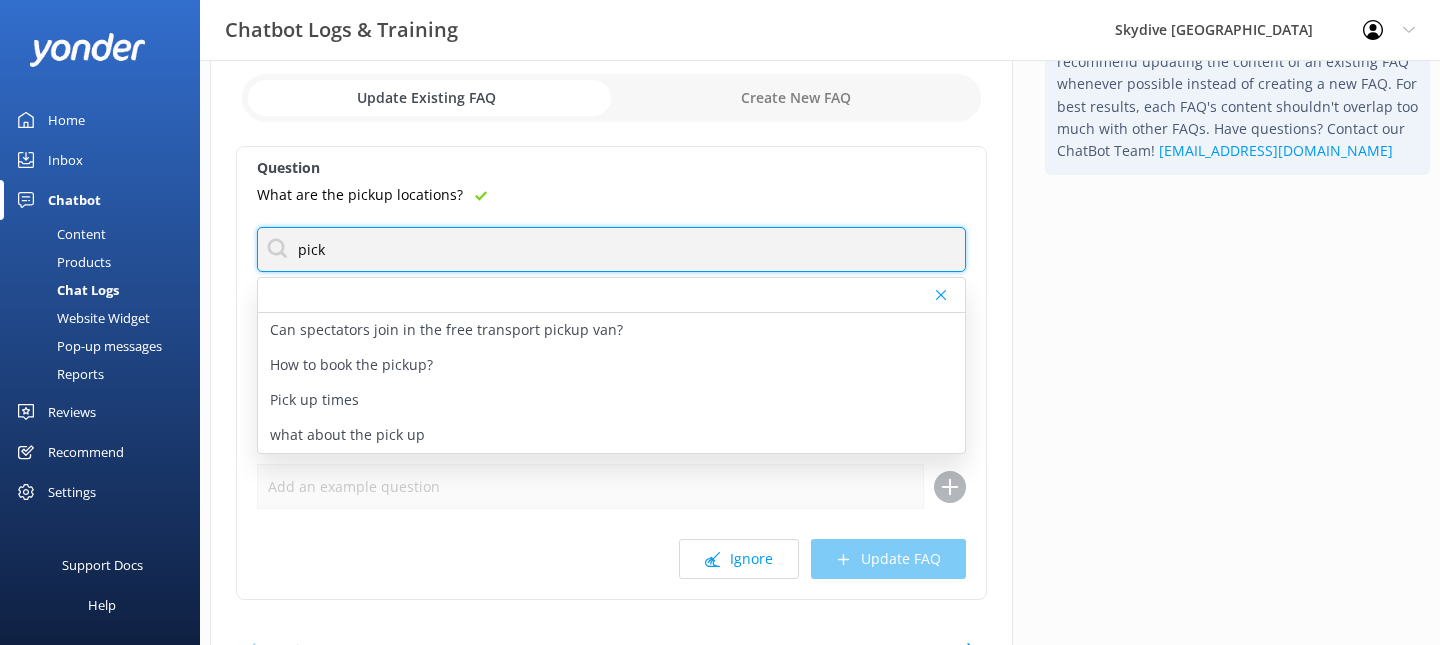 type on "pick" 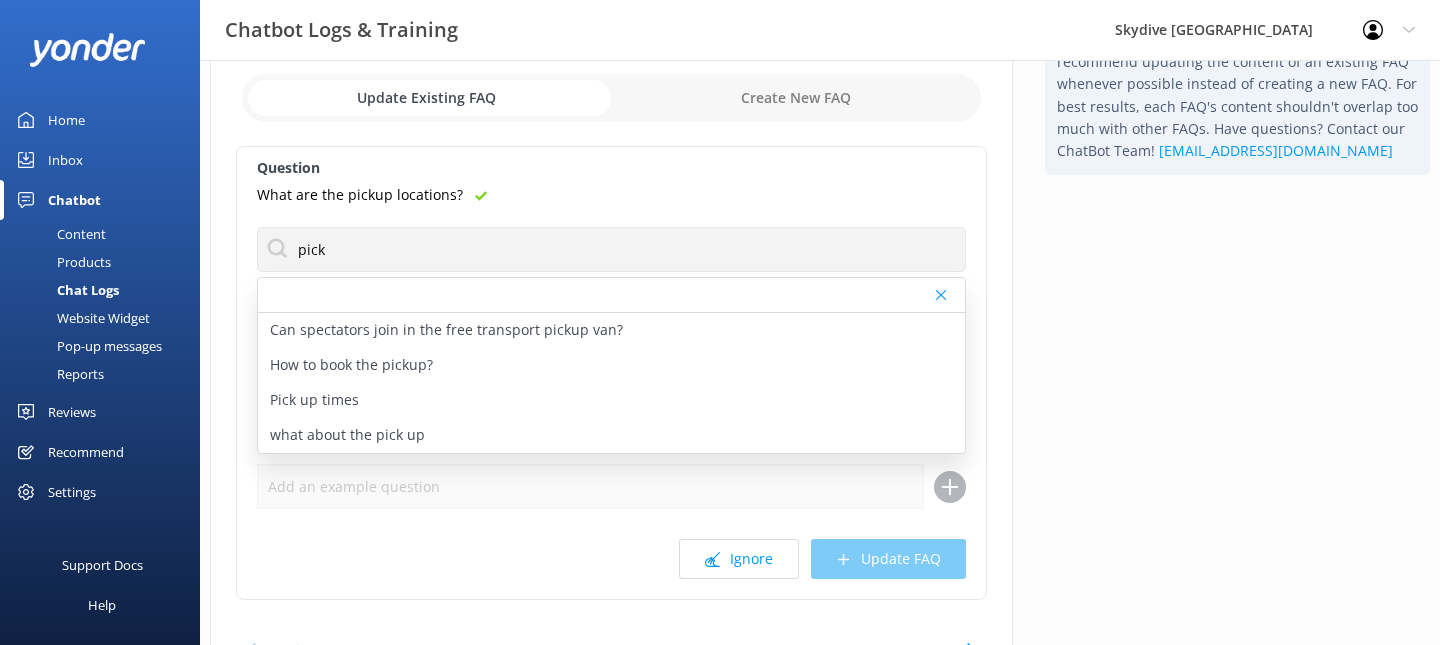 click on "Question" at bounding box center (611, 168) 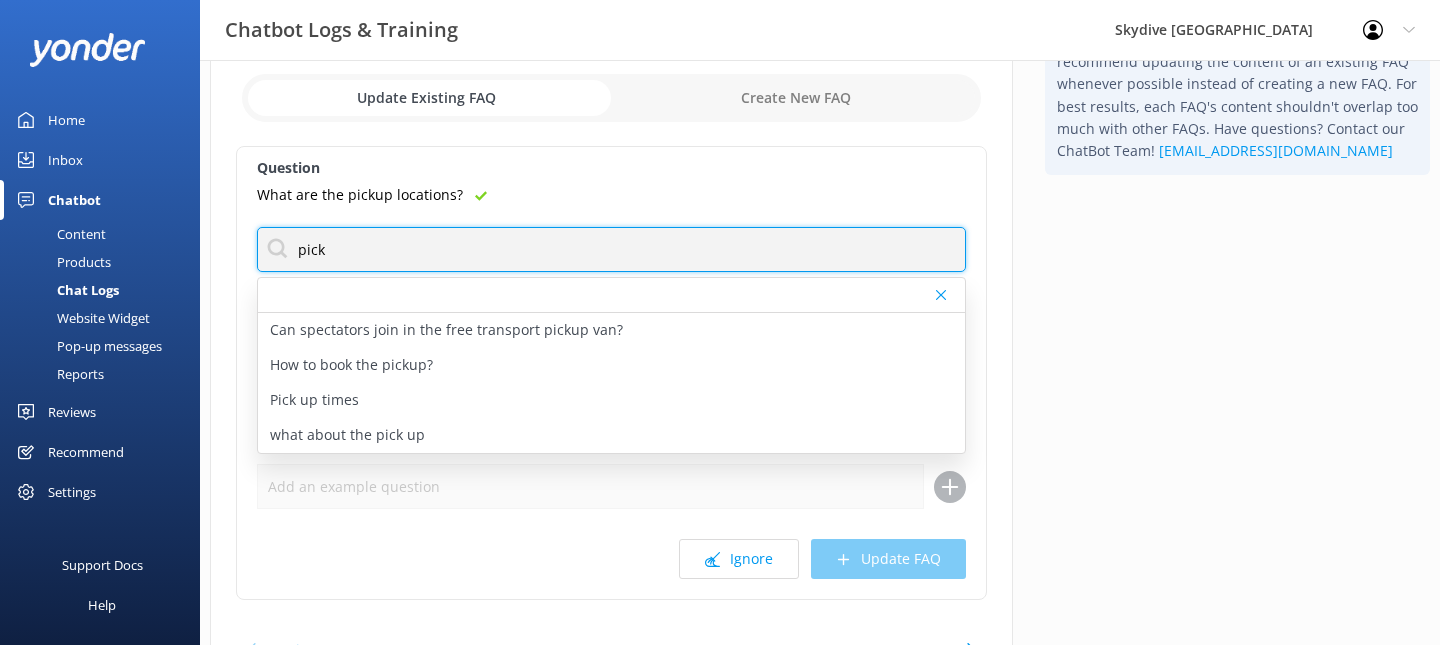 drag, startPoint x: 391, startPoint y: 236, endPoint x: 401, endPoint y: 256, distance: 22.36068 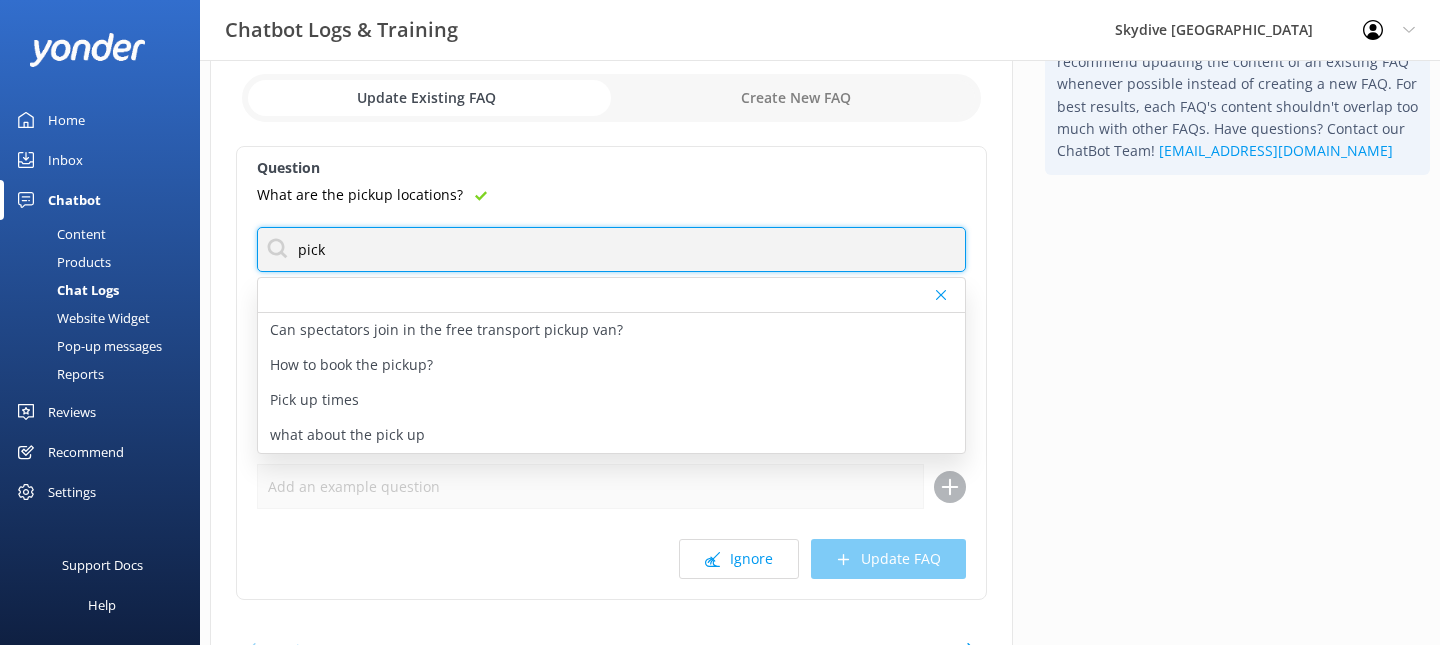 click on "pick" at bounding box center (611, 249) 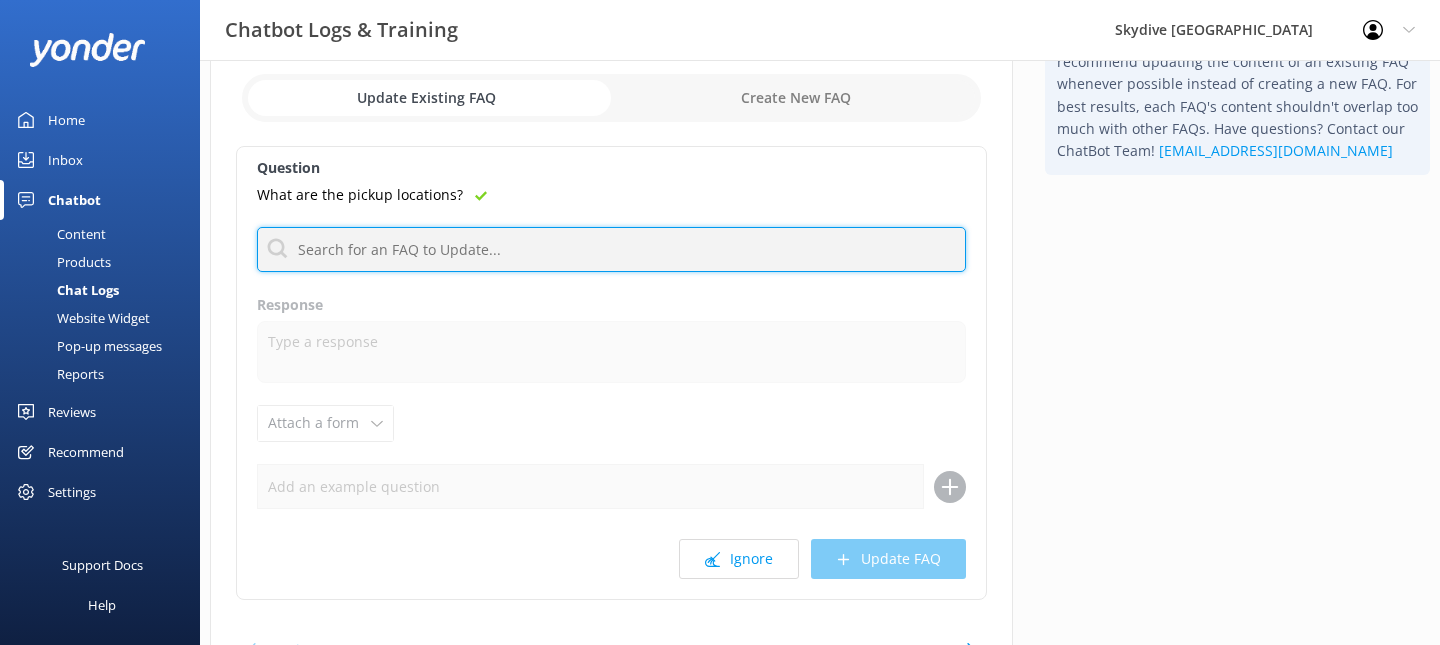 type 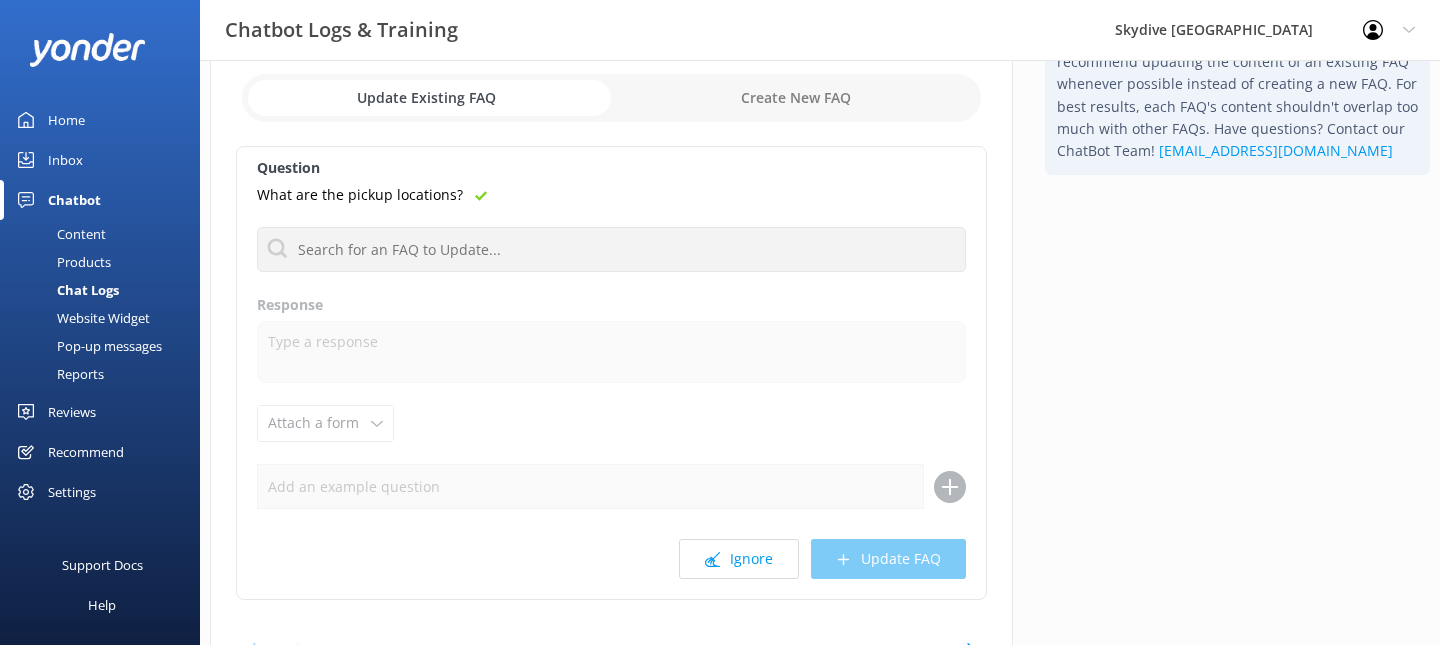 click on "What are the pickup locations?" at bounding box center [611, 195] 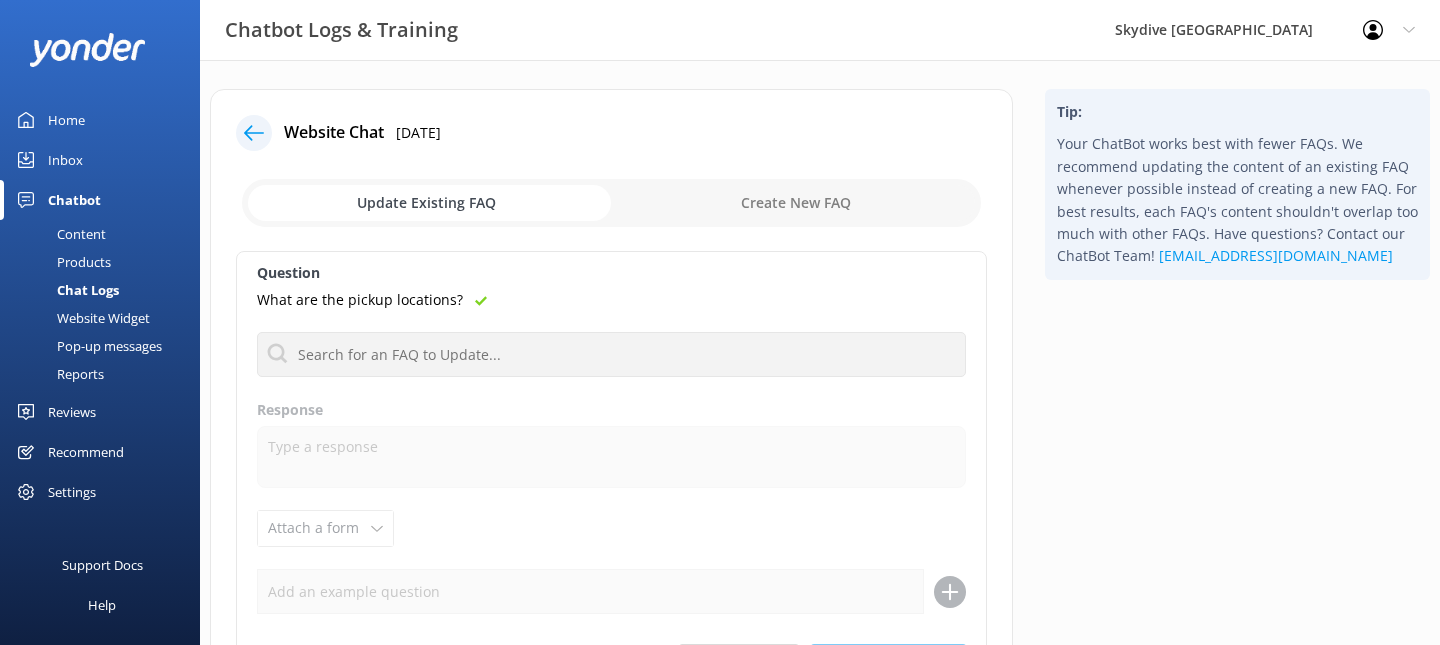 scroll, scrollTop: 2, scrollLeft: 0, axis: vertical 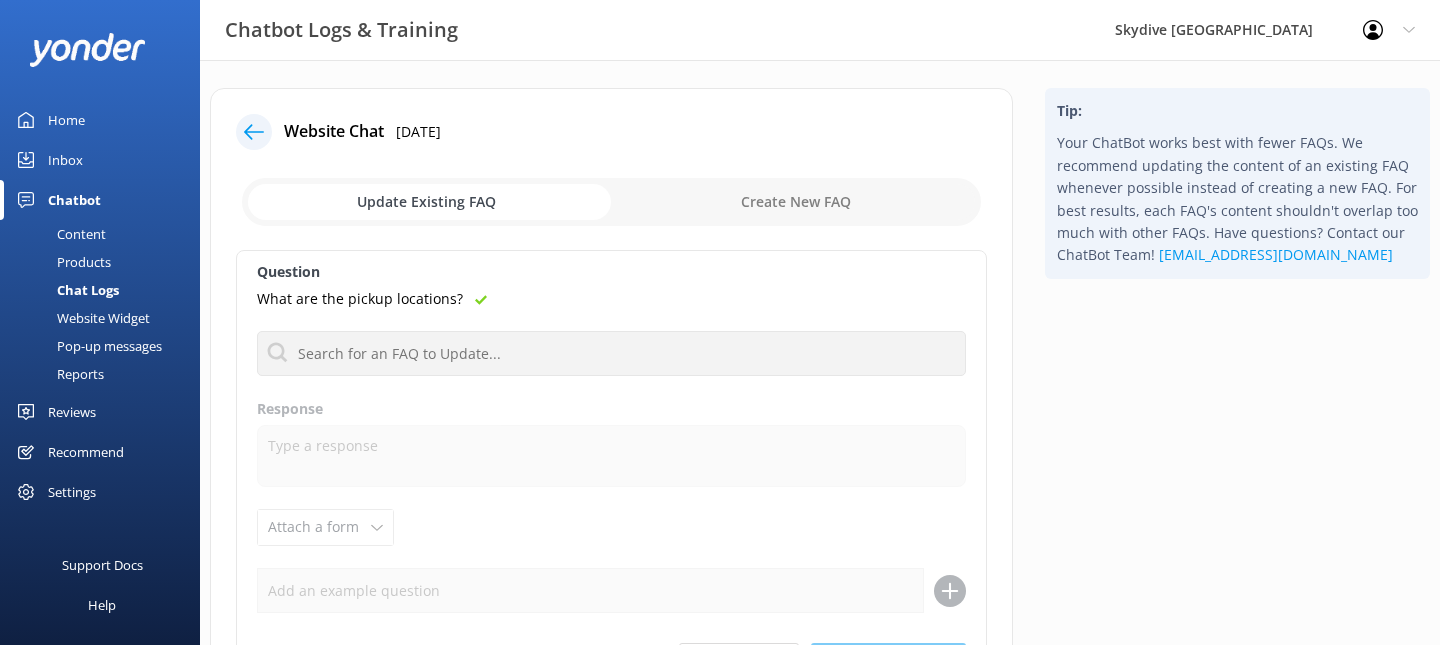 click at bounding box center (611, 202) 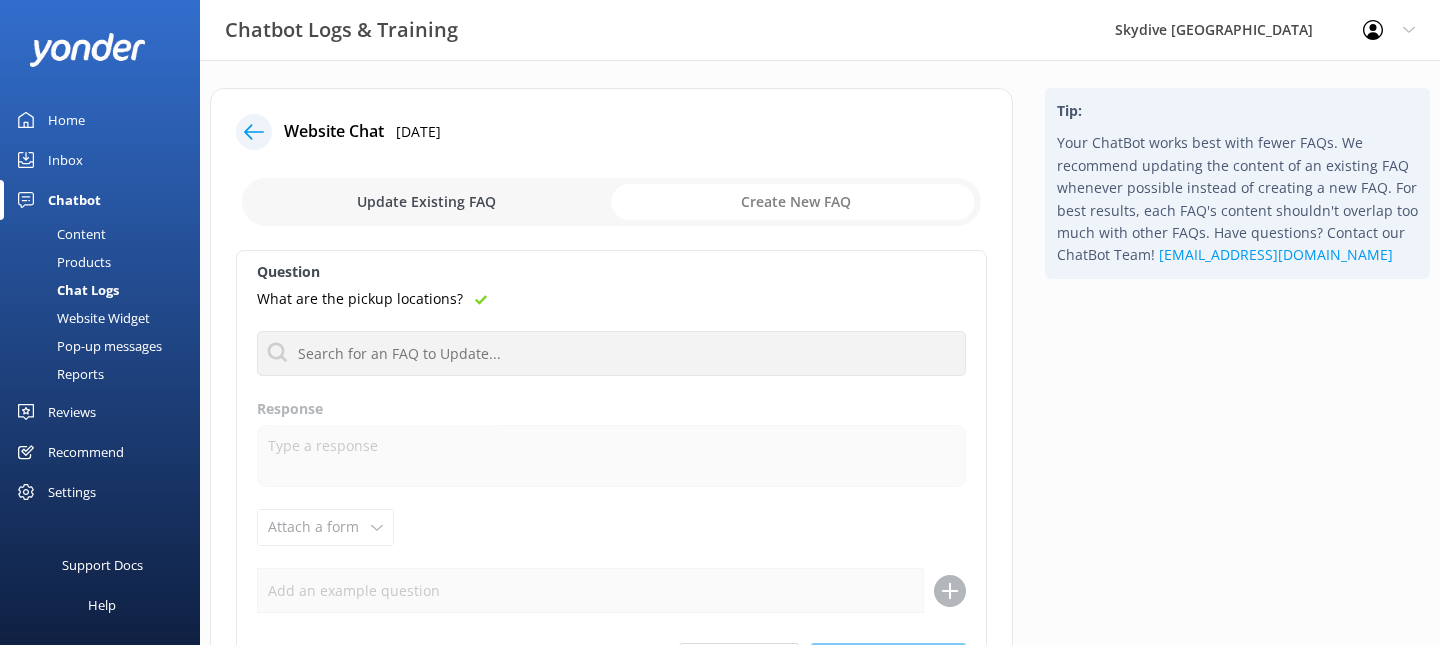 checkbox on "true" 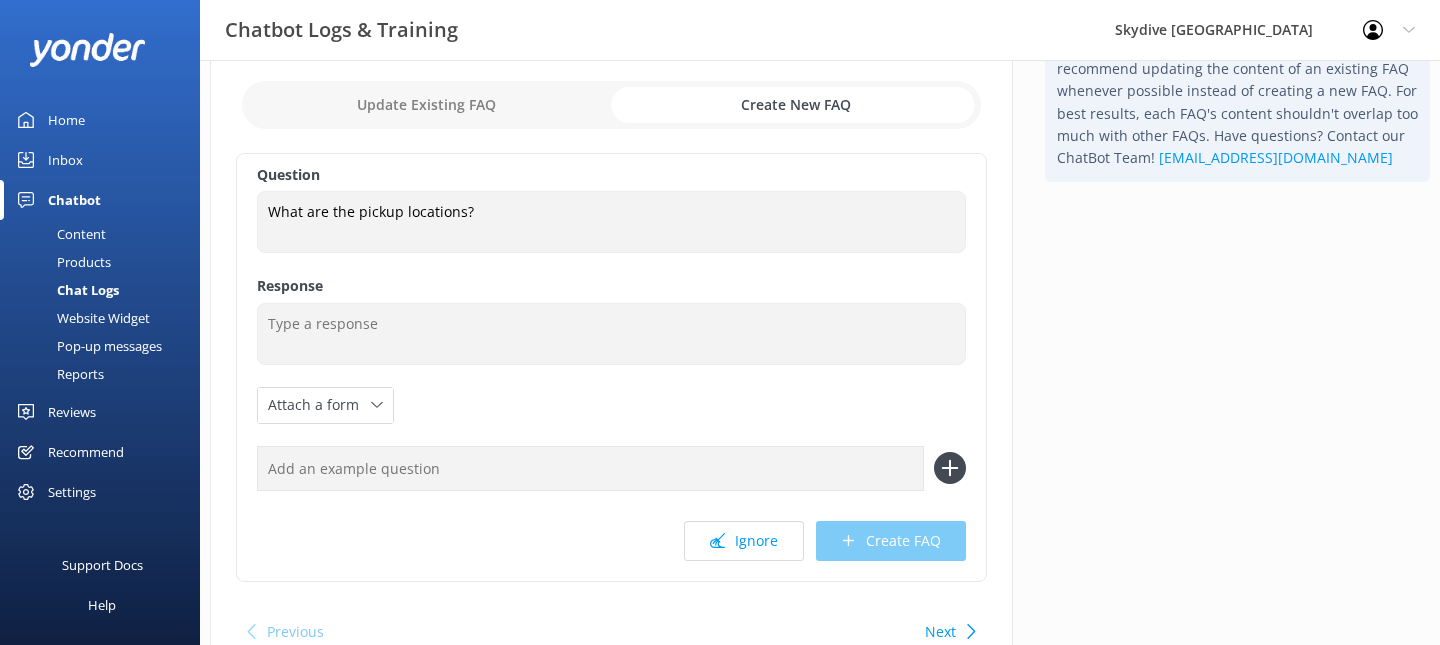 scroll, scrollTop: 22, scrollLeft: 0, axis: vertical 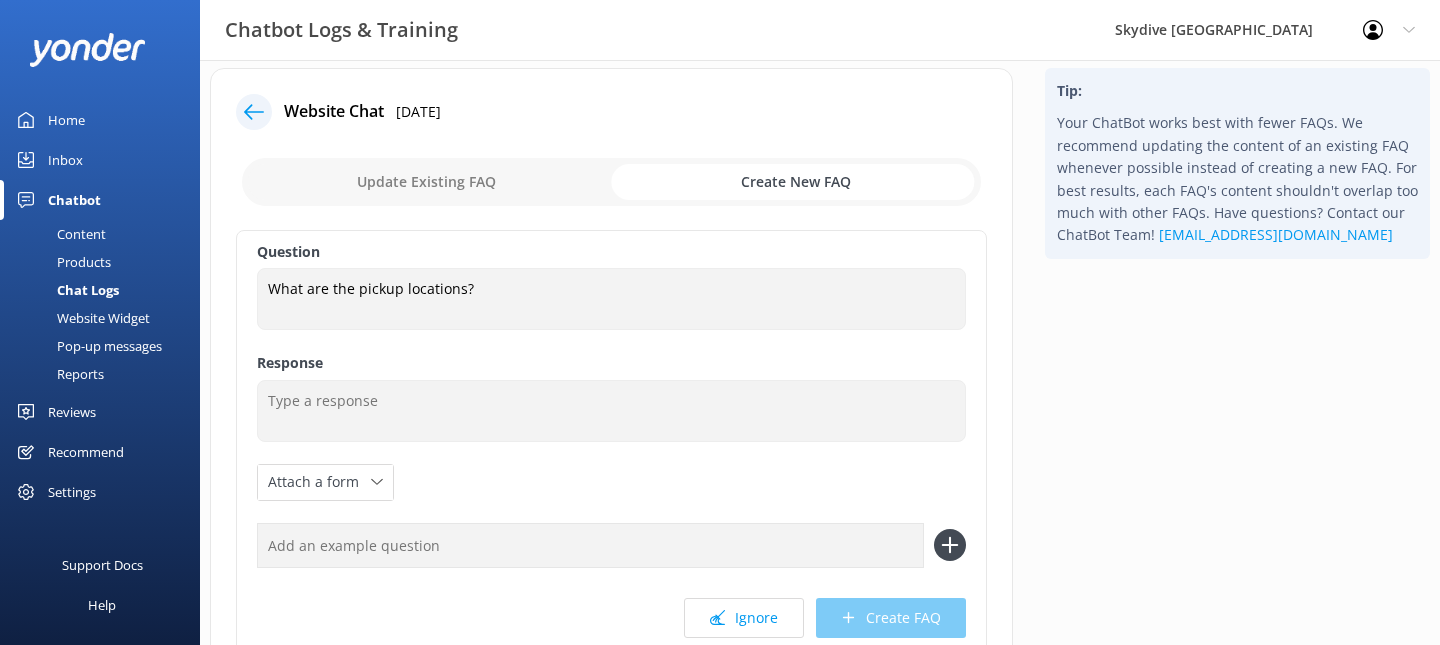 click 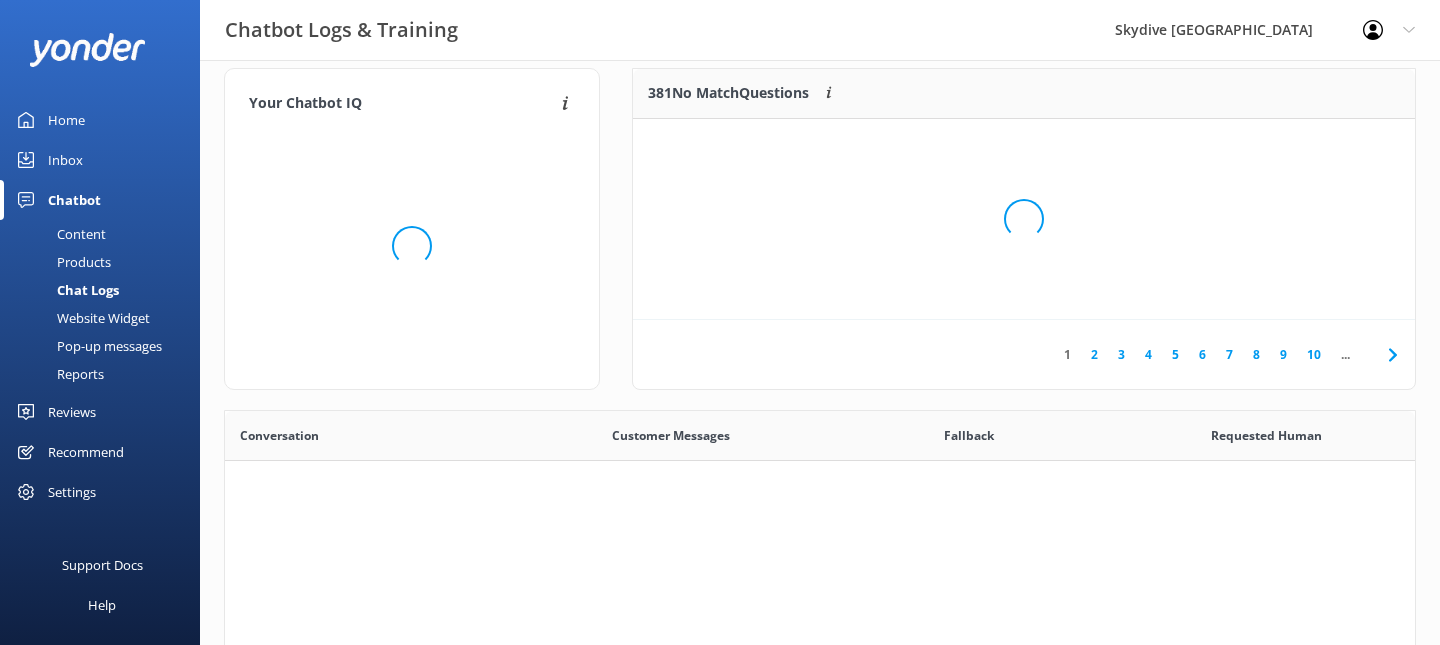 scroll, scrollTop: 1, scrollLeft: 1, axis: both 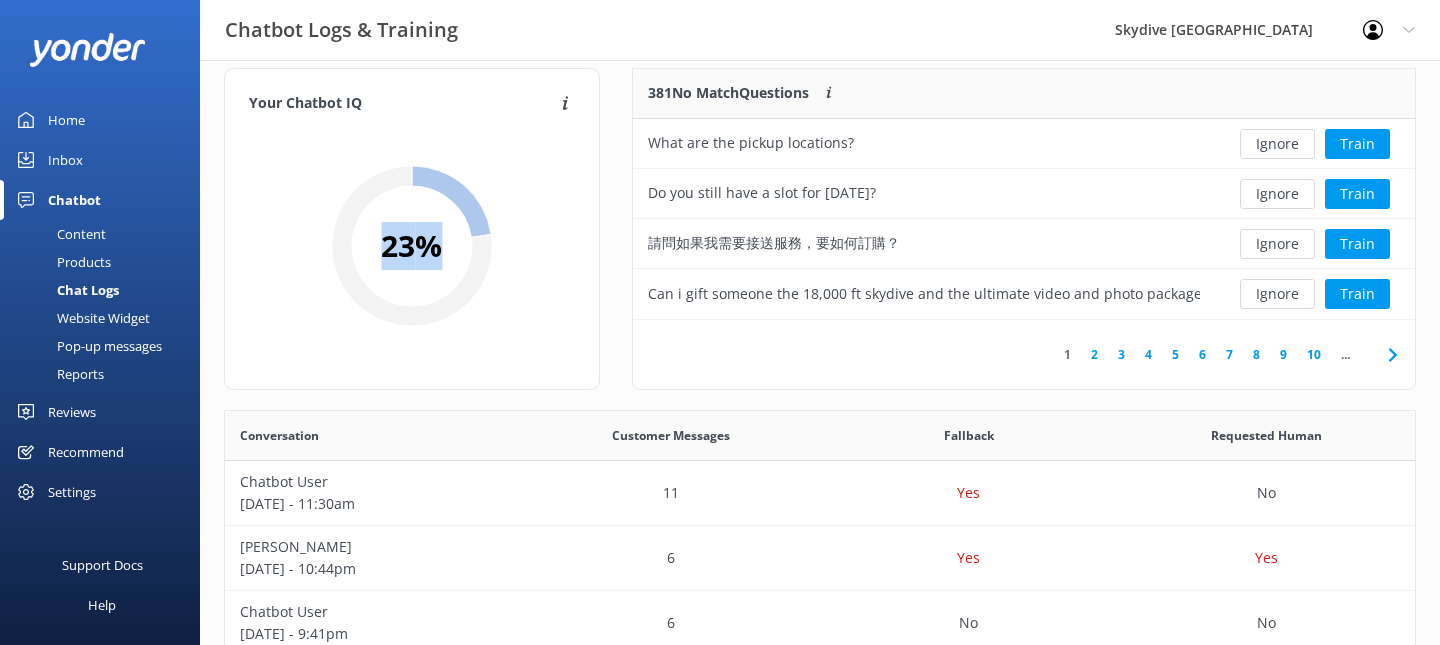 drag, startPoint x: 382, startPoint y: 238, endPoint x: 433, endPoint y: 239, distance: 51.009804 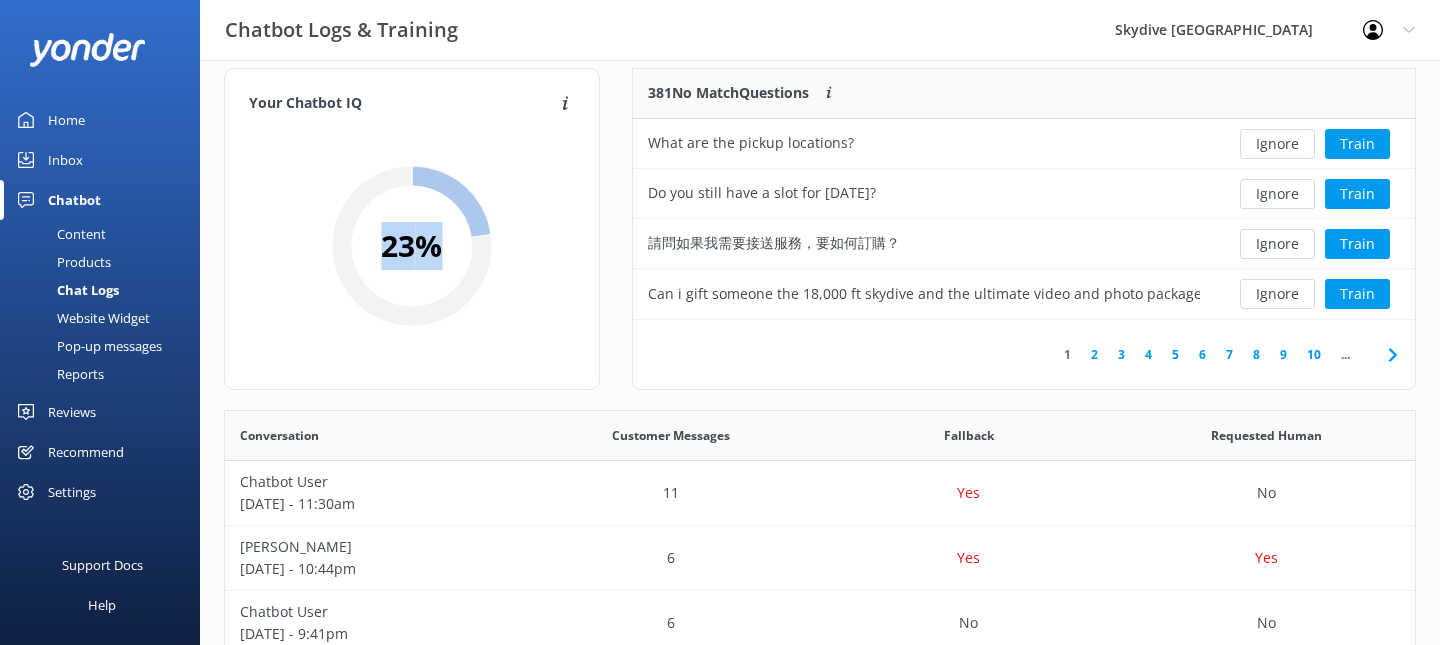 click on "23 %" at bounding box center (411, 246) 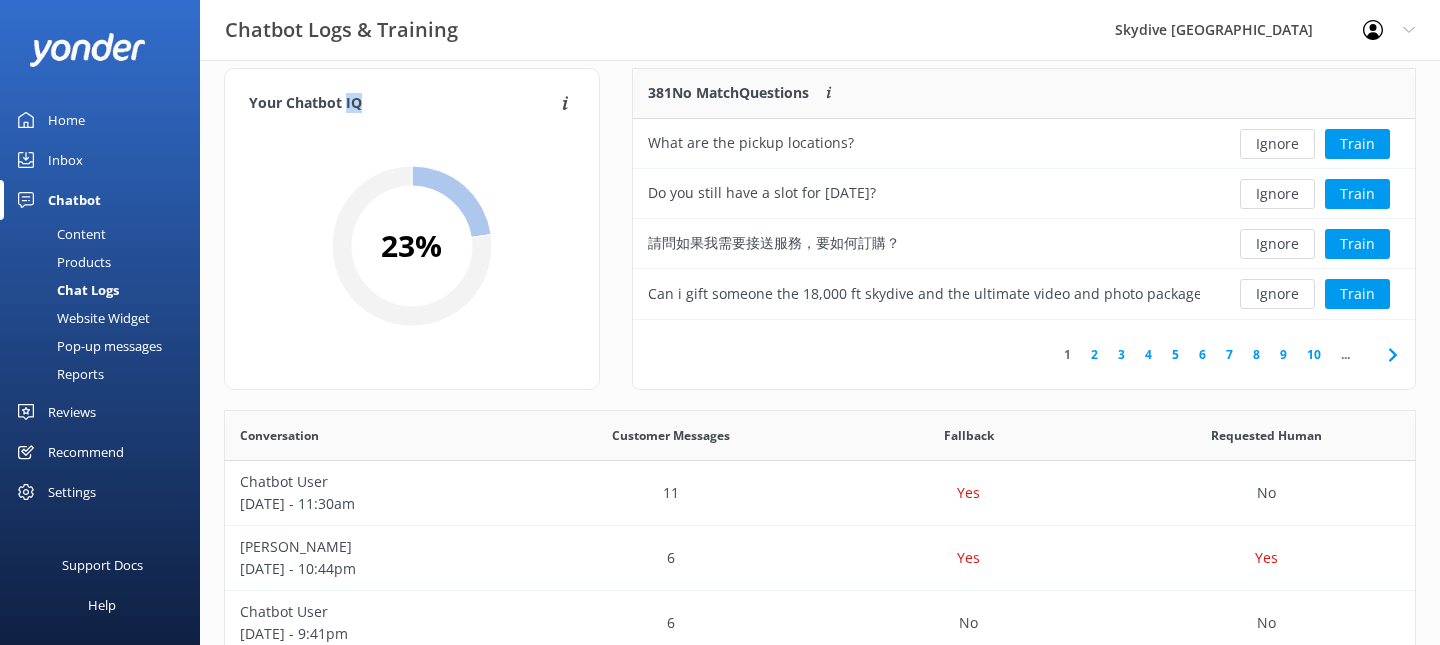 drag, startPoint x: 345, startPoint y: 95, endPoint x: 368, endPoint y: 96, distance: 23.021729 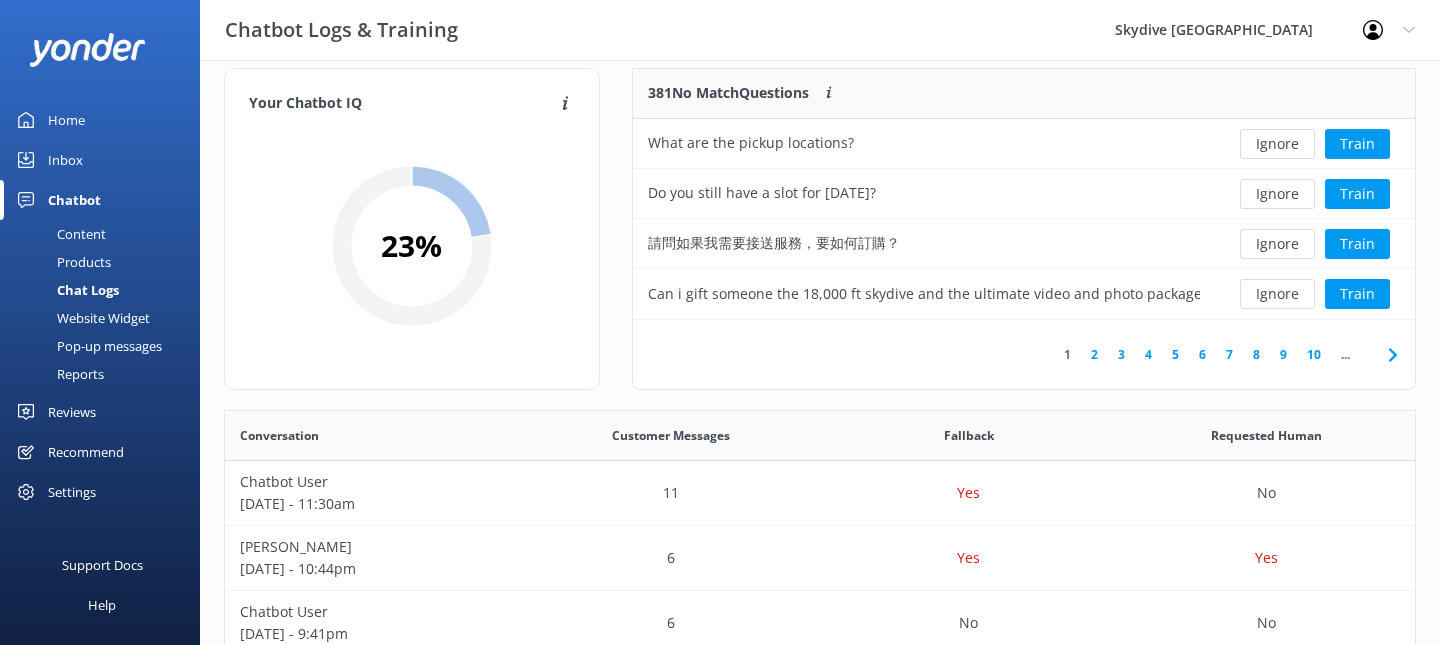 click on "Your Chatbot IQ" at bounding box center [402, 104] 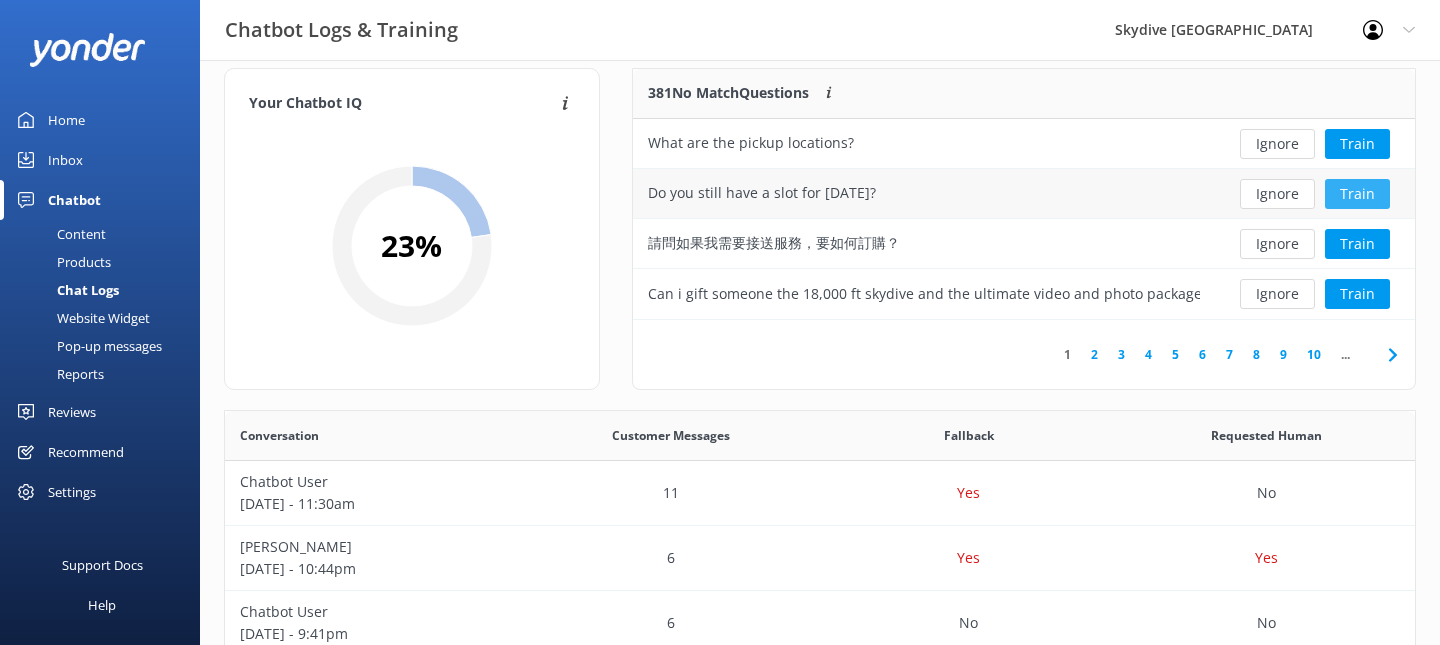 click on "Train" at bounding box center (1357, 194) 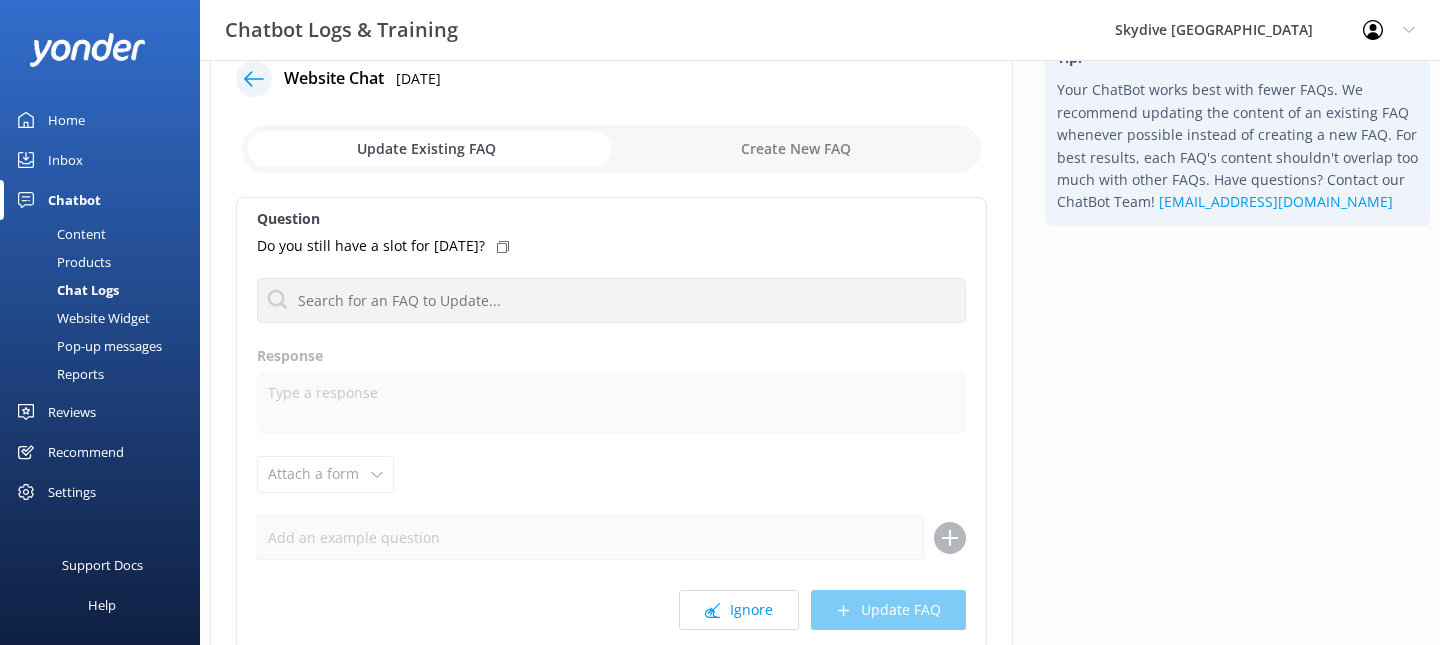 scroll, scrollTop: 58, scrollLeft: 0, axis: vertical 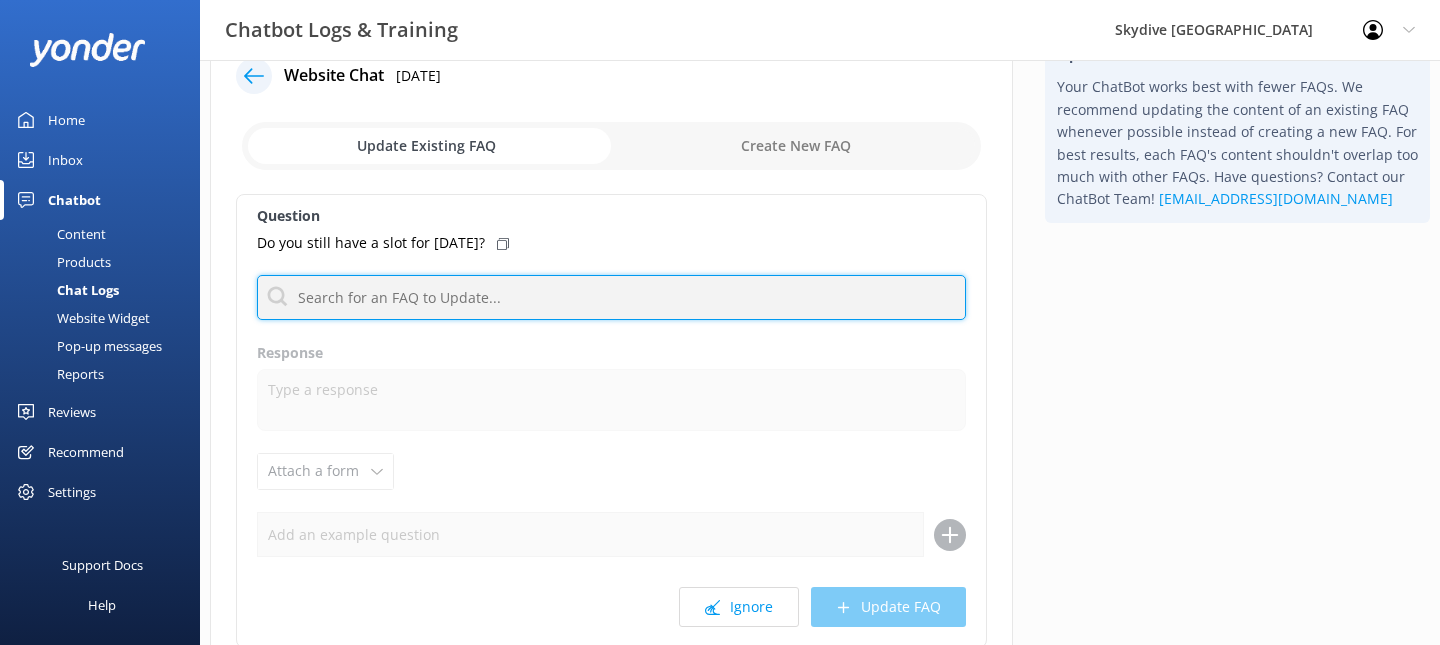 click at bounding box center (611, 297) 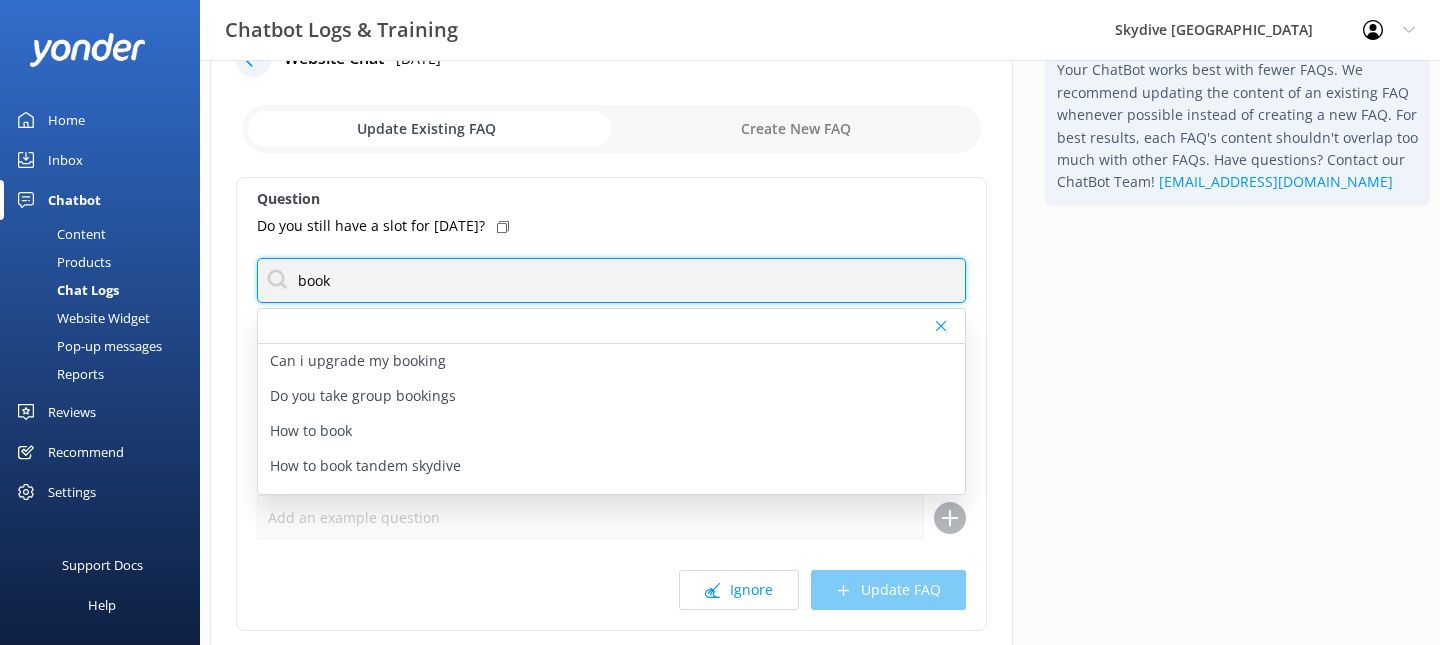 scroll, scrollTop: 78, scrollLeft: 0, axis: vertical 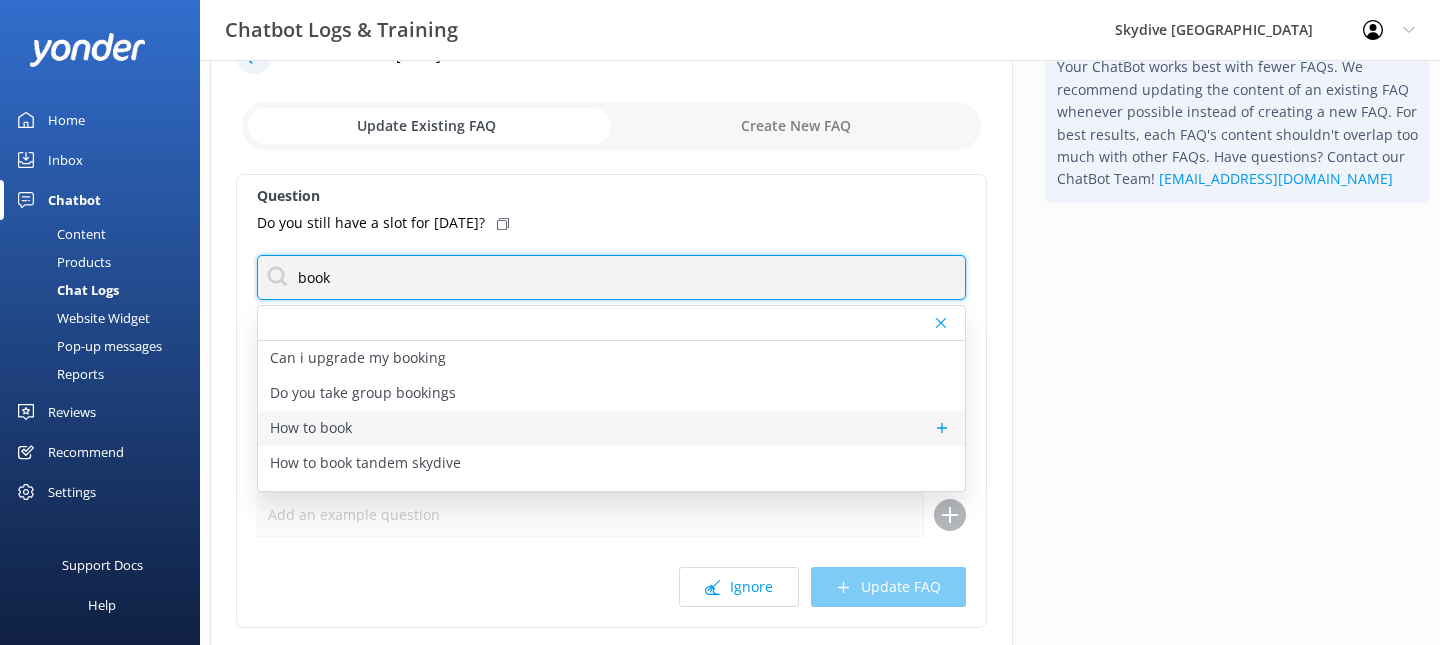 type on "book" 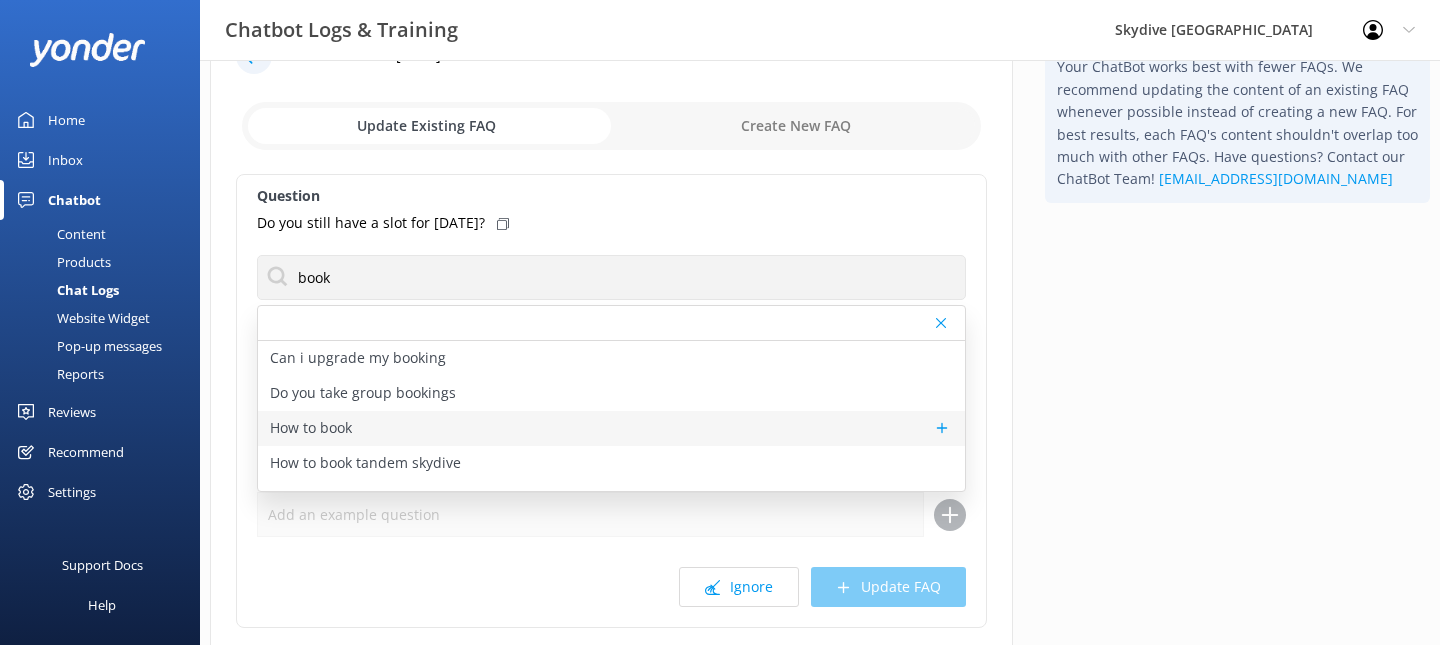 click on "How to book" at bounding box center [611, 428] 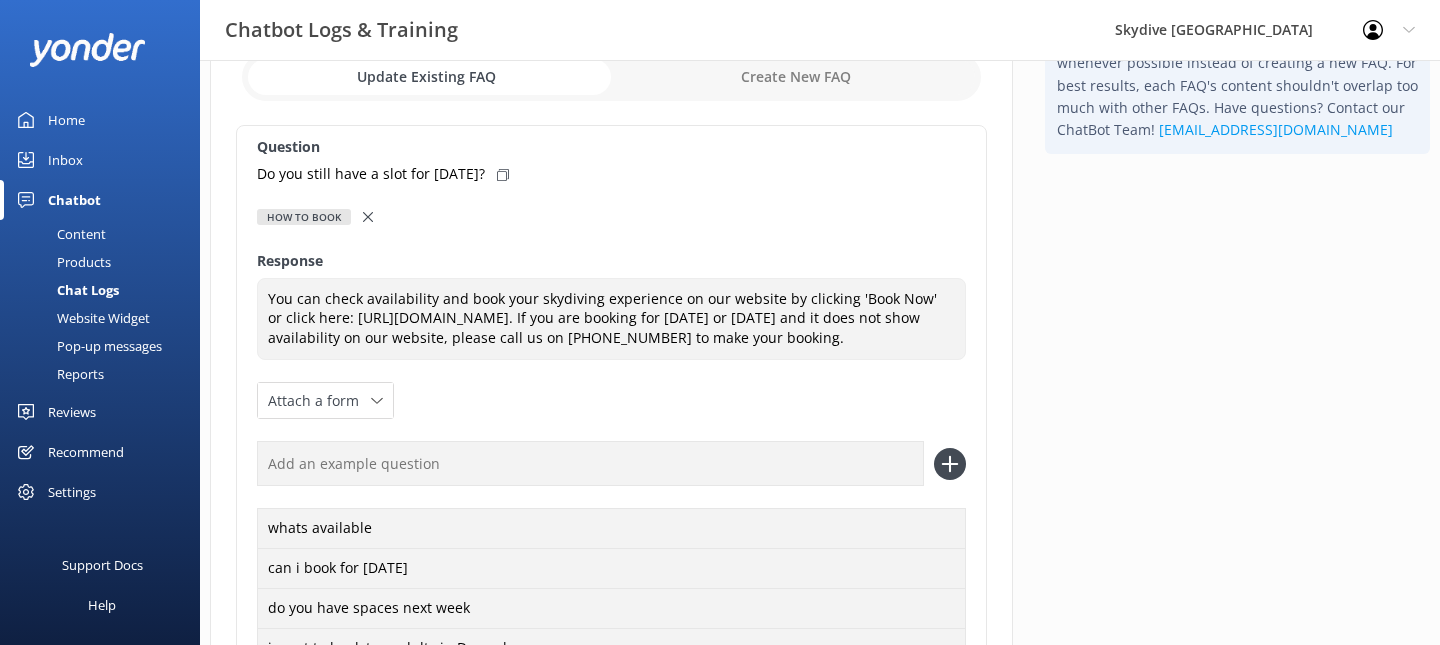 scroll, scrollTop: 135, scrollLeft: 0, axis: vertical 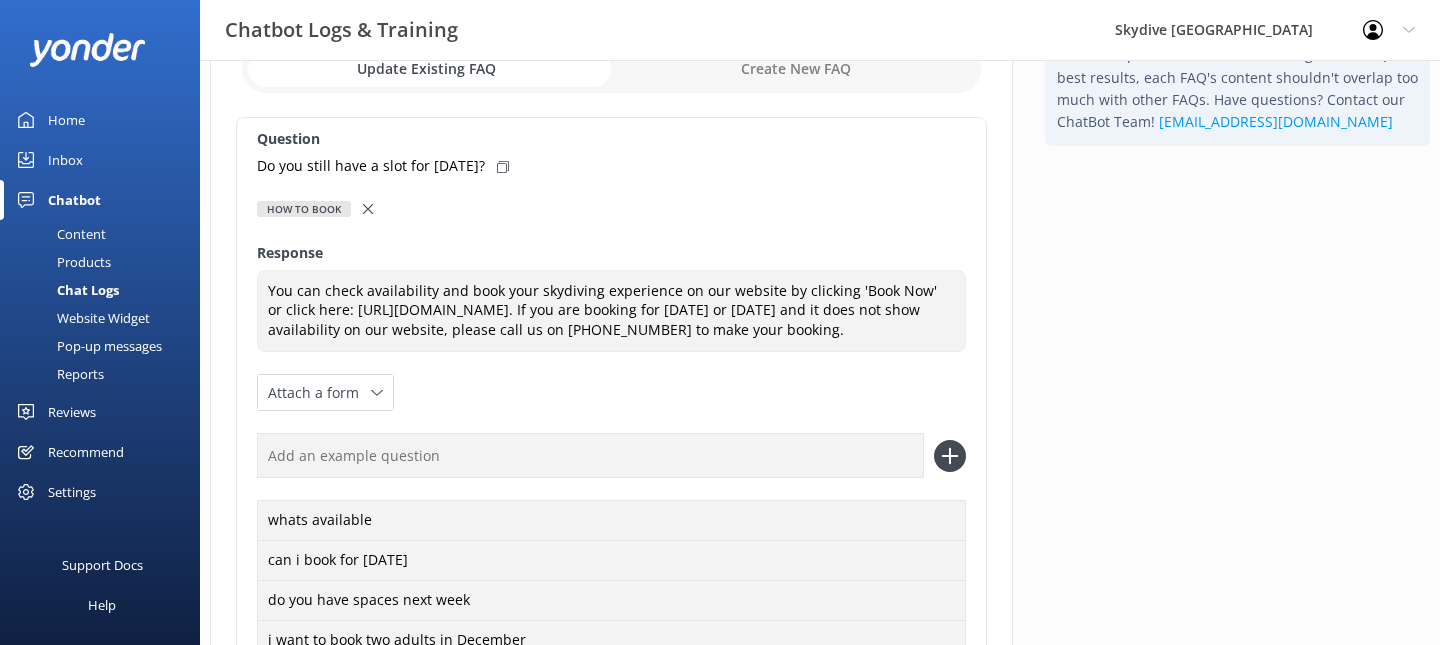 click 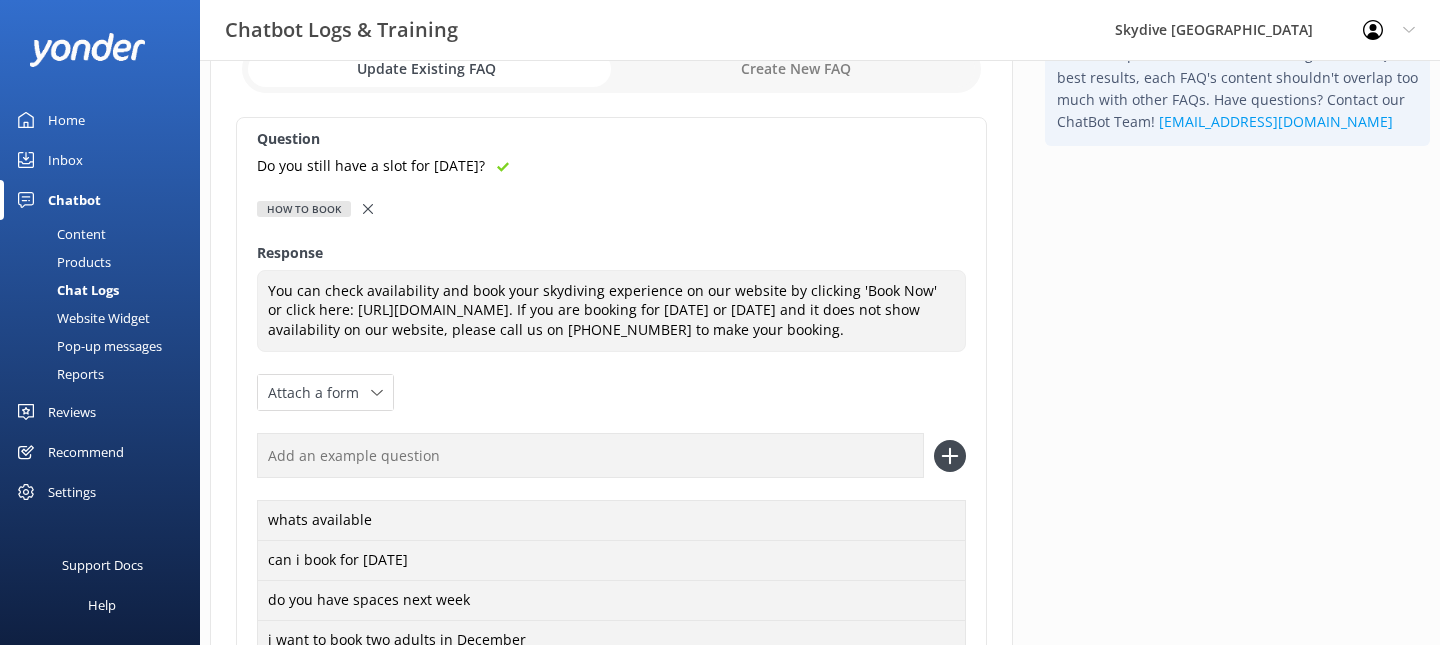 click at bounding box center [590, 455] 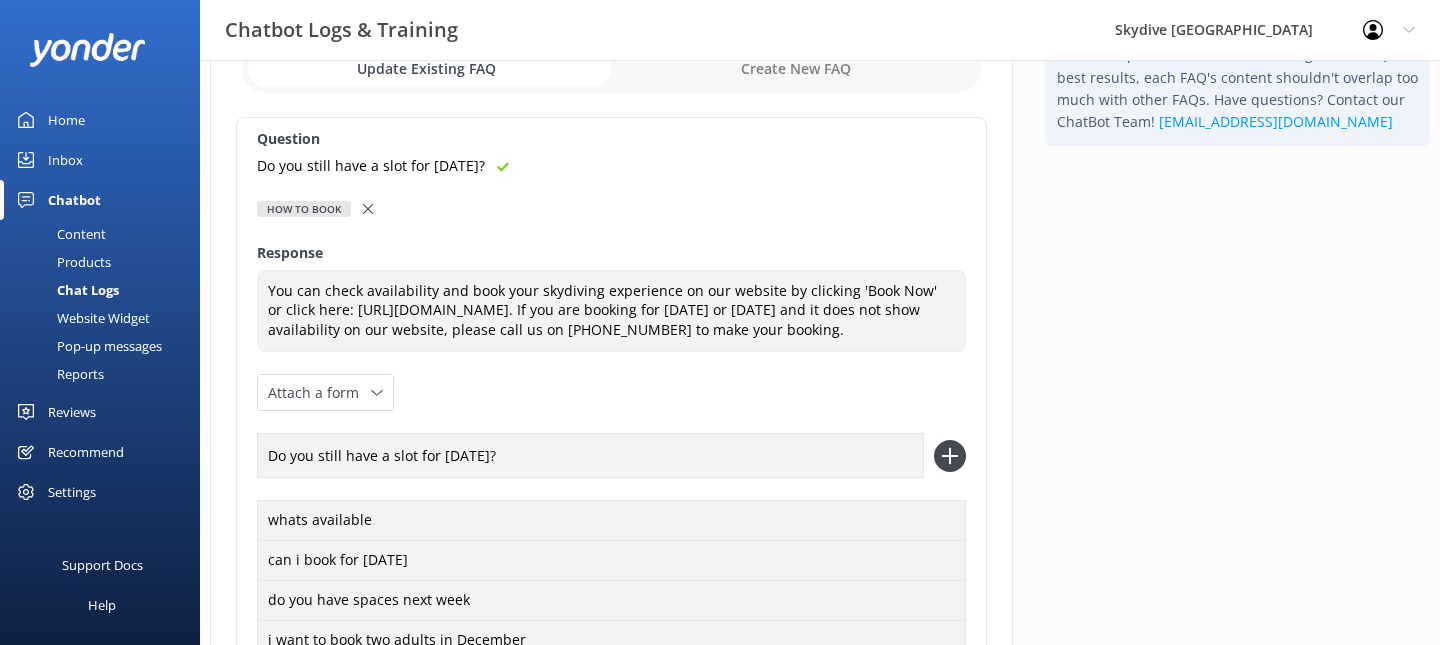 type on "Do you still have a slot for 28th of July?" 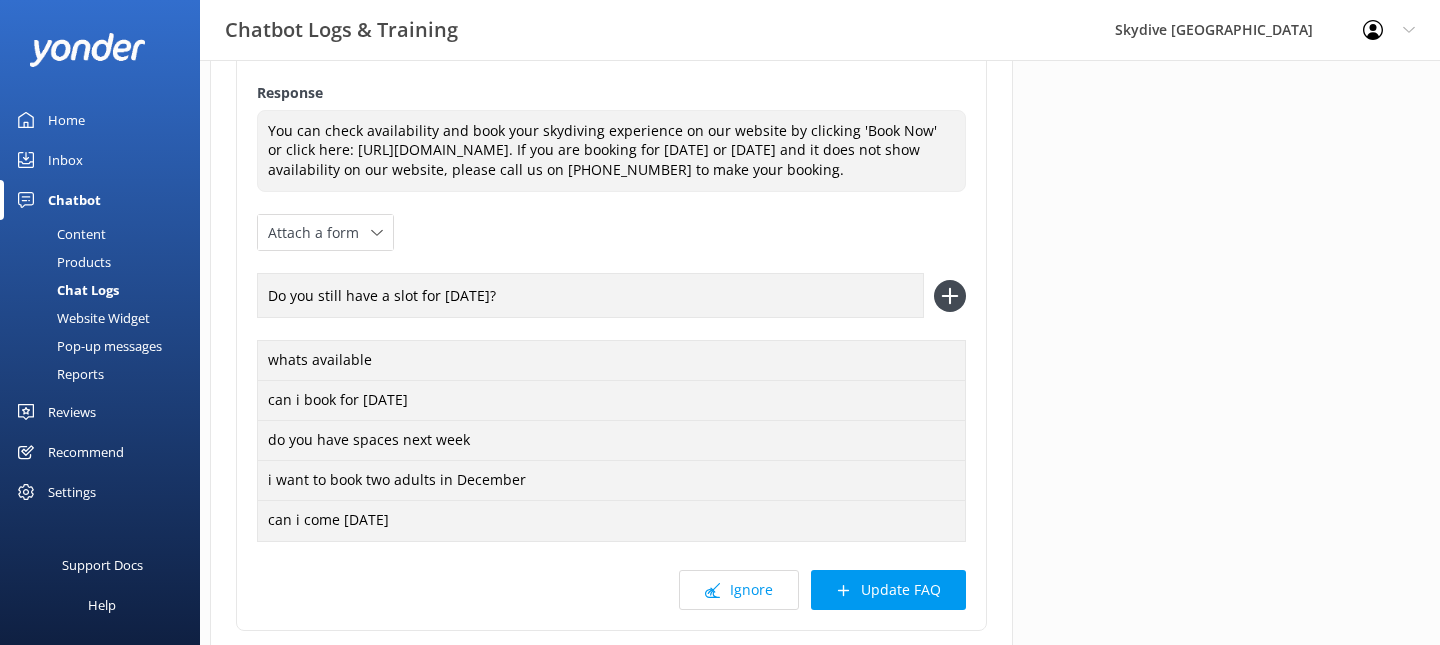 scroll, scrollTop: 300, scrollLeft: 0, axis: vertical 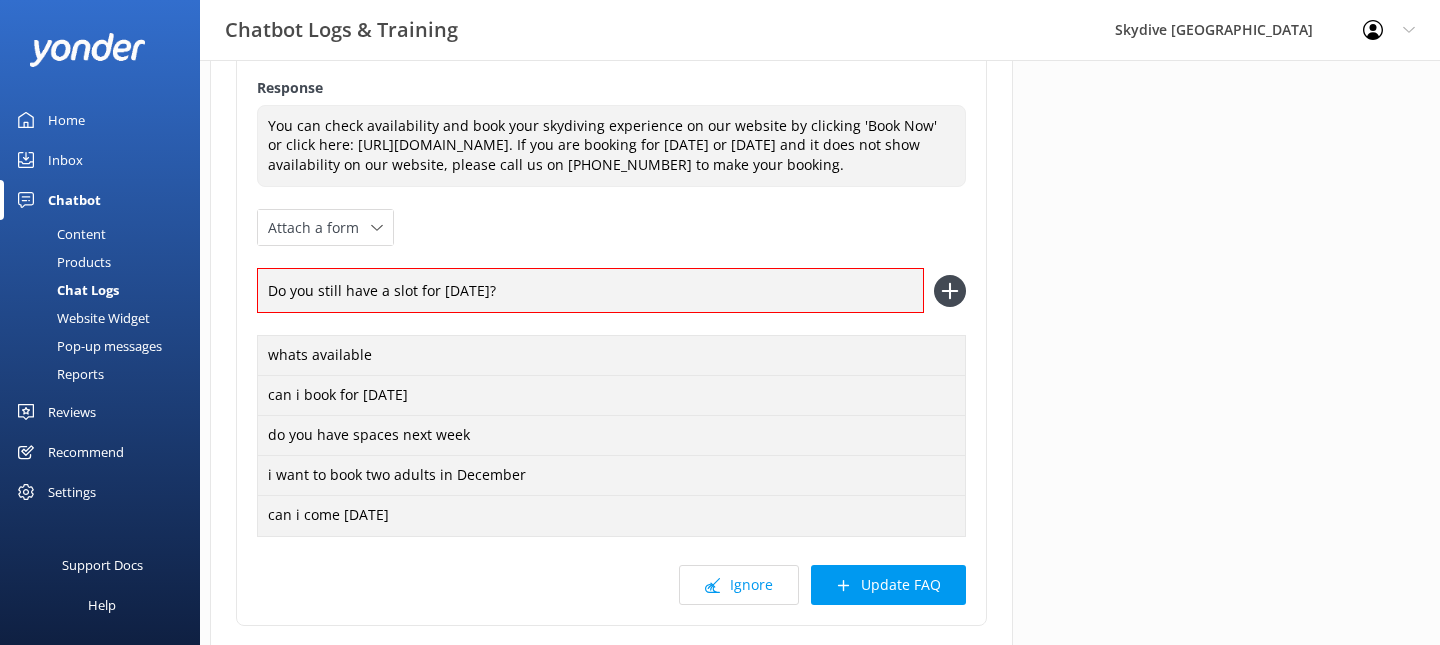 drag, startPoint x: 879, startPoint y: 590, endPoint x: 933, endPoint y: 324, distance: 271.42587 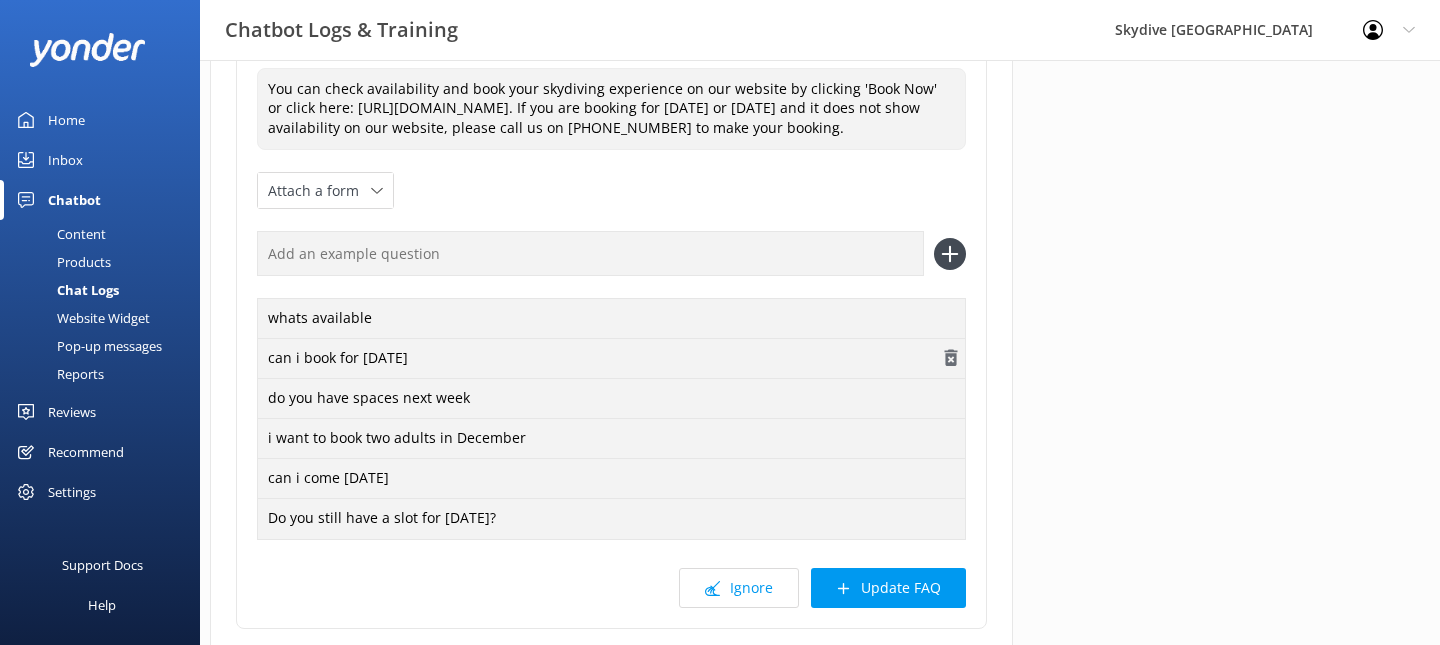 scroll, scrollTop: 345, scrollLeft: 0, axis: vertical 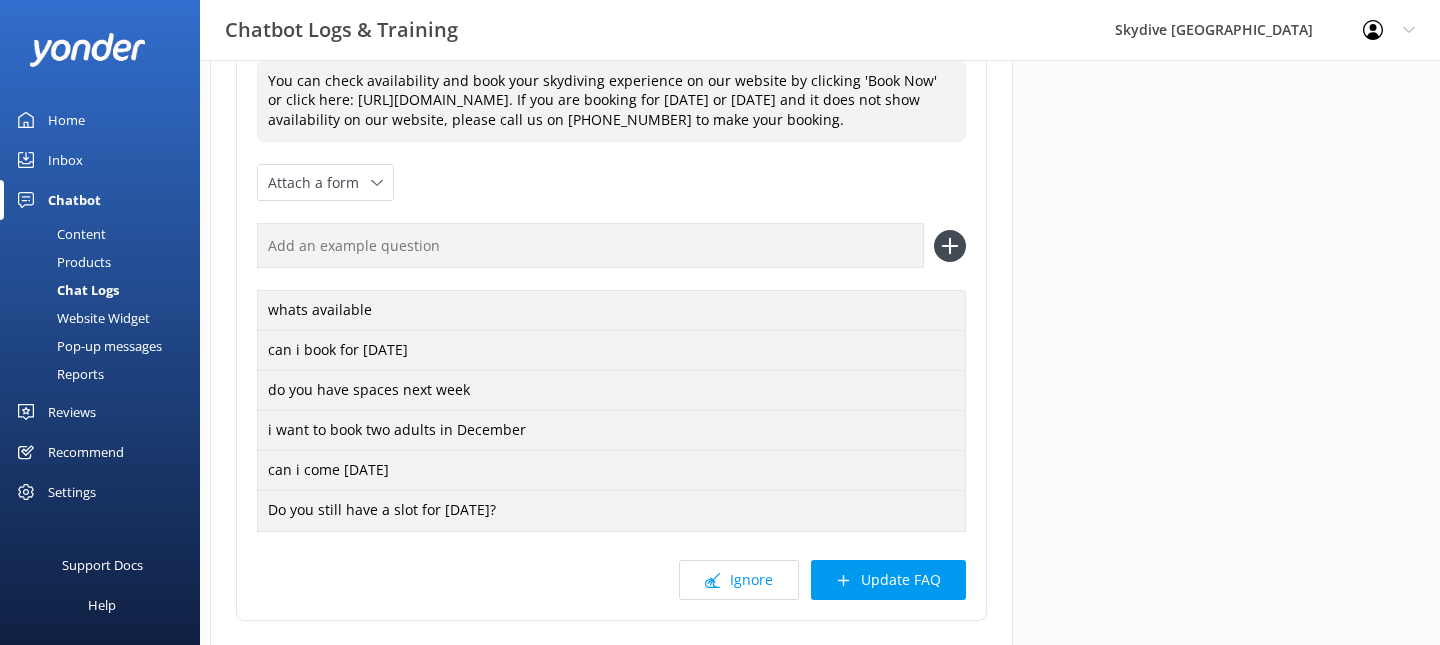 click on "Update FAQ" at bounding box center (888, 580) 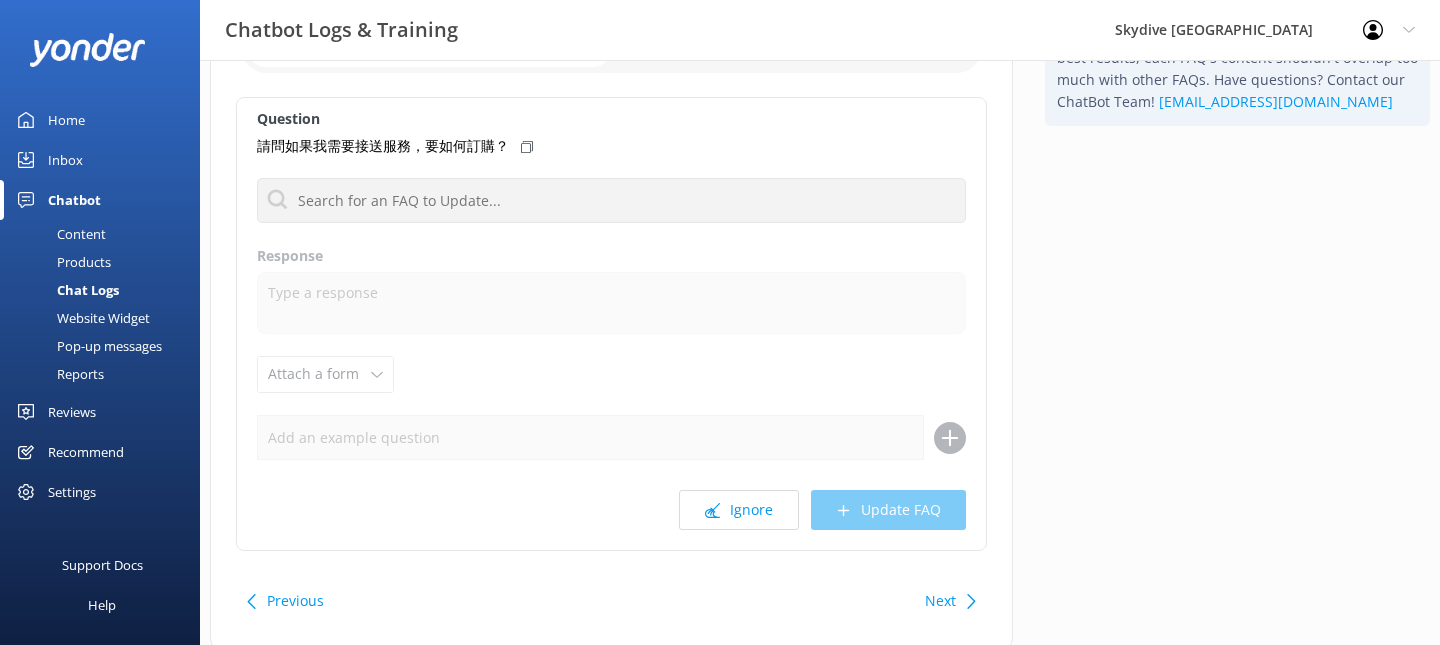 scroll, scrollTop: 203, scrollLeft: 0, axis: vertical 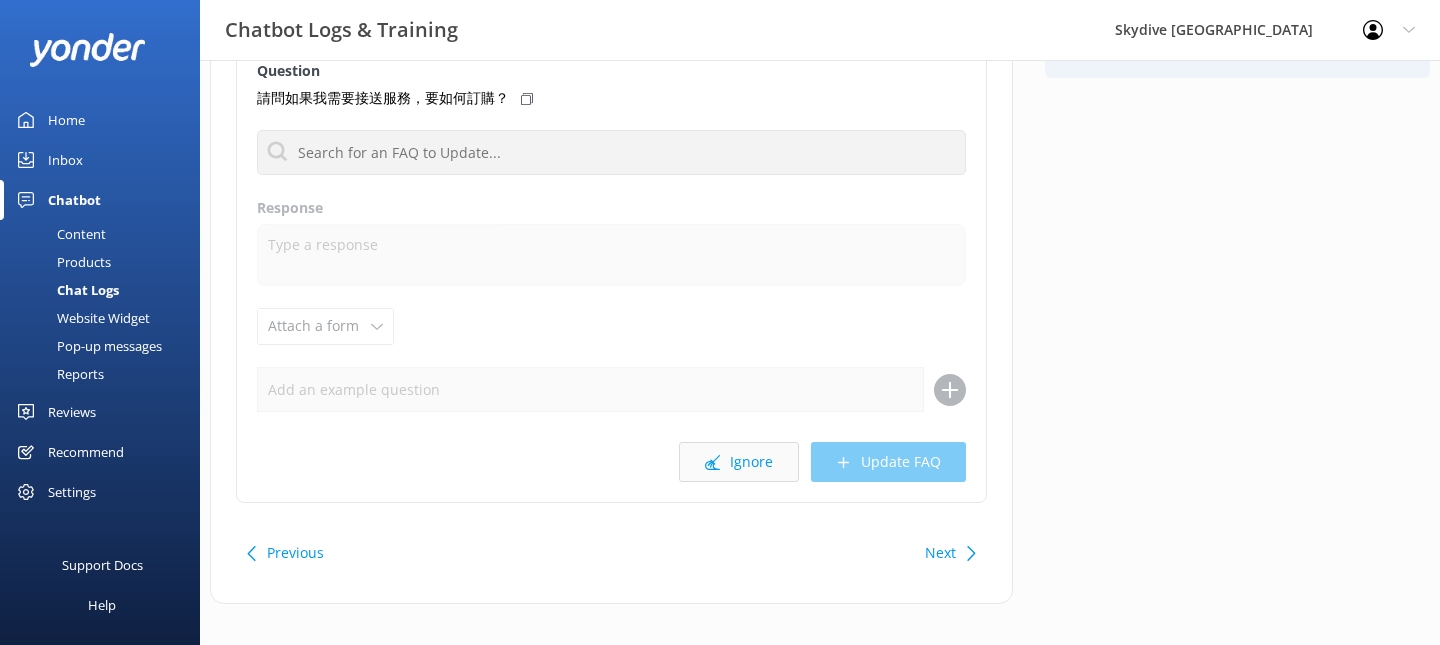 click on "Ignore" at bounding box center [739, 462] 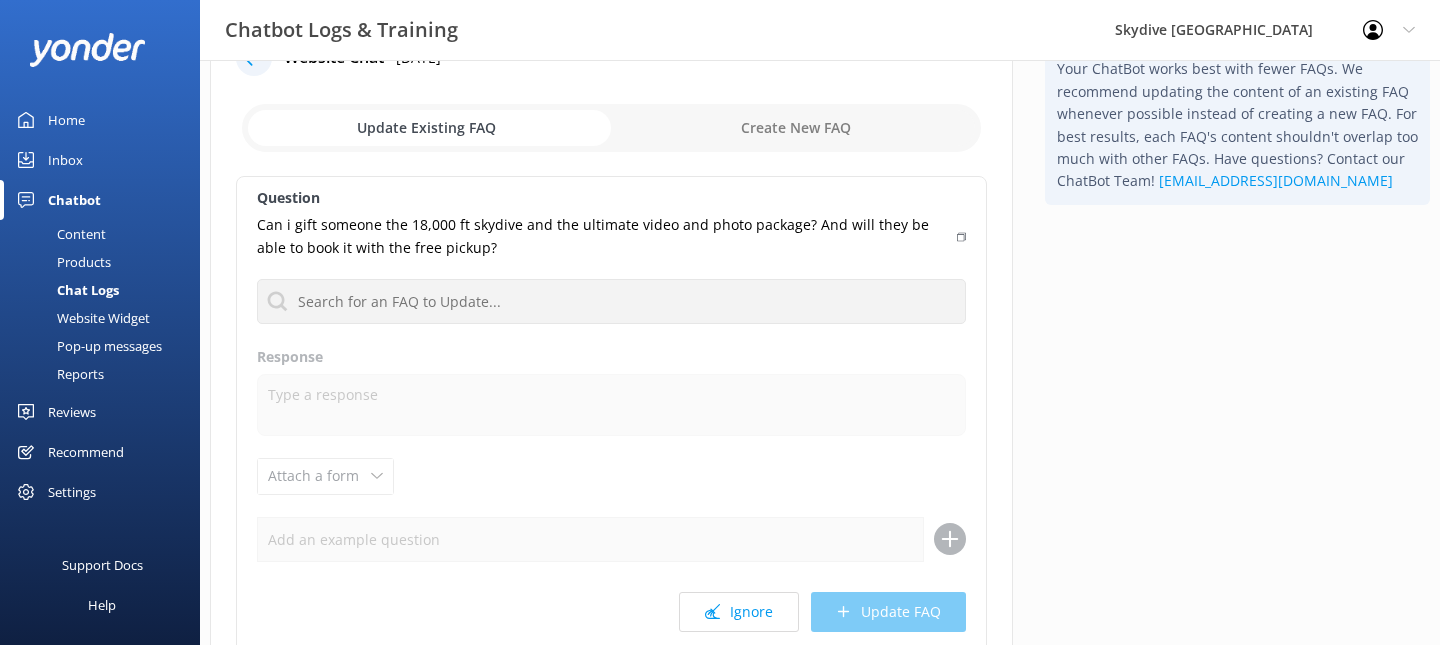 scroll, scrollTop: 81, scrollLeft: 0, axis: vertical 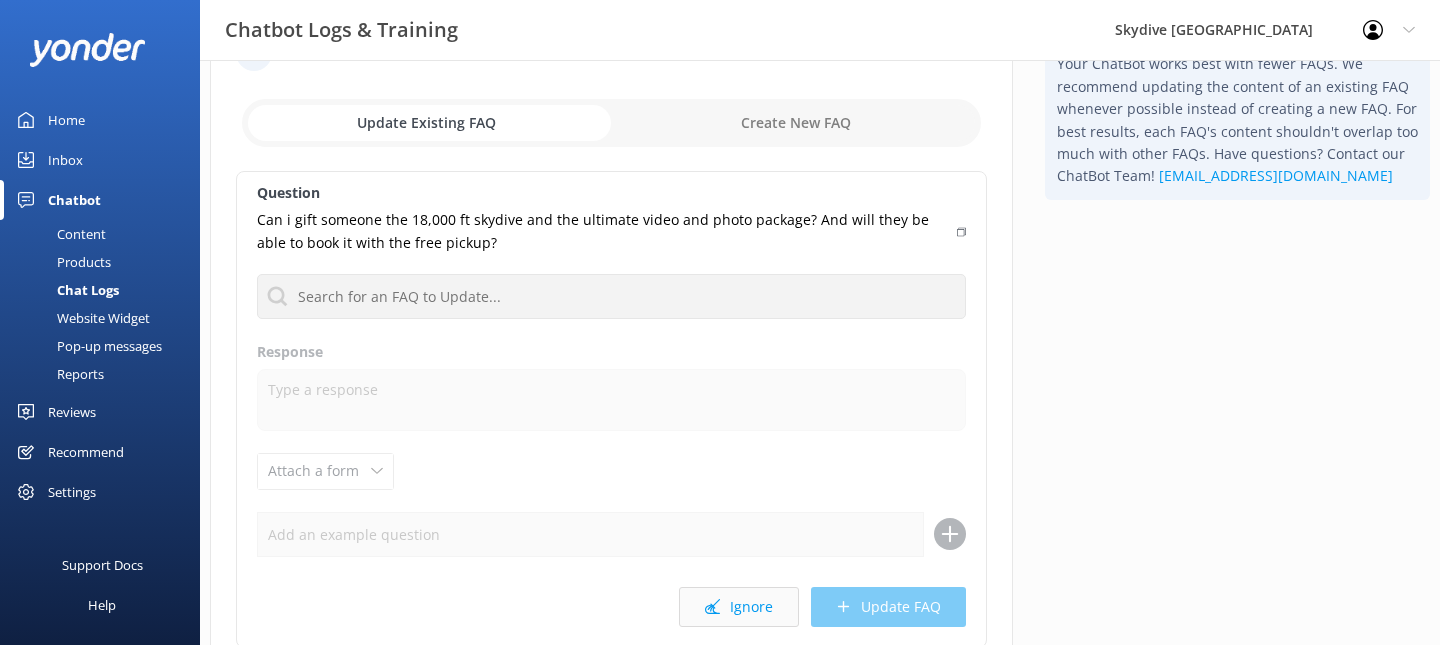 click on "Ignore" at bounding box center [739, 607] 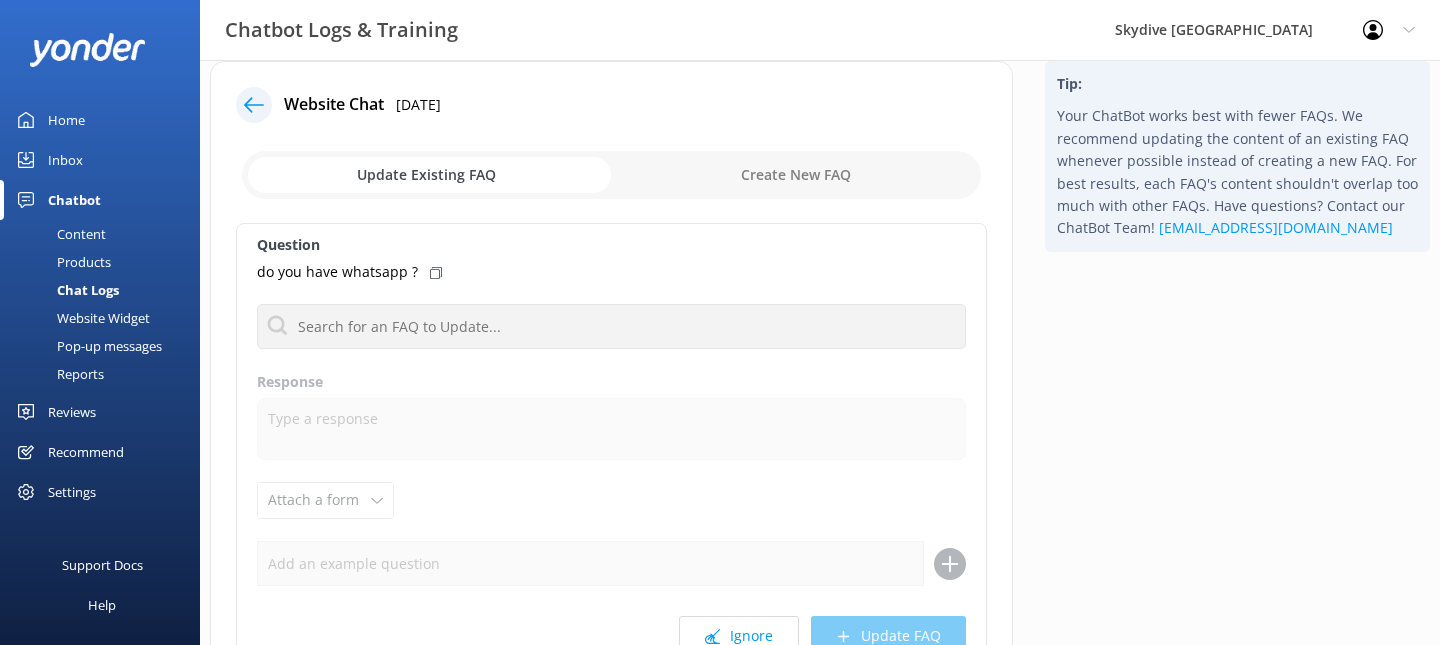scroll, scrollTop: 34, scrollLeft: 0, axis: vertical 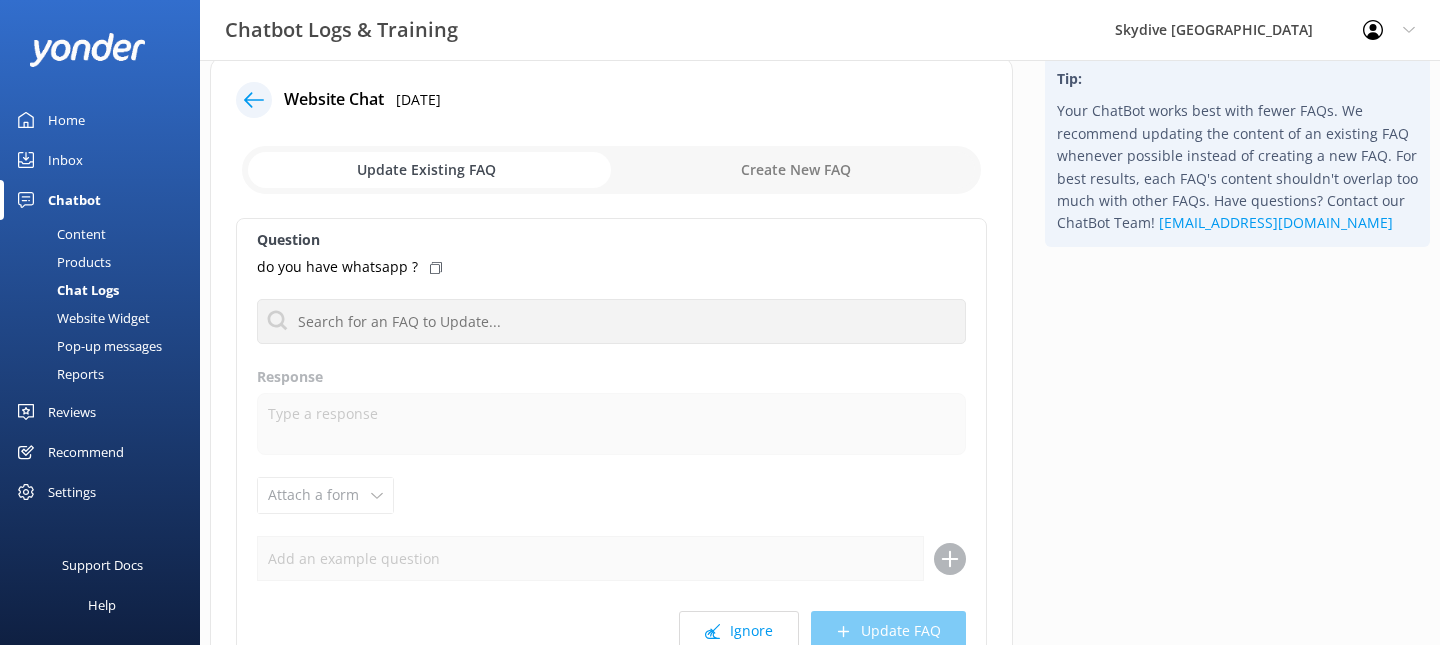 click 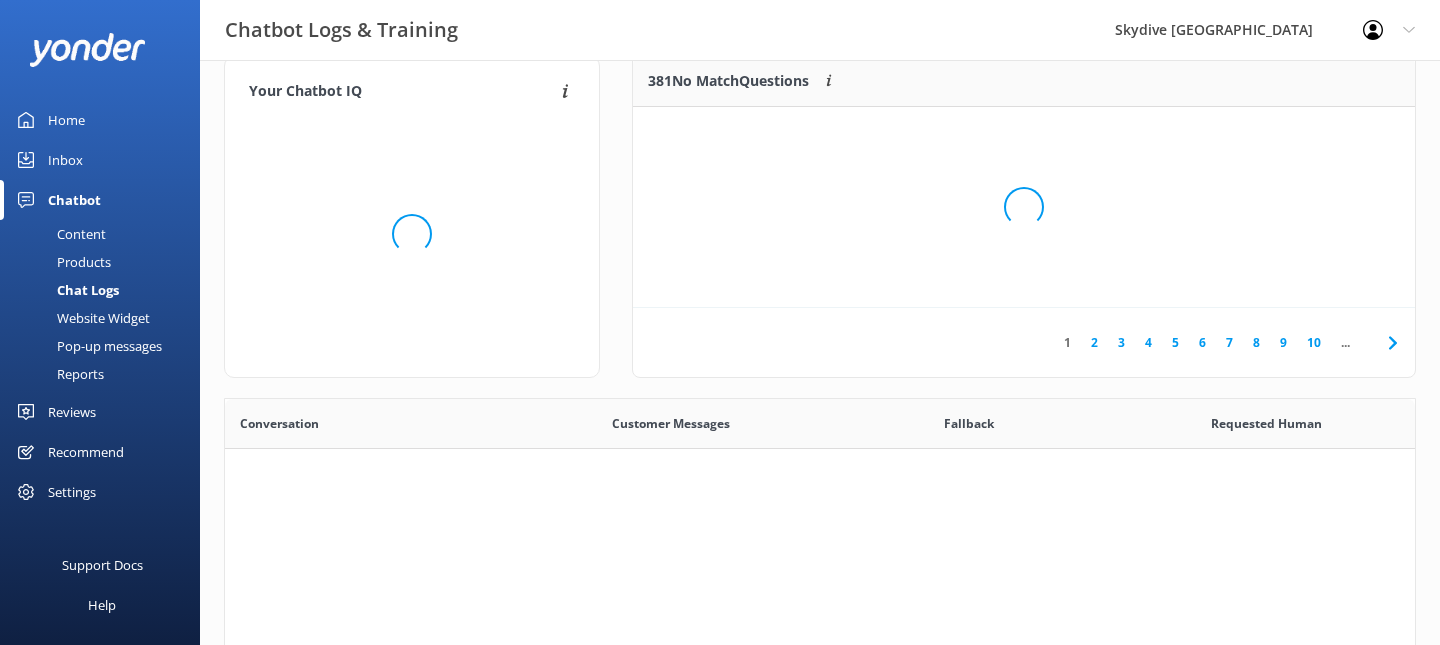 scroll, scrollTop: 1, scrollLeft: 1, axis: both 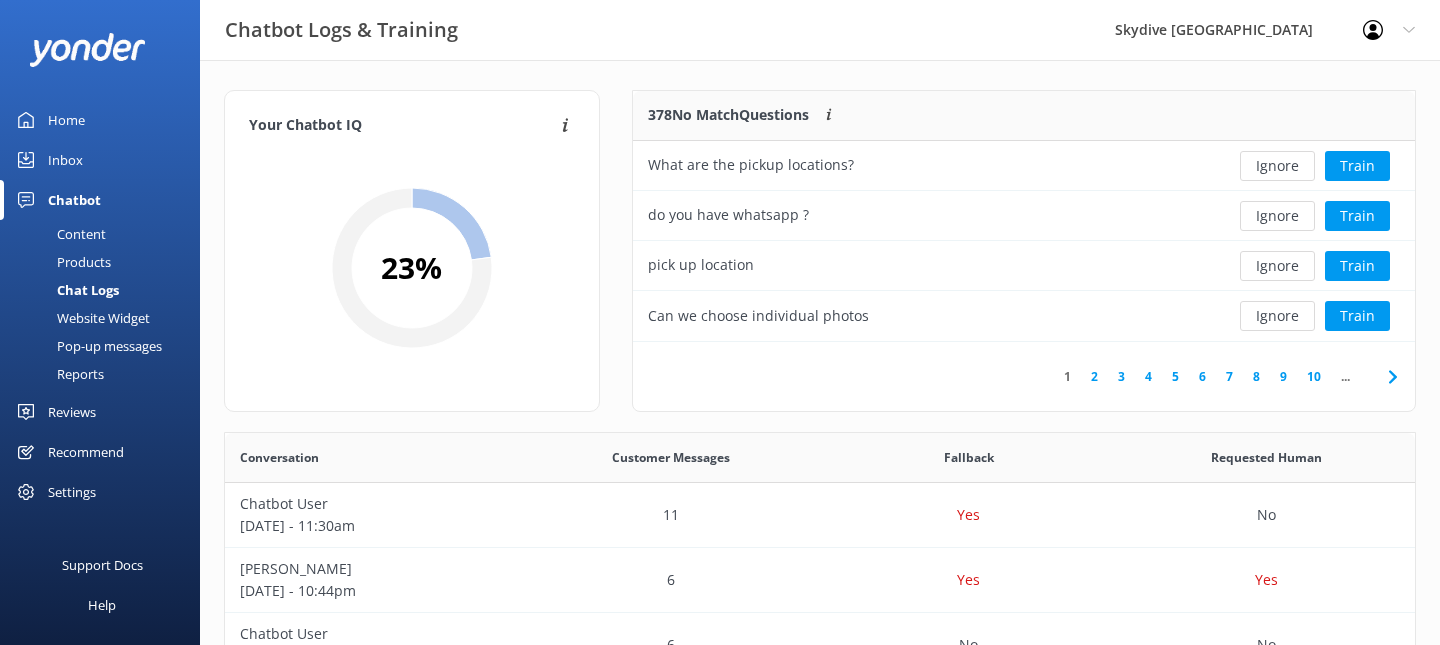click on "Products" at bounding box center (61, 262) 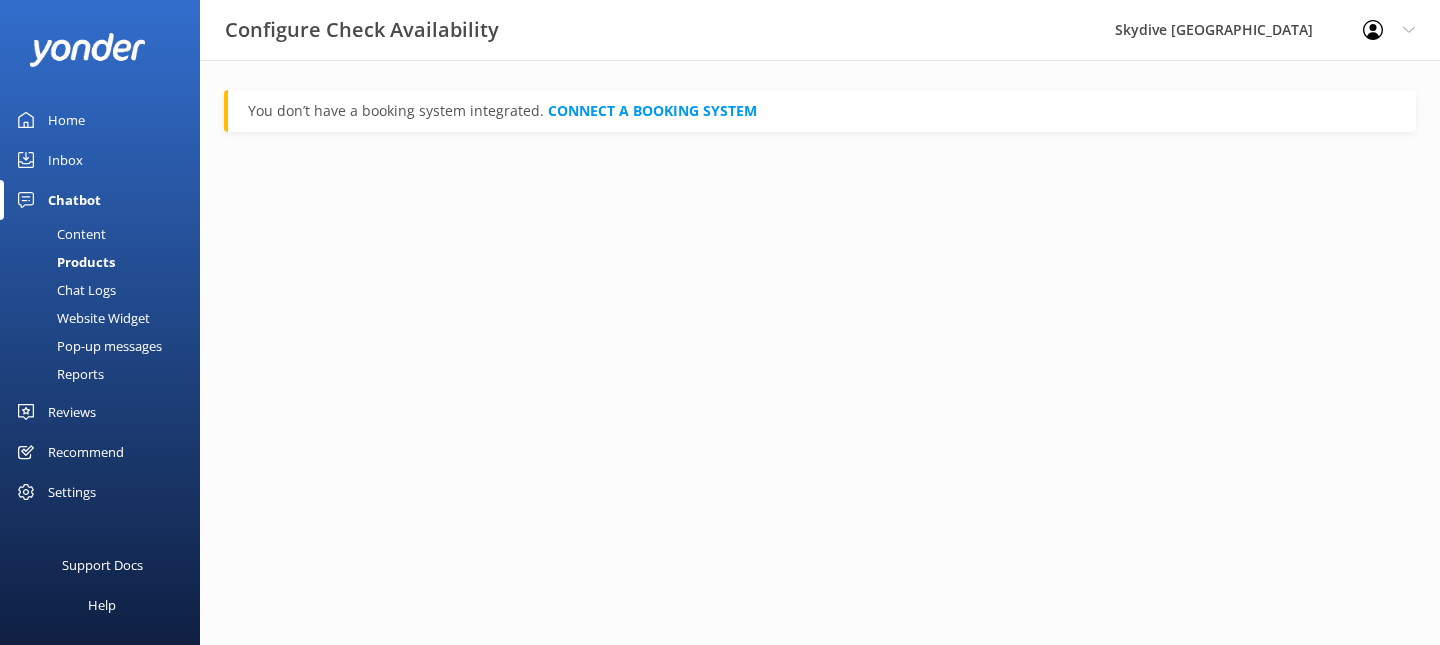click on "Configure Check Availability Skydive Auckland Profile Settings Logout Home Inbox Chatbot Content Products Chat Logs Website Widget Pop-up messages Reports Reviews All Reviews Setup Mentions Send Requests Record Feedback Showcase Requests Sent Reports Recommend Settings General Settings Business details Organizations Manage Users Billing Templates Integrations Booking system Review sites Inbox Channels Other Chat Widget Inbox Settings Support Docs Help You don’t have a booking system integrated.   CONNECT A BOOKING SYSTEM" at bounding box center [720, 322] 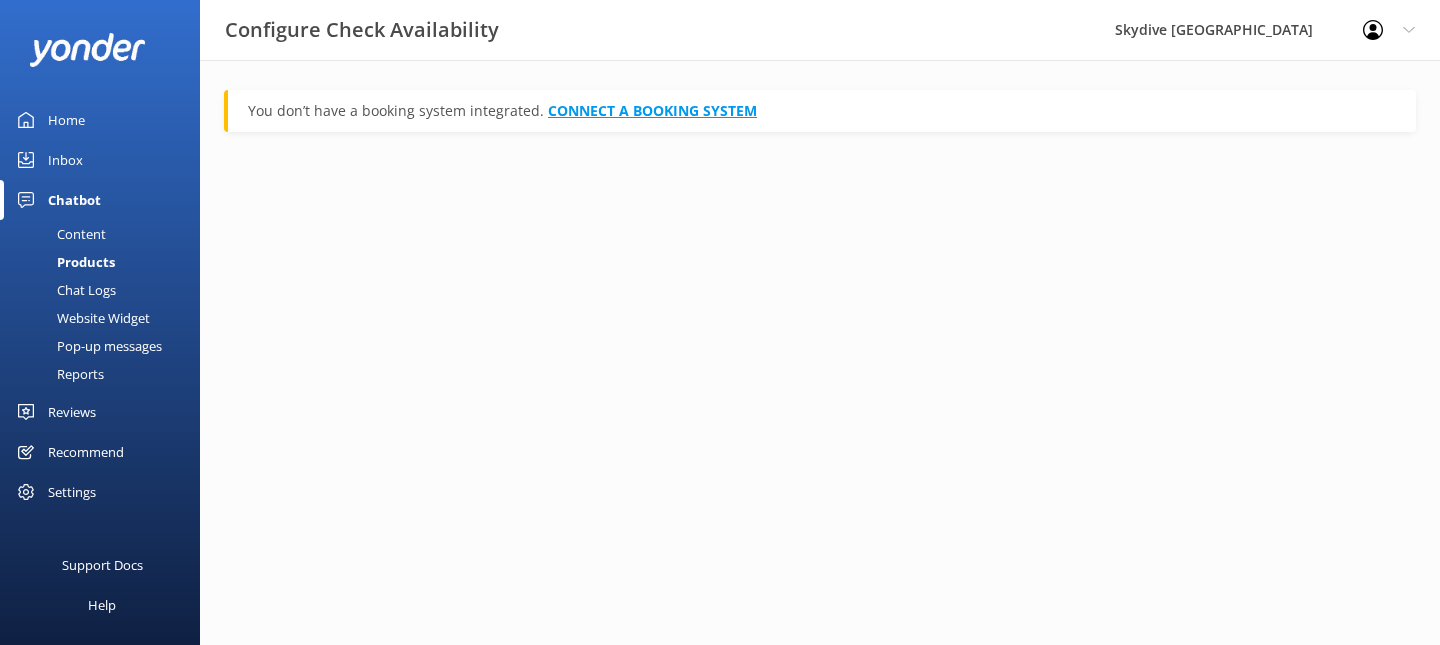click on "CONNECT A BOOKING SYSTEM" at bounding box center (652, 110) 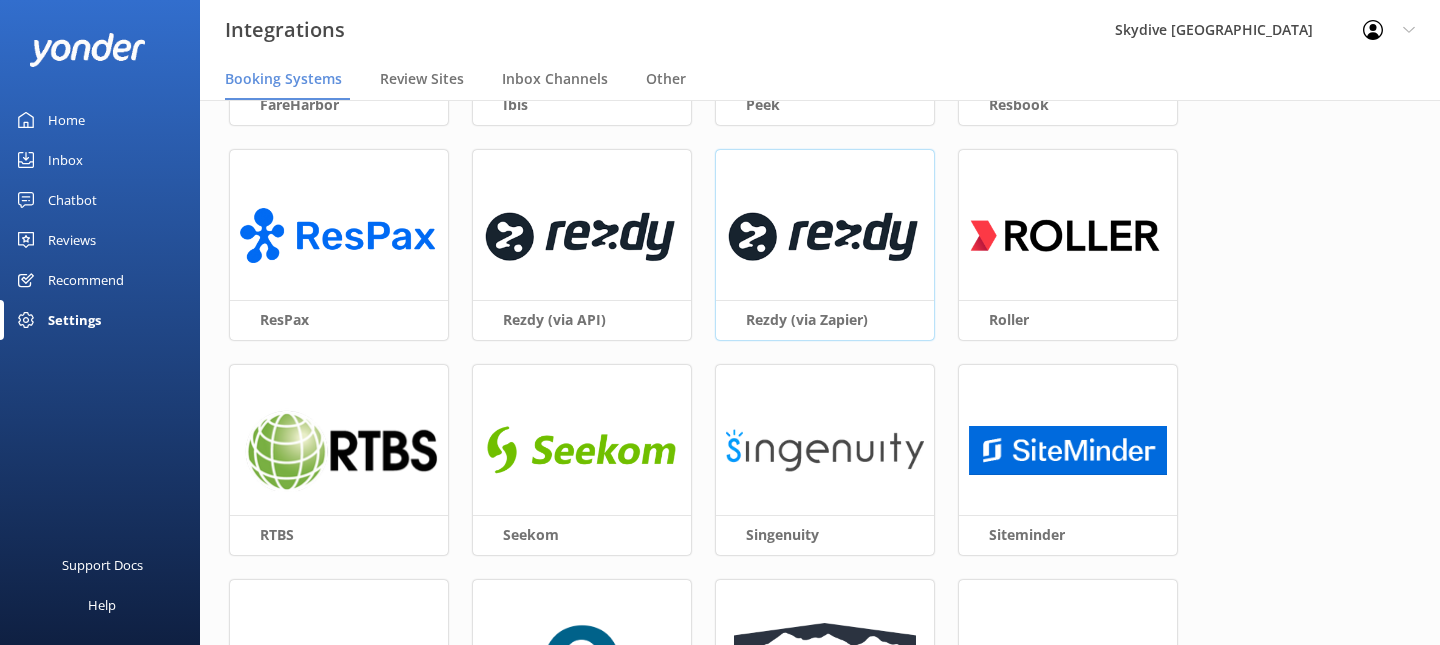 scroll, scrollTop: 473, scrollLeft: 0, axis: vertical 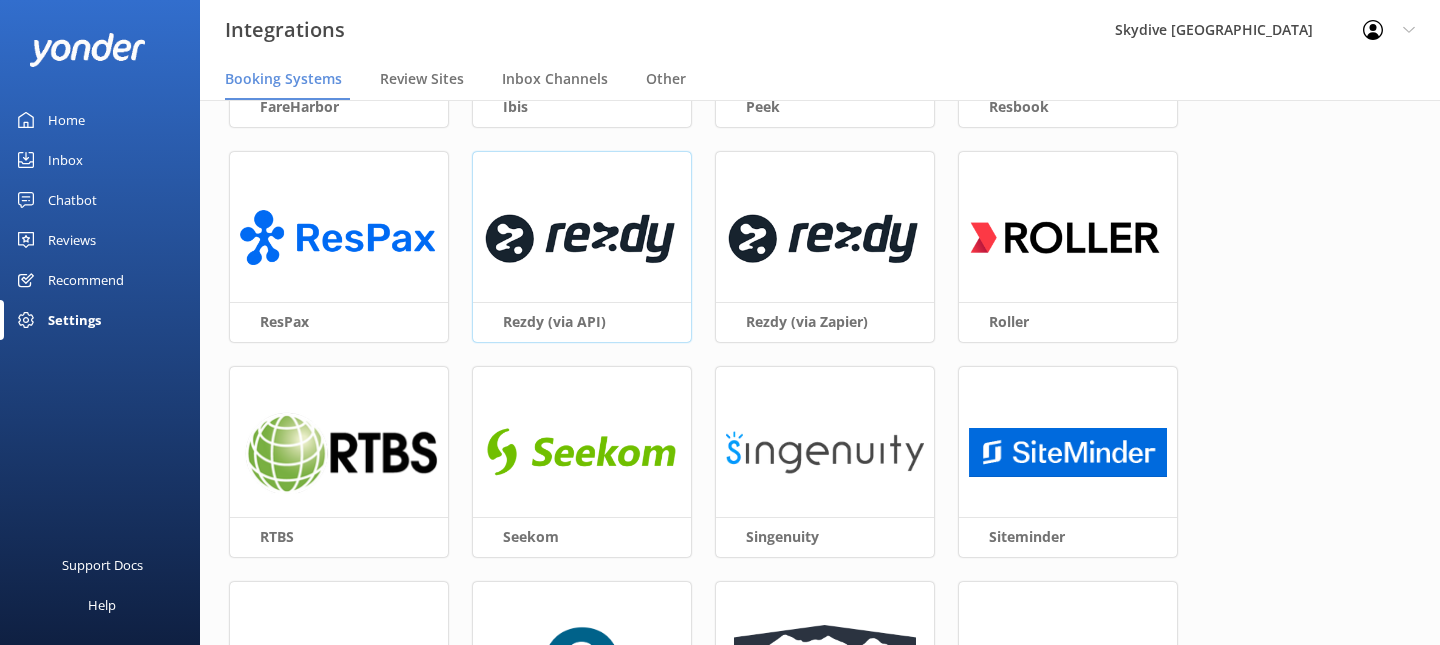 click on "Rezdy (via API)" at bounding box center (582, 321) 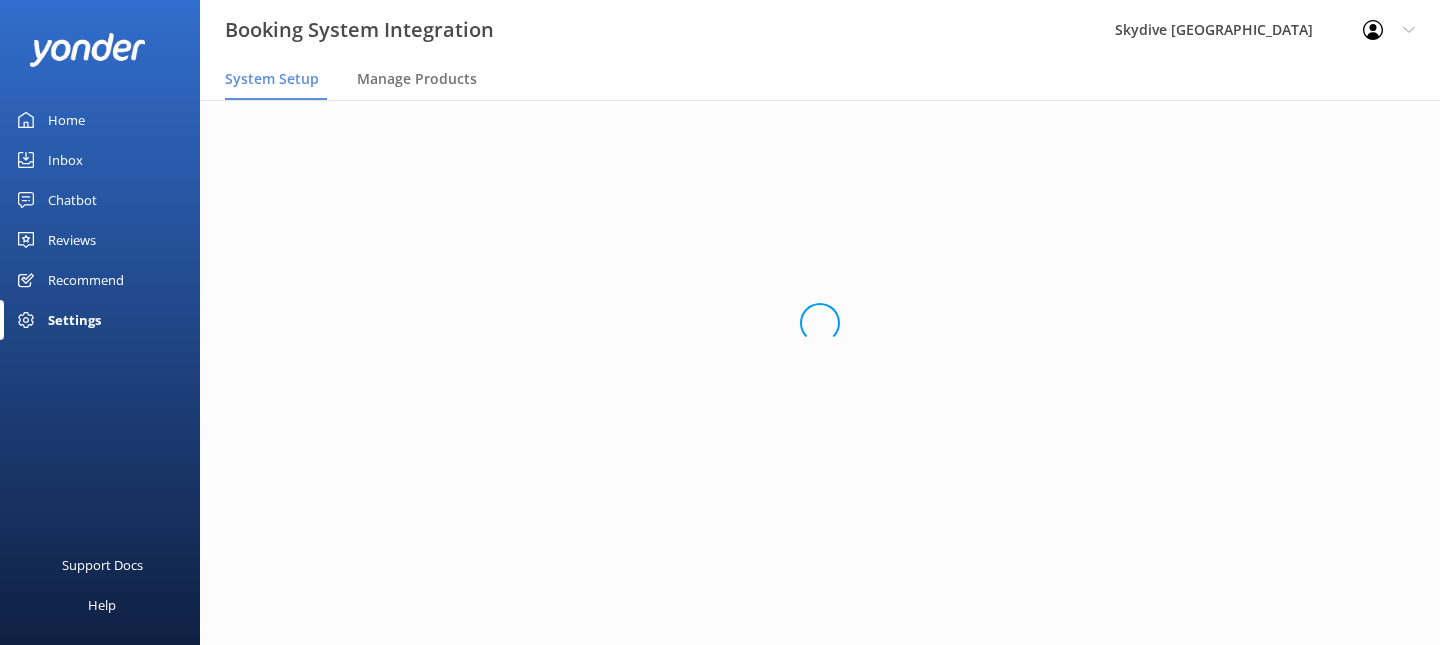 scroll, scrollTop: 0, scrollLeft: 0, axis: both 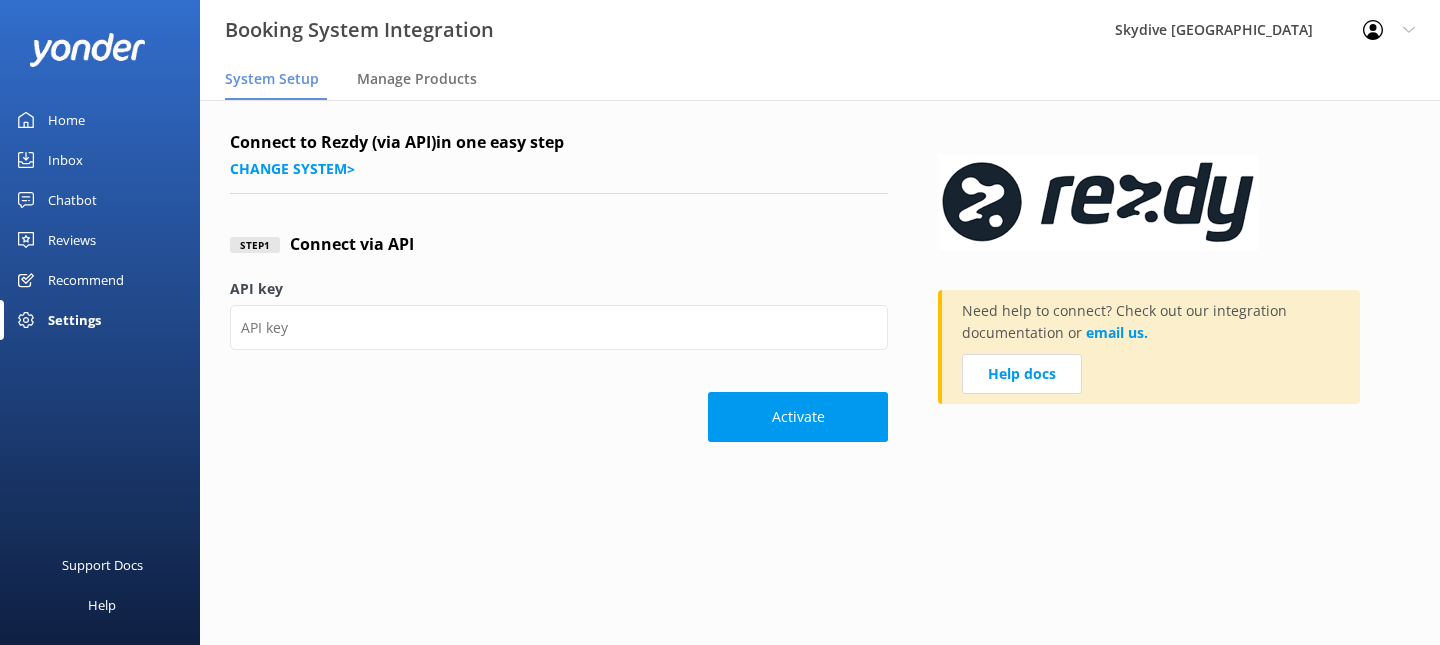 click on "Chatbot" at bounding box center [72, 200] 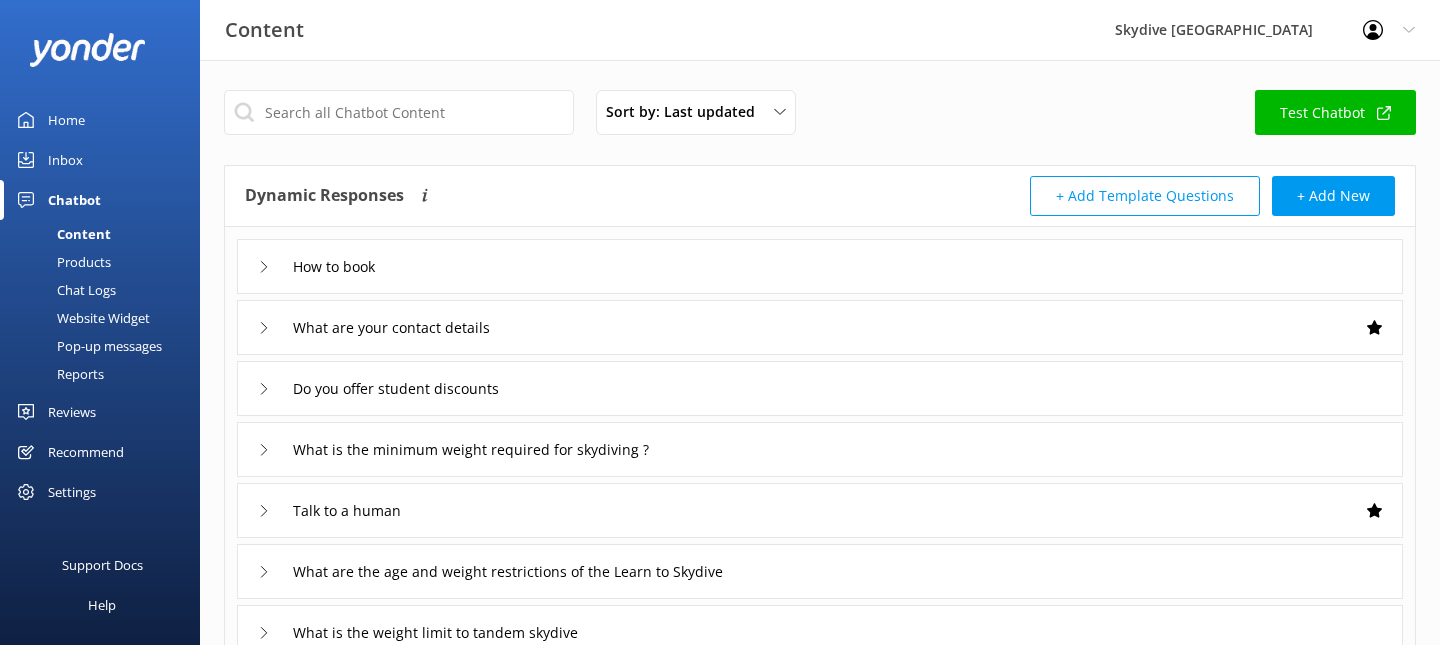 click on "Chat Logs" at bounding box center [64, 290] 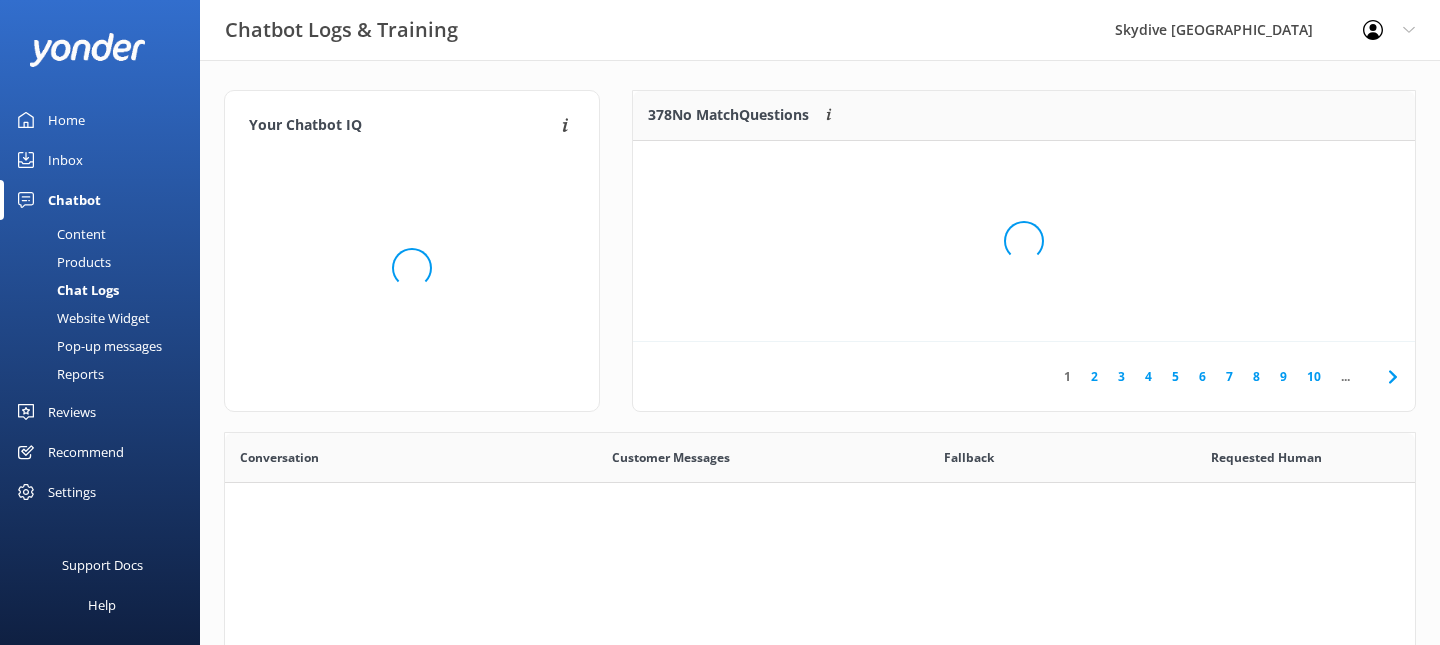 scroll, scrollTop: 1, scrollLeft: 1, axis: both 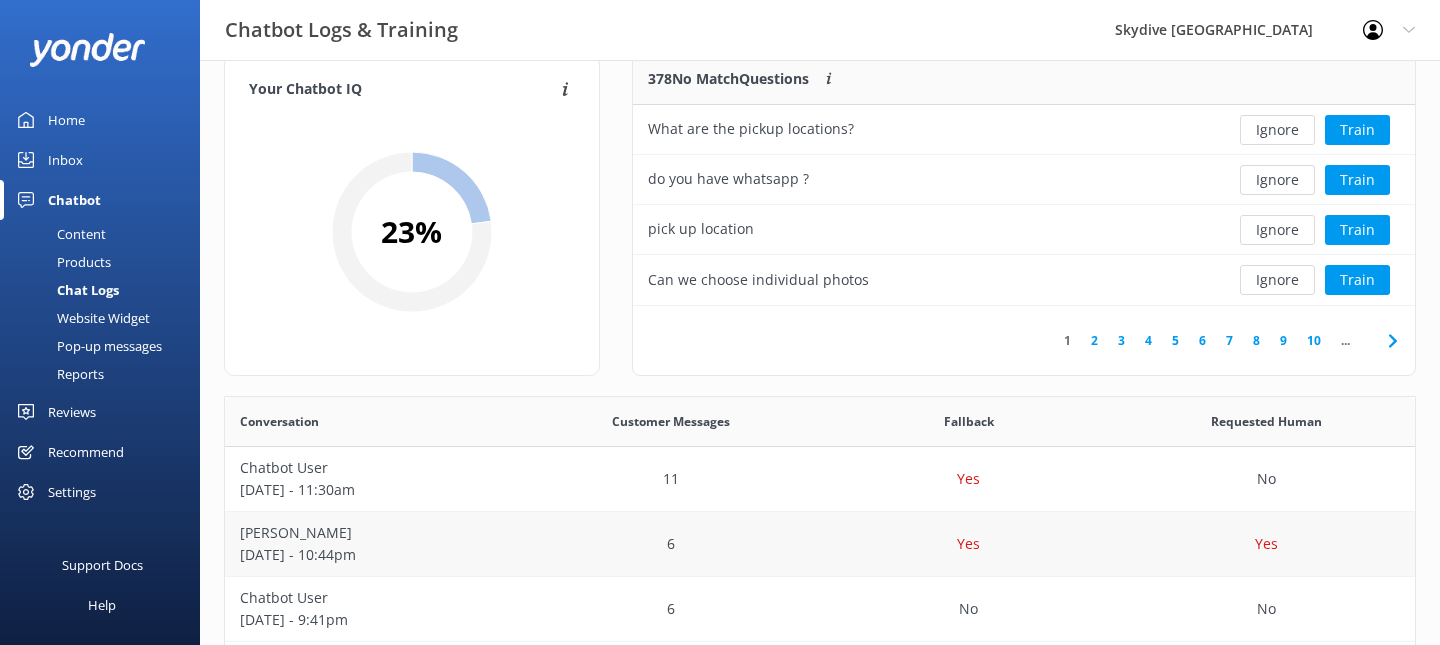 click on "Denice Frias" at bounding box center (374, 533) 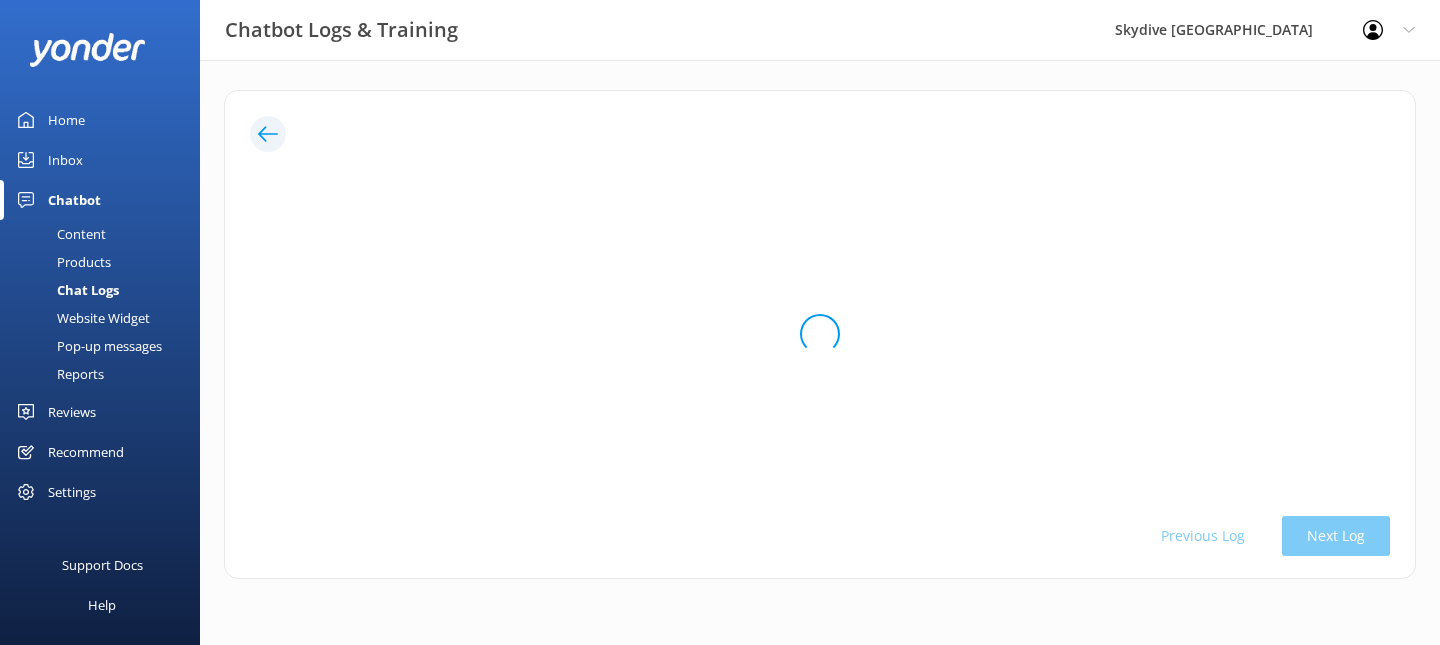 scroll, scrollTop: 0, scrollLeft: 0, axis: both 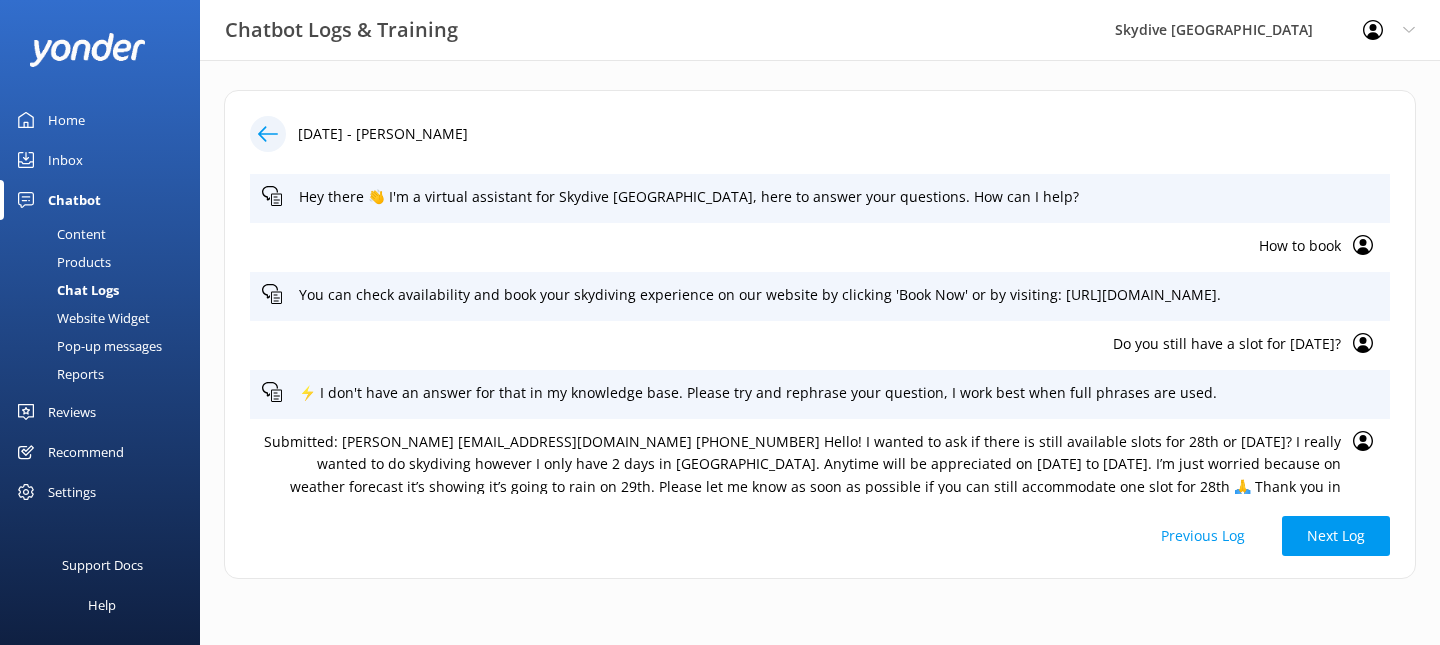 click on "How to book" at bounding box center [820, 247] 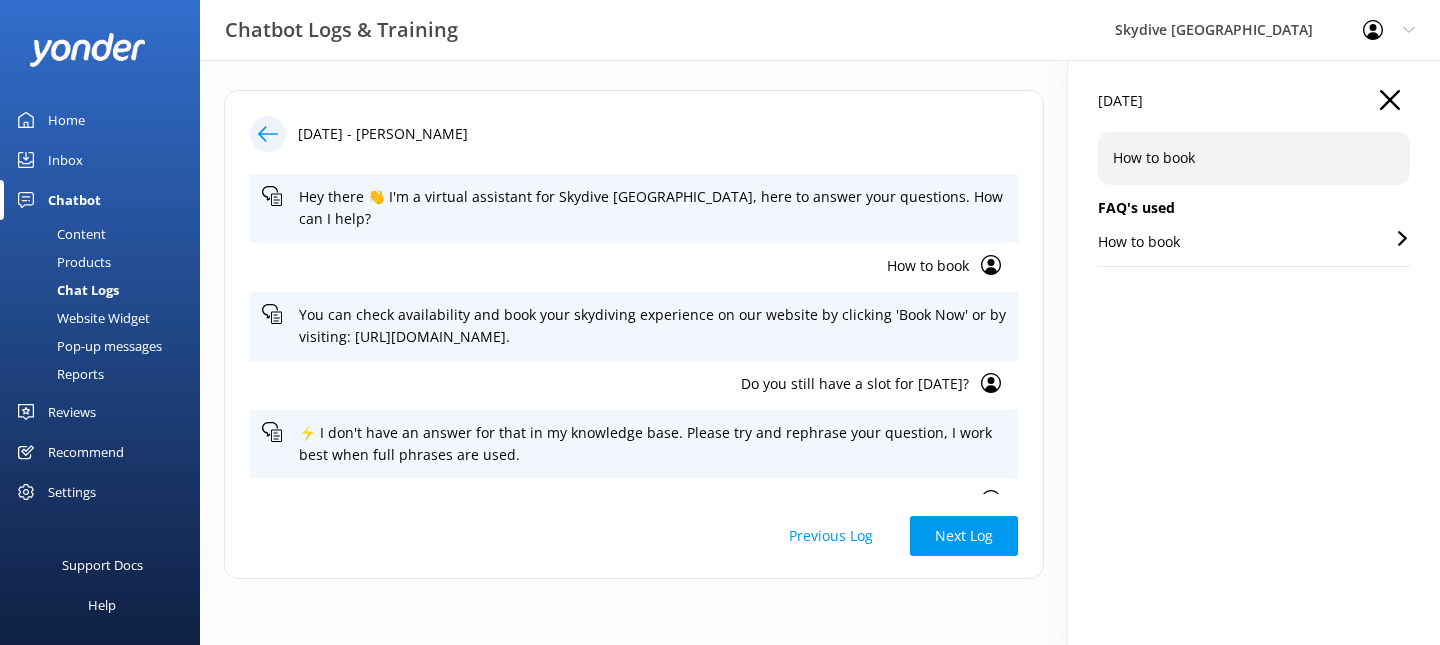 click on "How to book" at bounding box center [1254, 248] 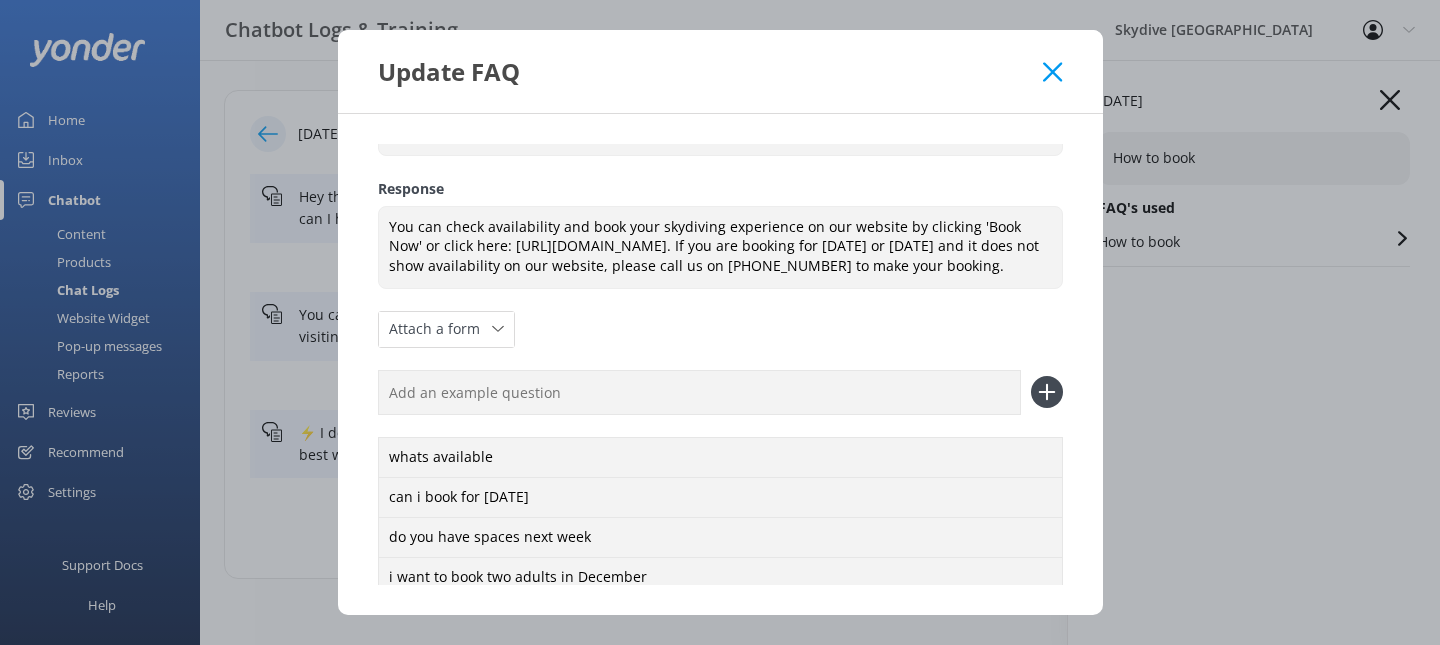 scroll, scrollTop: 71, scrollLeft: 0, axis: vertical 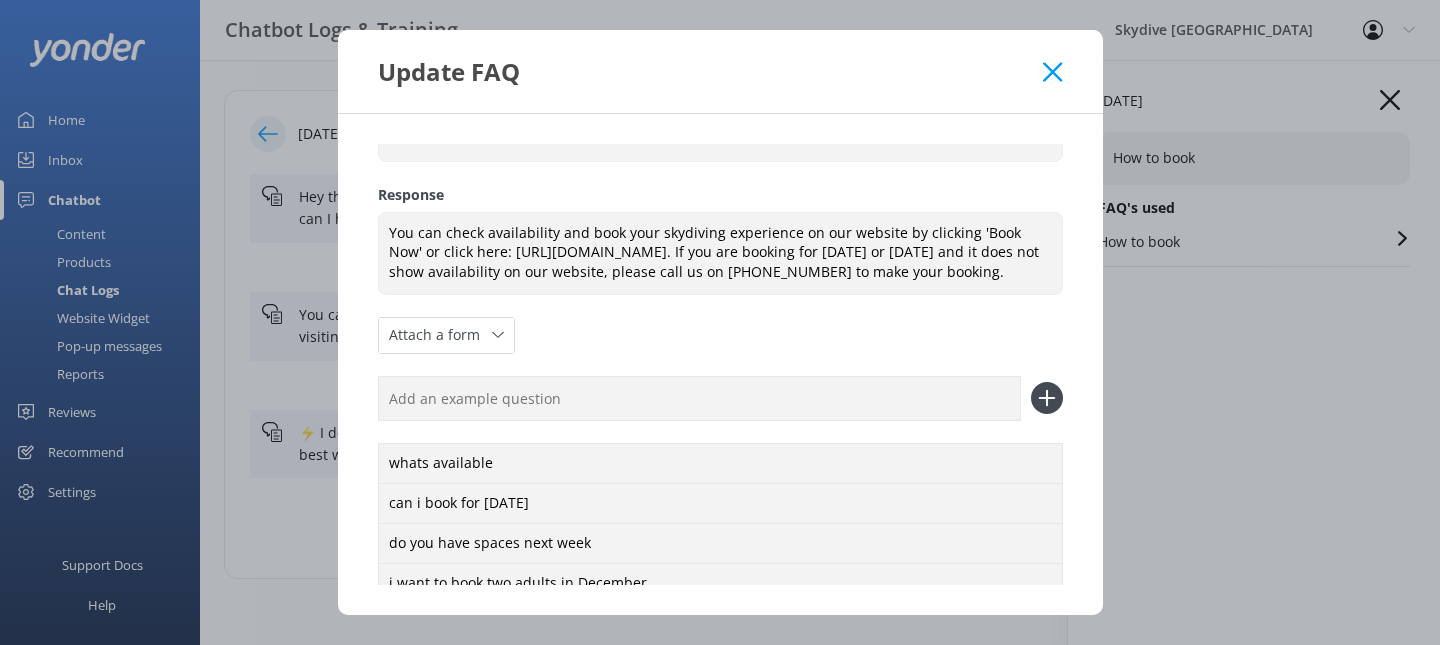 click 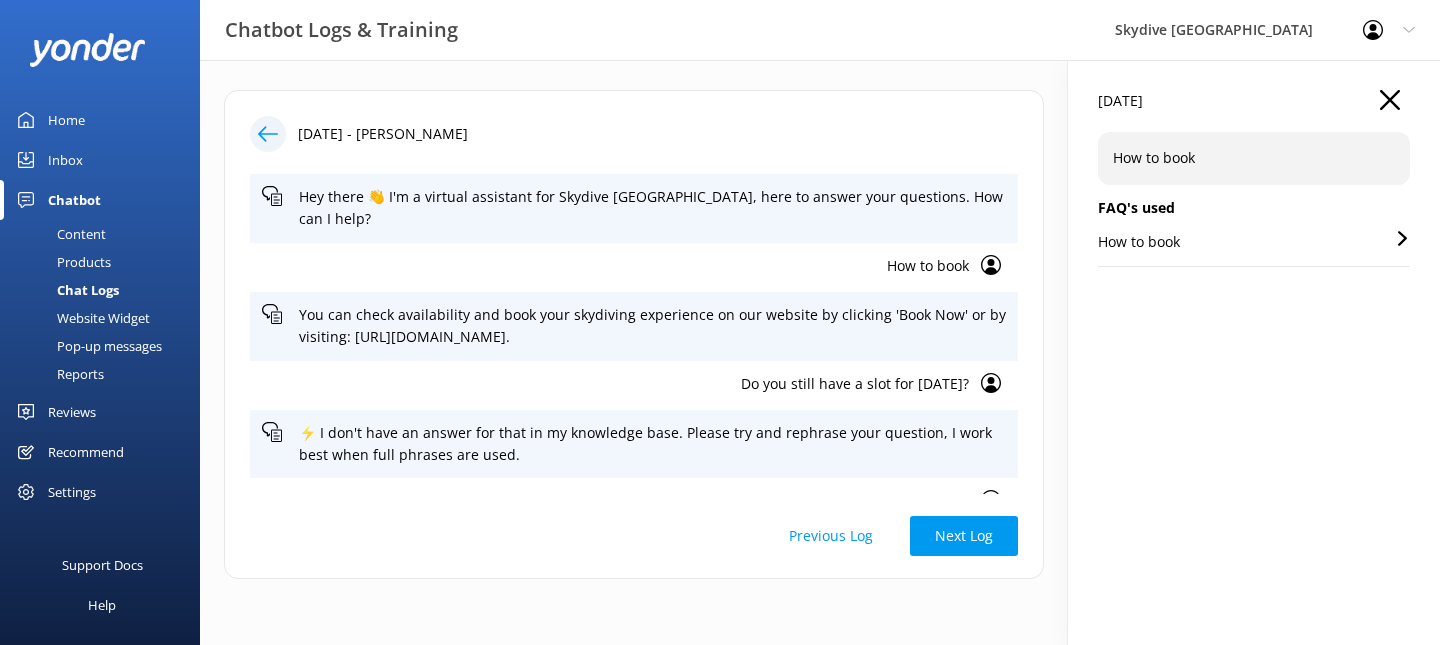click on "How to book" at bounding box center [1139, 242] 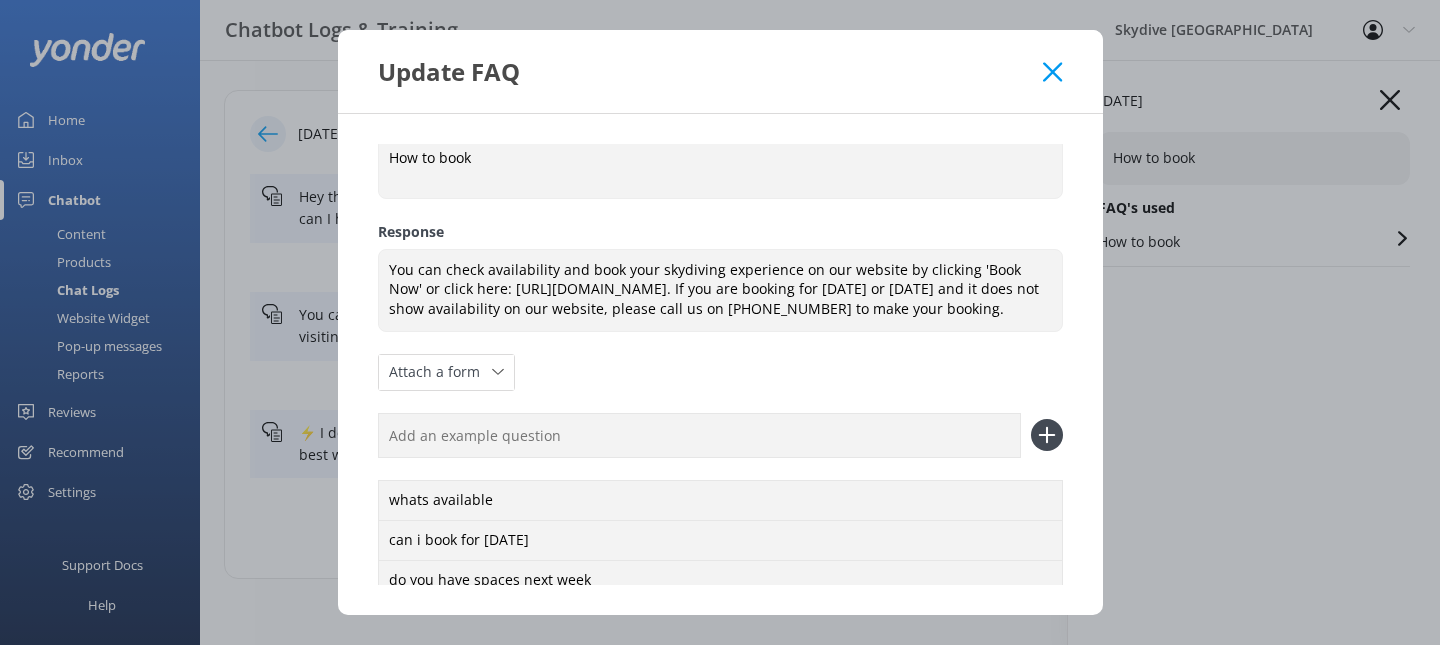 scroll, scrollTop: 11, scrollLeft: 0, axis: vertical 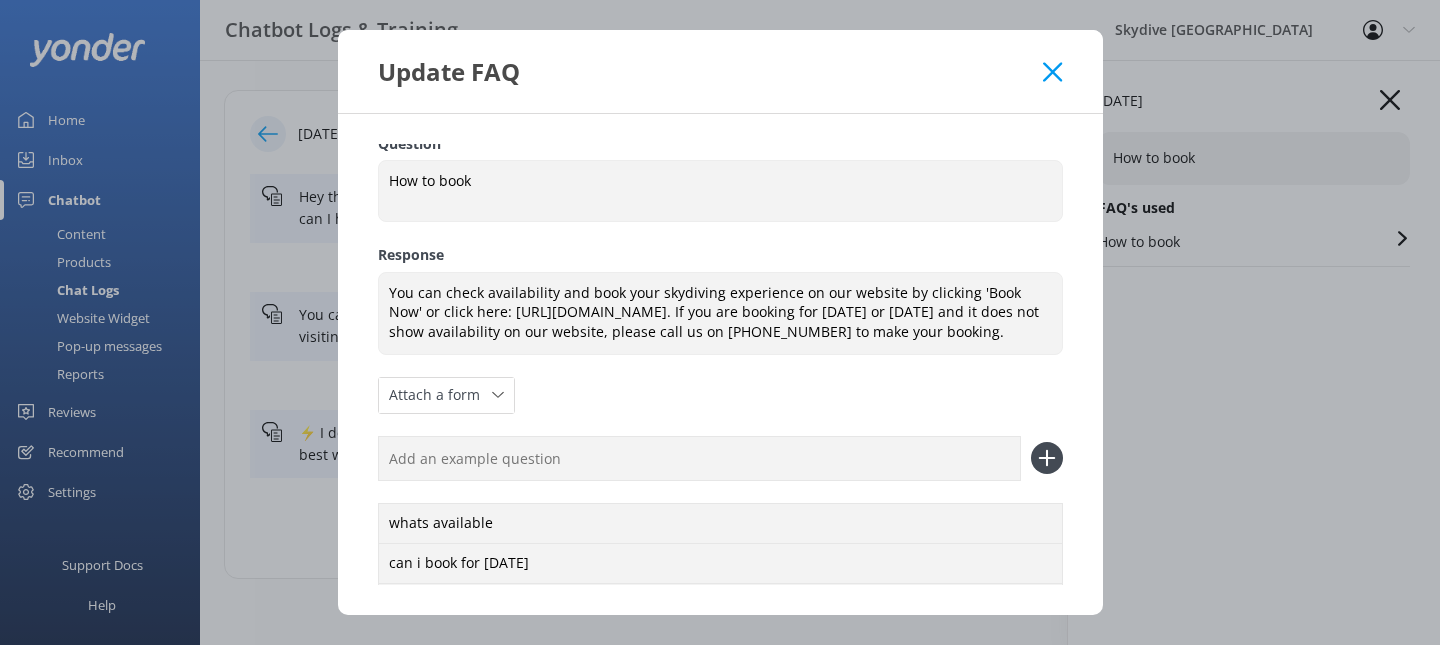 click 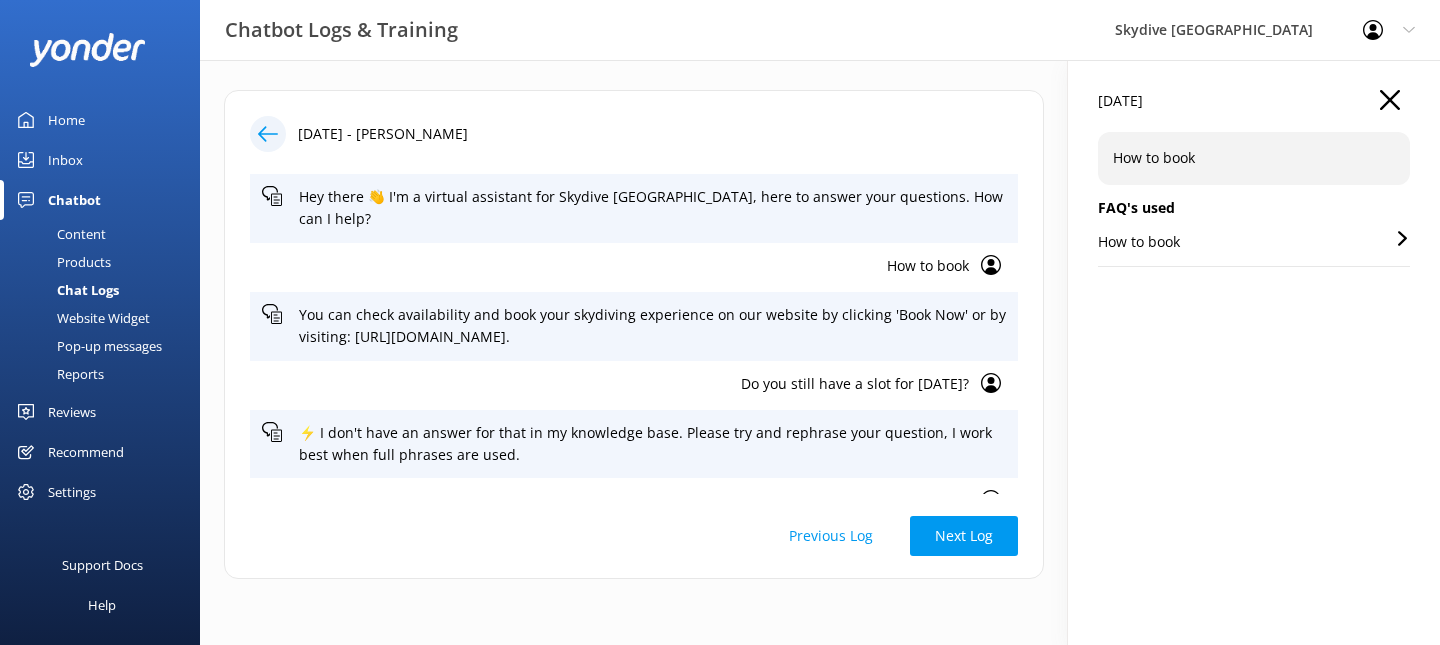 click on "Website Widget" at bounding box center [81, 318] 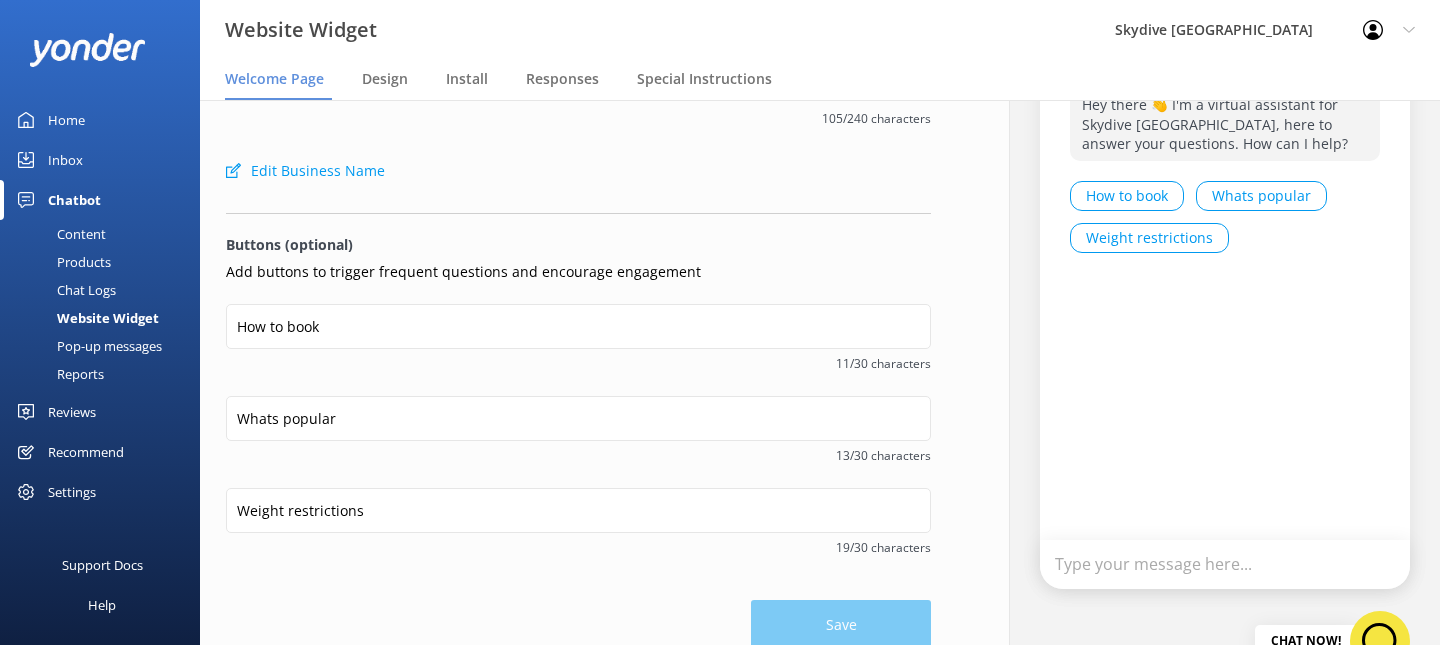 scroll, scrollTop: 138, scrollLeft: 0, axis: vertical 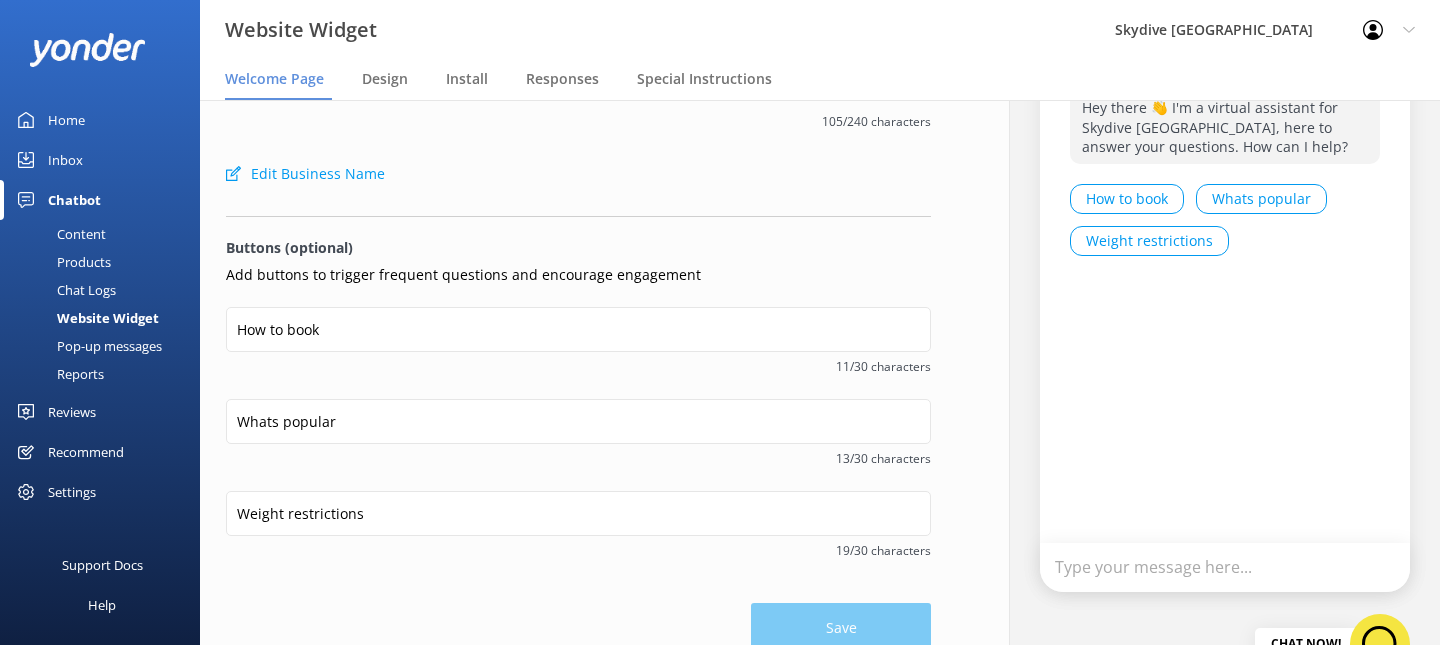 click on "Hey there 👋 I'm a virtual assistant for Skydive Auckland, here to answer your questions. How can I help?" at bounding box center (578, 58) 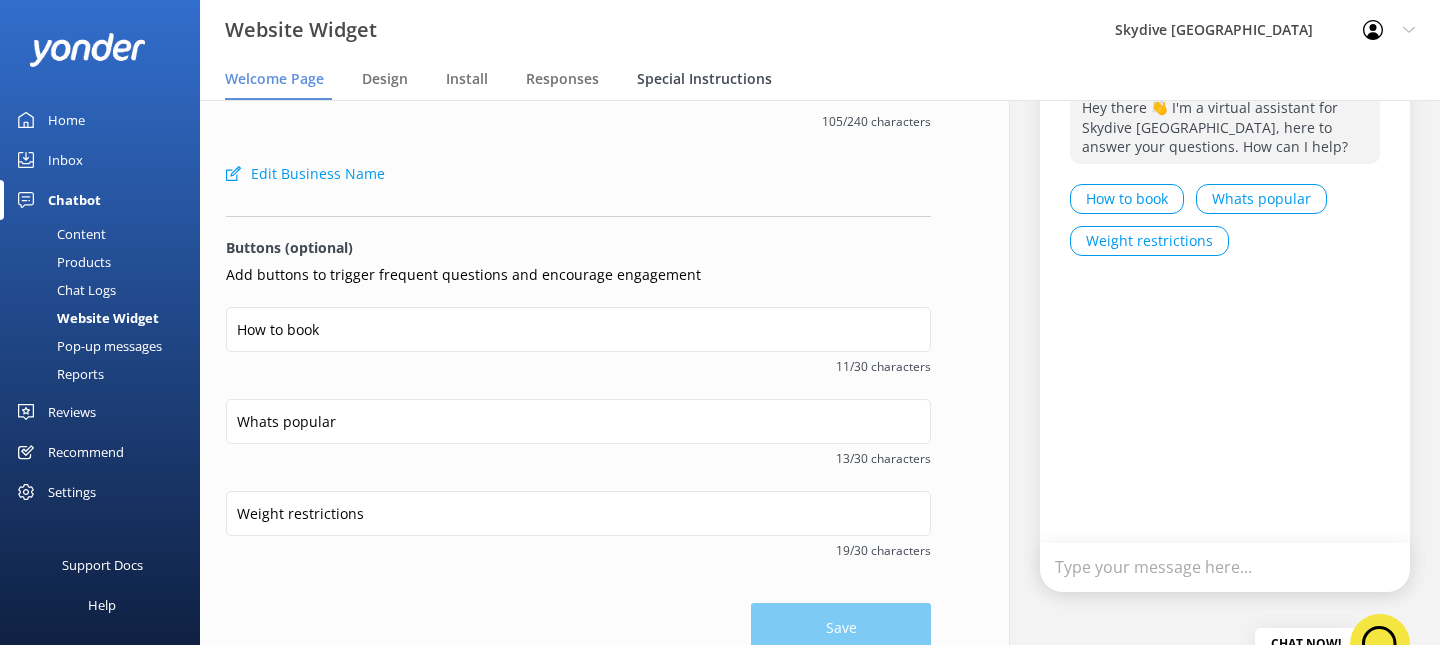 click on "Special Instructions" at bounding box center [704, 79] 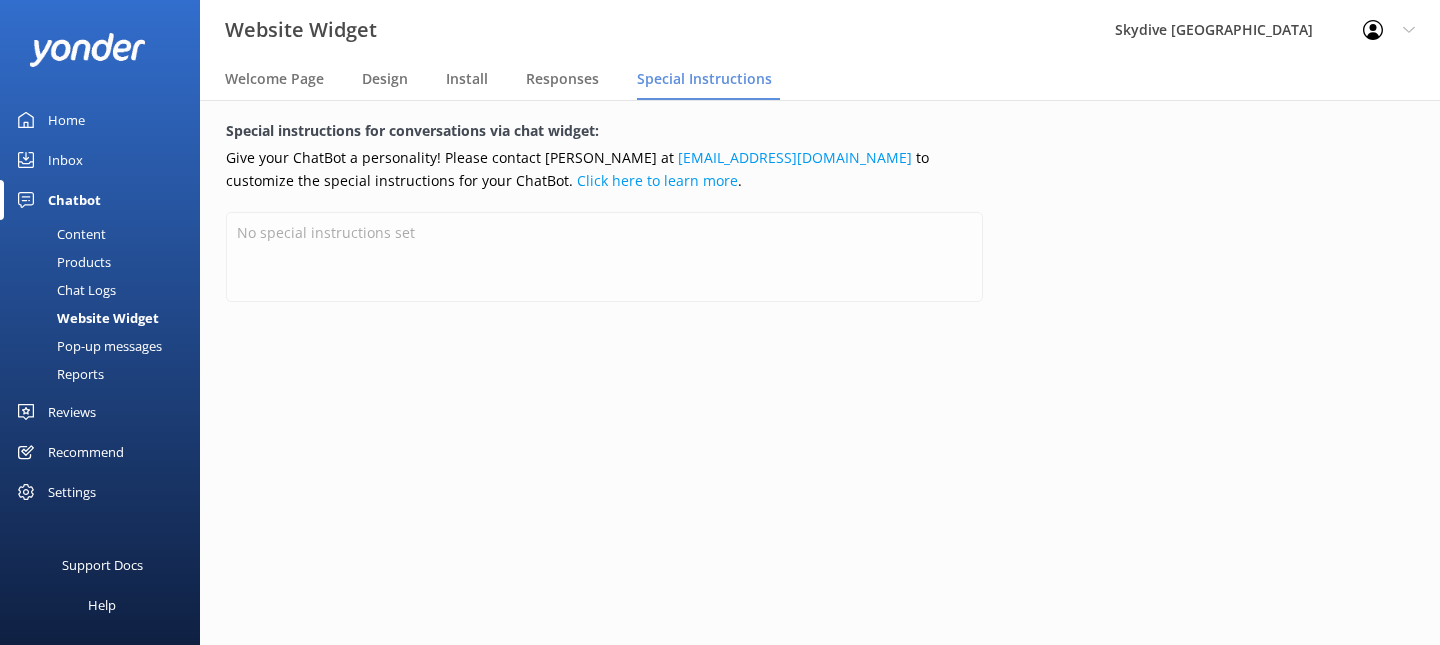 click on "Give your ChatBot a personality! Please contact Yonder at   support@yonderhq.com   to customize the special instructions for your ChatBot.   Click here to learn more ." at bounding box center [604, 169] 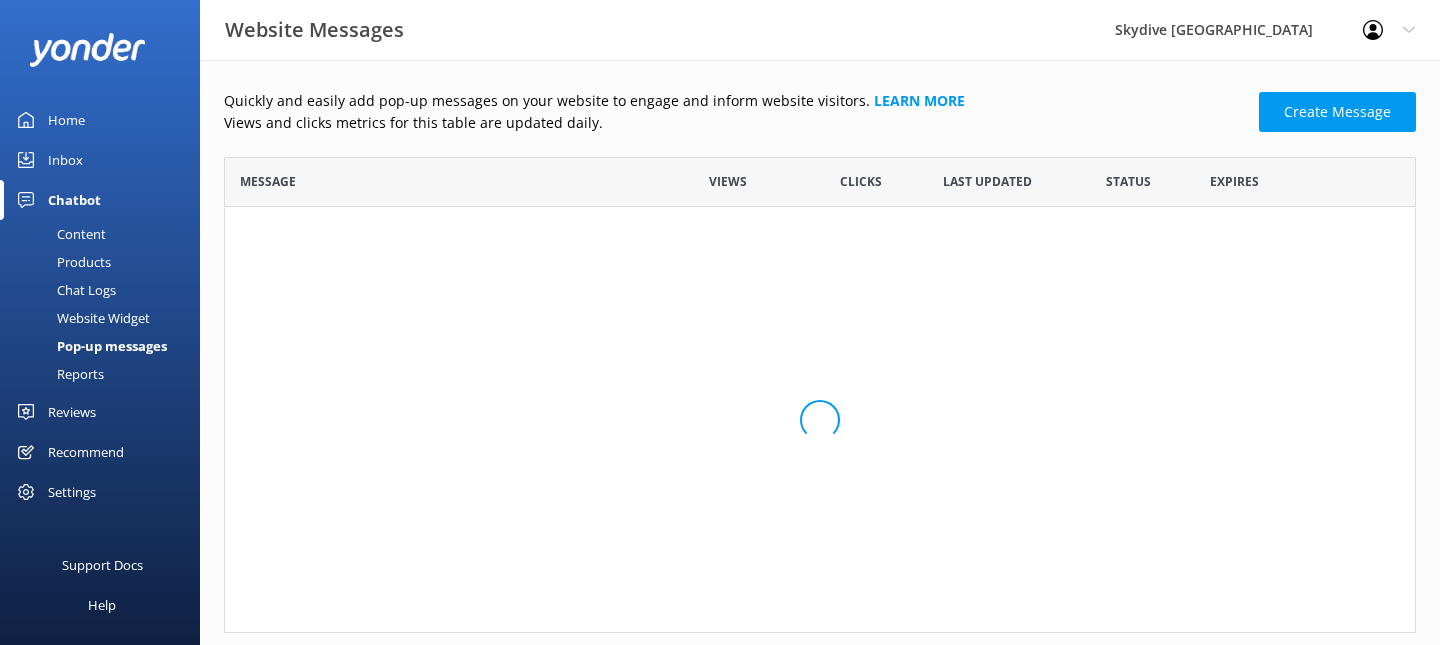 scroll, scrollTop: 1, scrollLeft: 1, axis: both 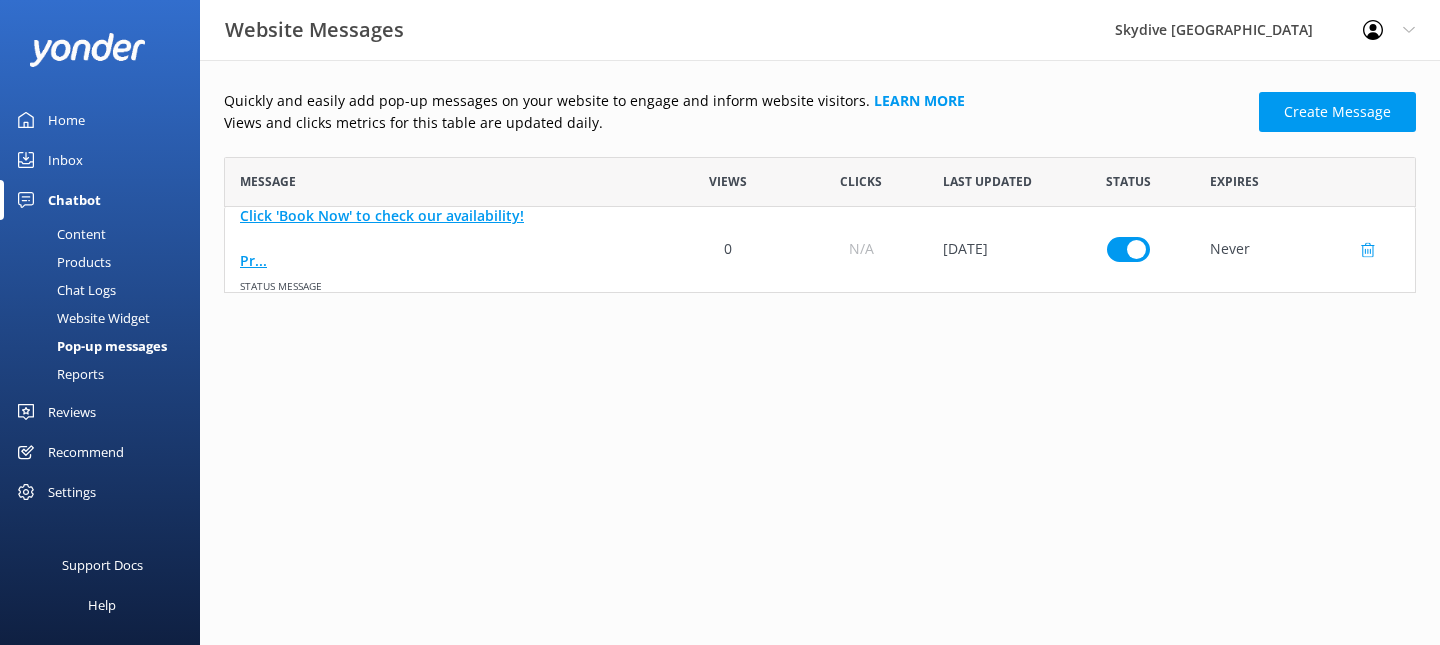 click on "Click 'Book Now' to check our availability!
Pr..." at bounding box center (443, 238) 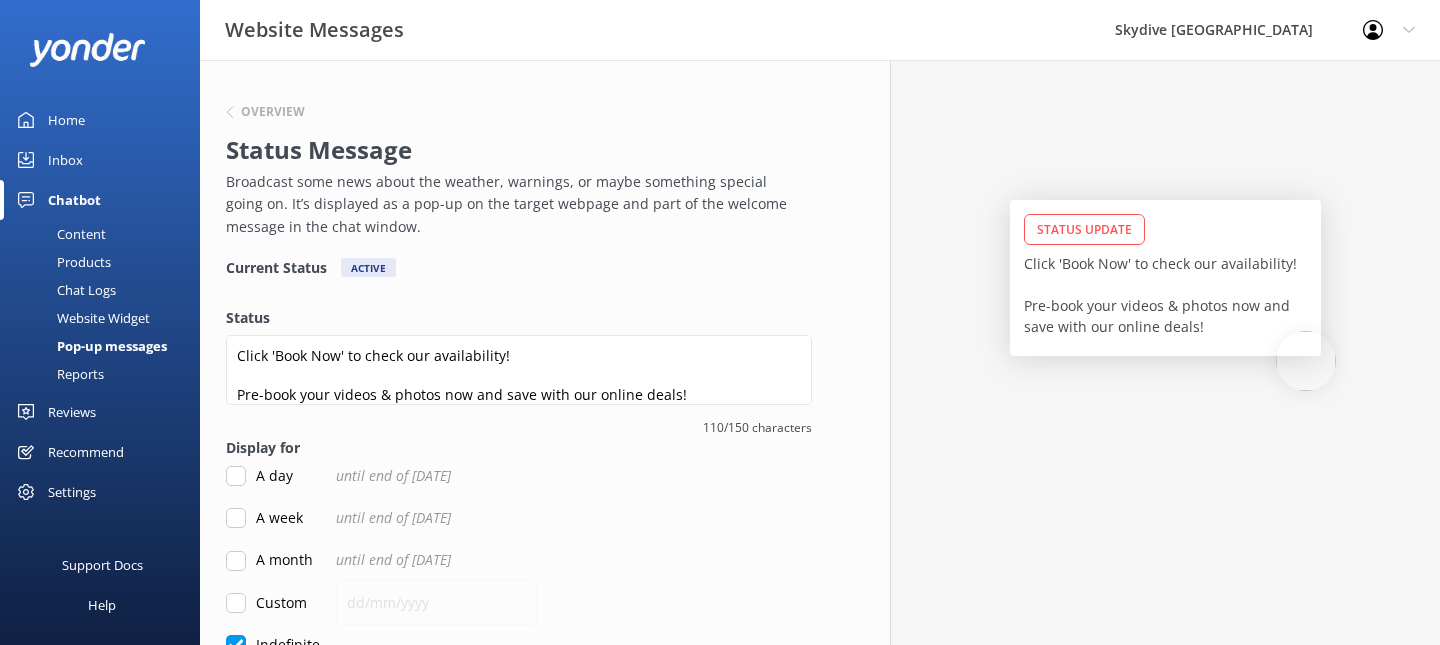 scroll, scrollTop: 32, scrollLeft: 0, axis: vertical 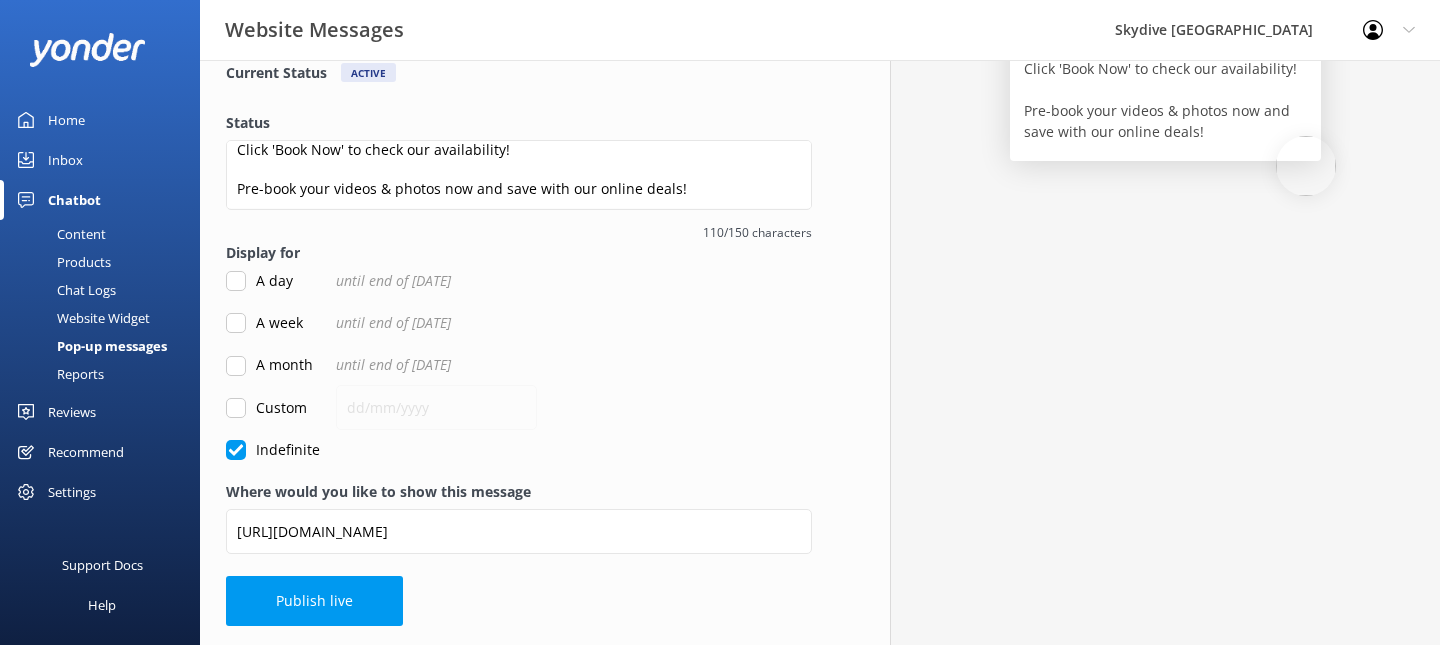click on "Pop-up messages" at bounding box center [89, 346] 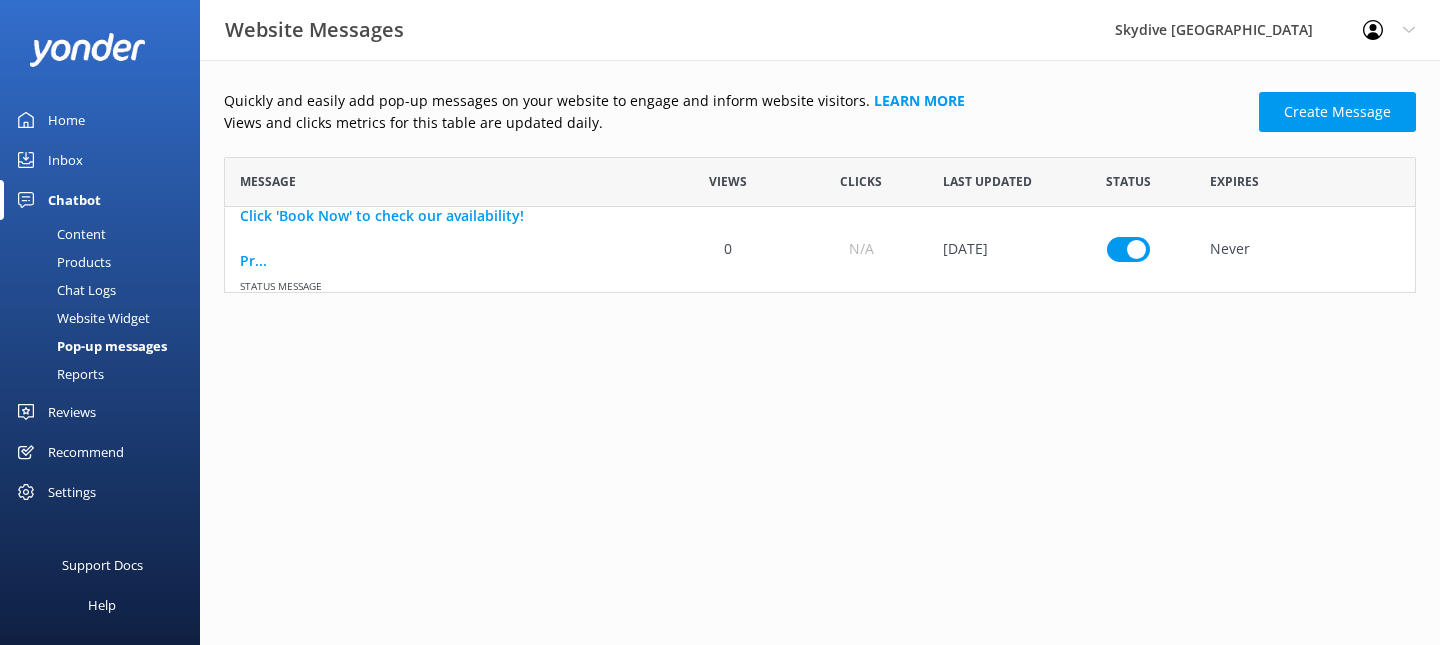 scroll, scrollTop: 1, scrollLeft: 1, axis: both 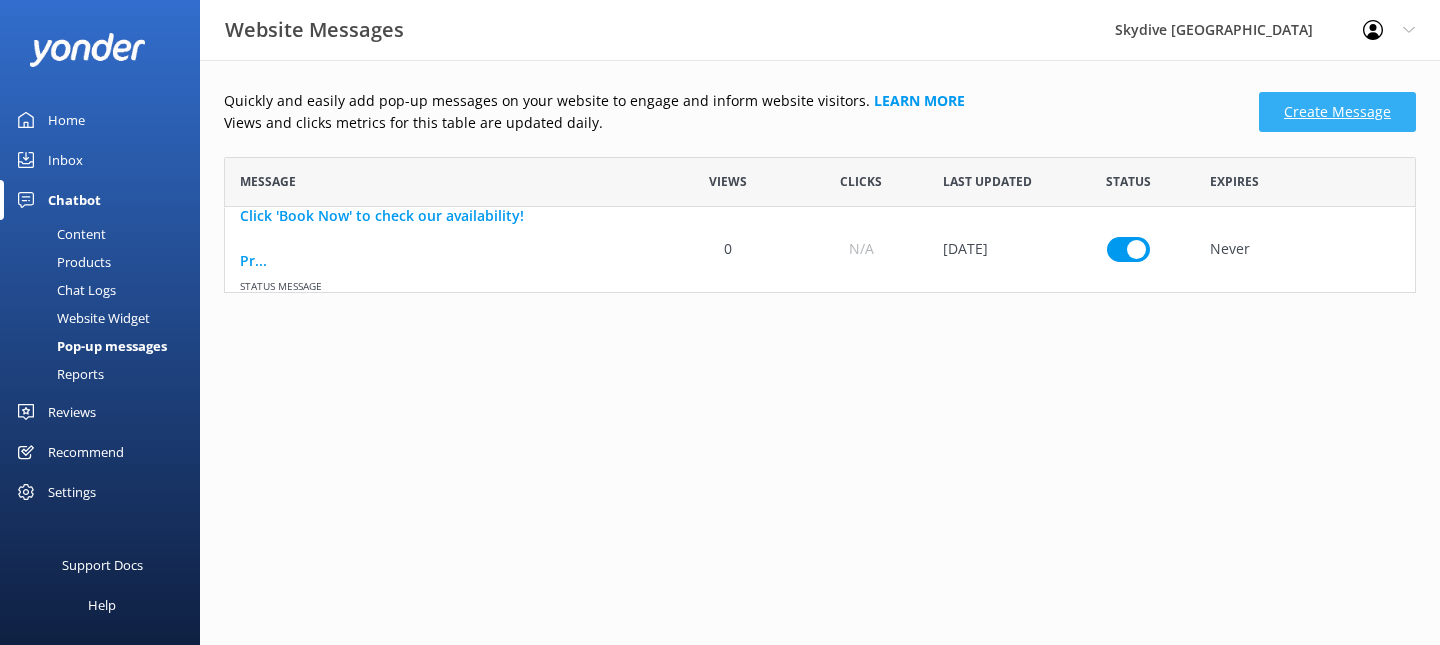 click on "Create Message" at bounding box center (1337, 112) 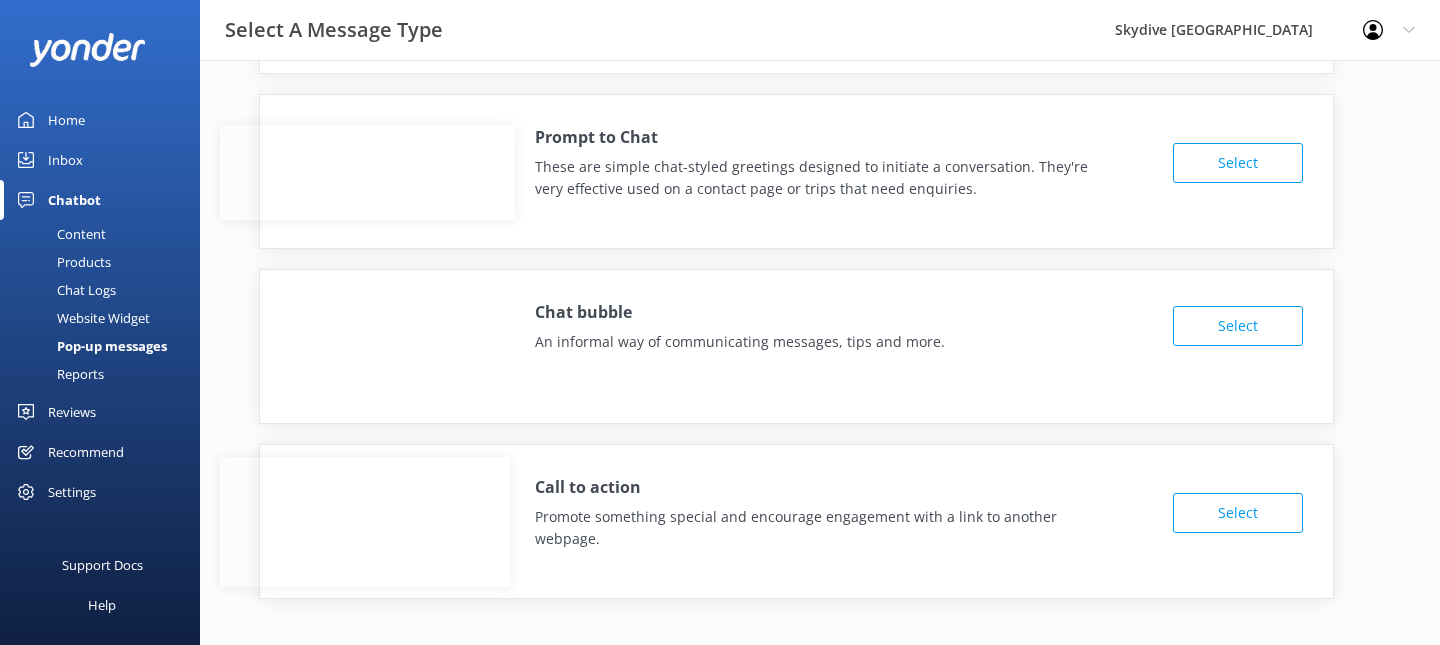 scroll, scrollTop: 166, scrollLeft: 0, axis: vertical 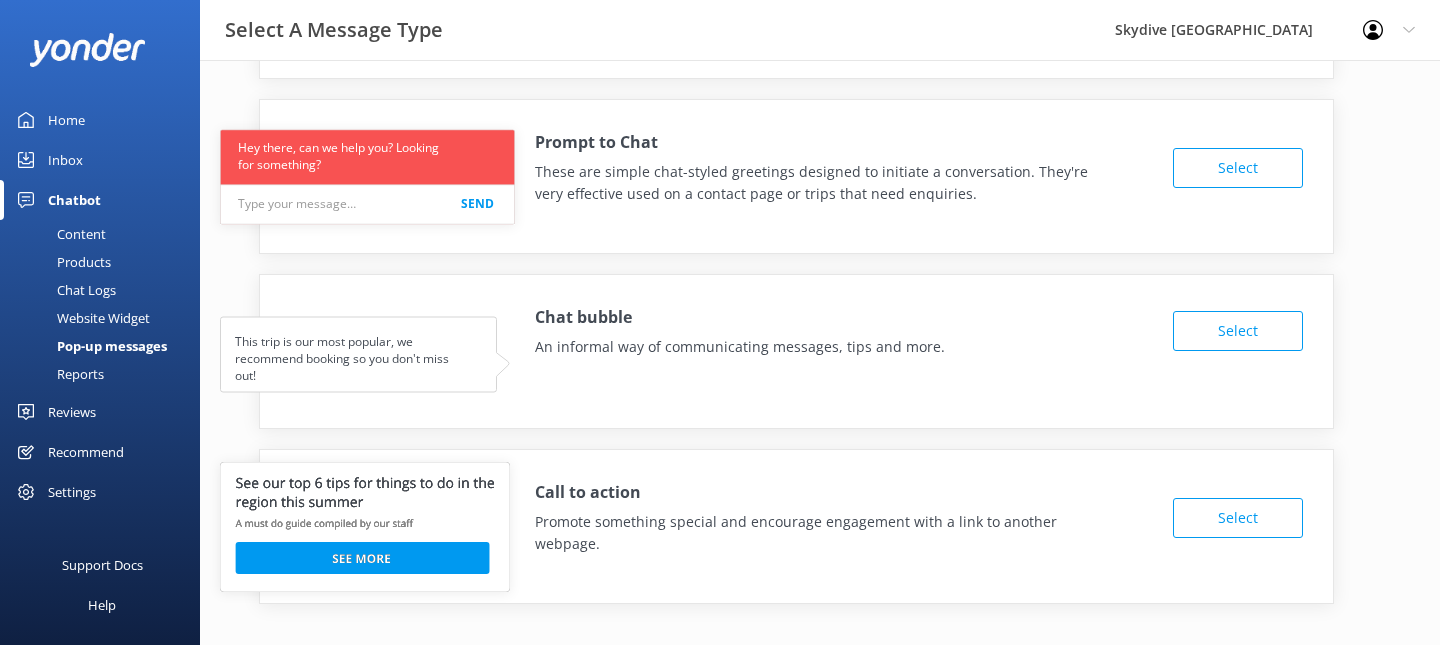 click on "Products" at bounding box center (61, 262) 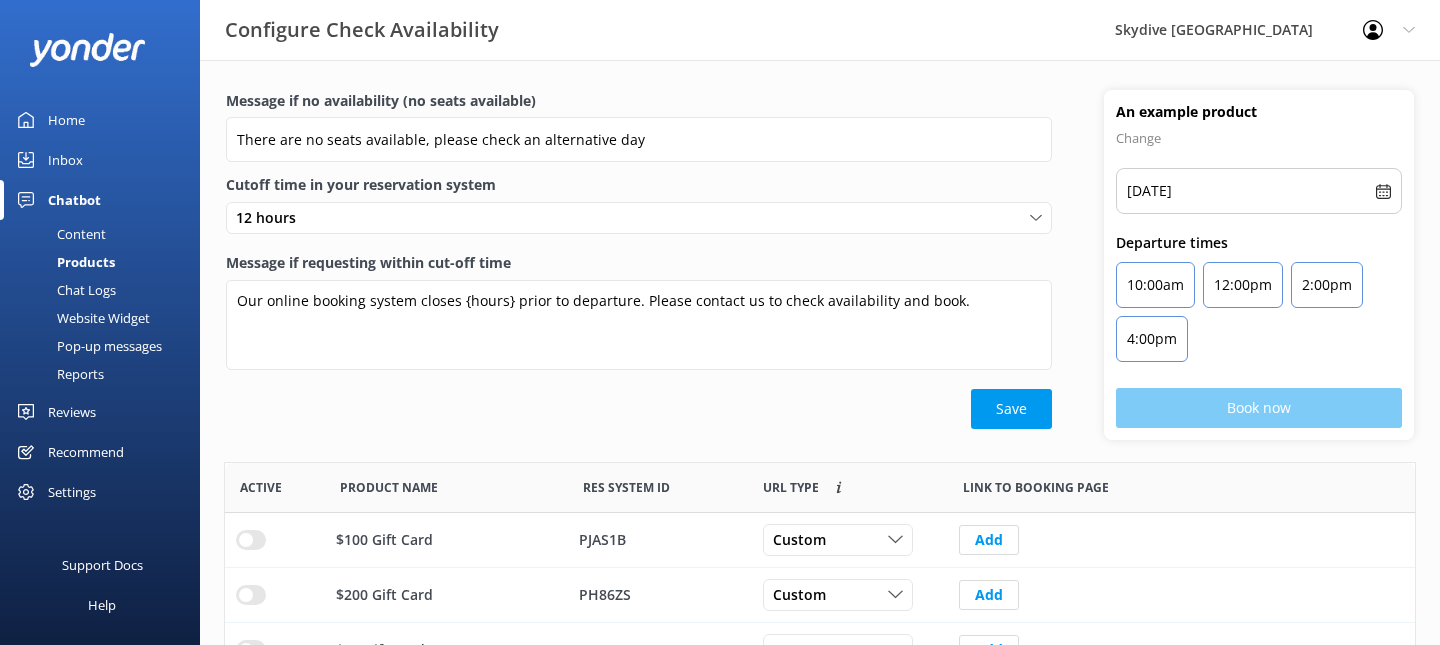 scroll, scrollTop: 0, scrollLeft: 0, axis: both 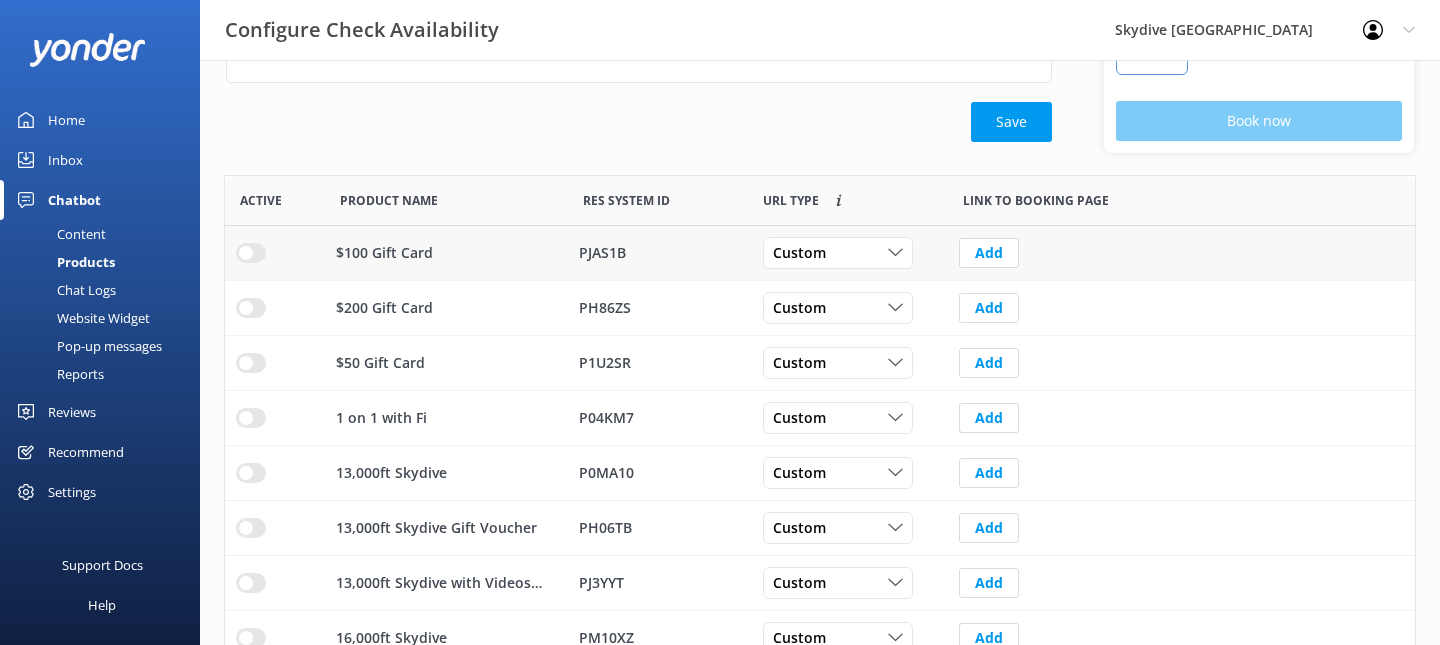 click at bounding box center (251, 253) 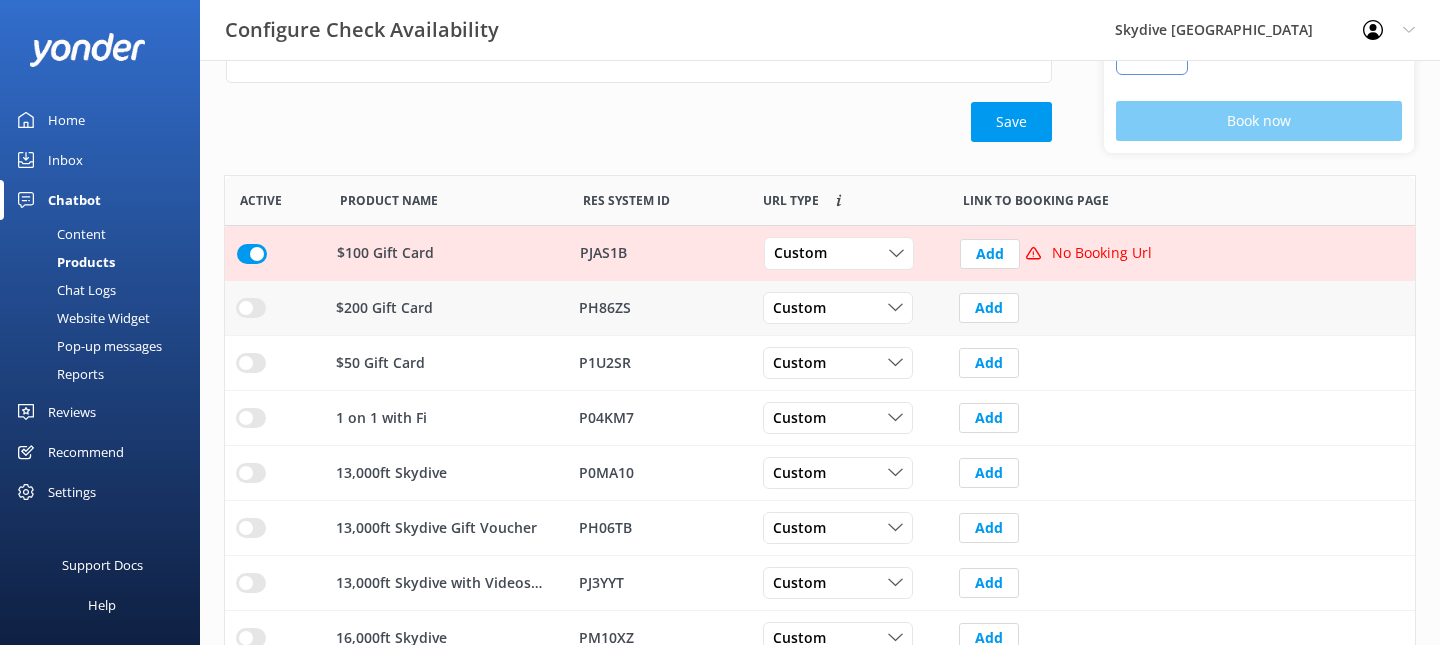 click at bounding box center [251, 308] 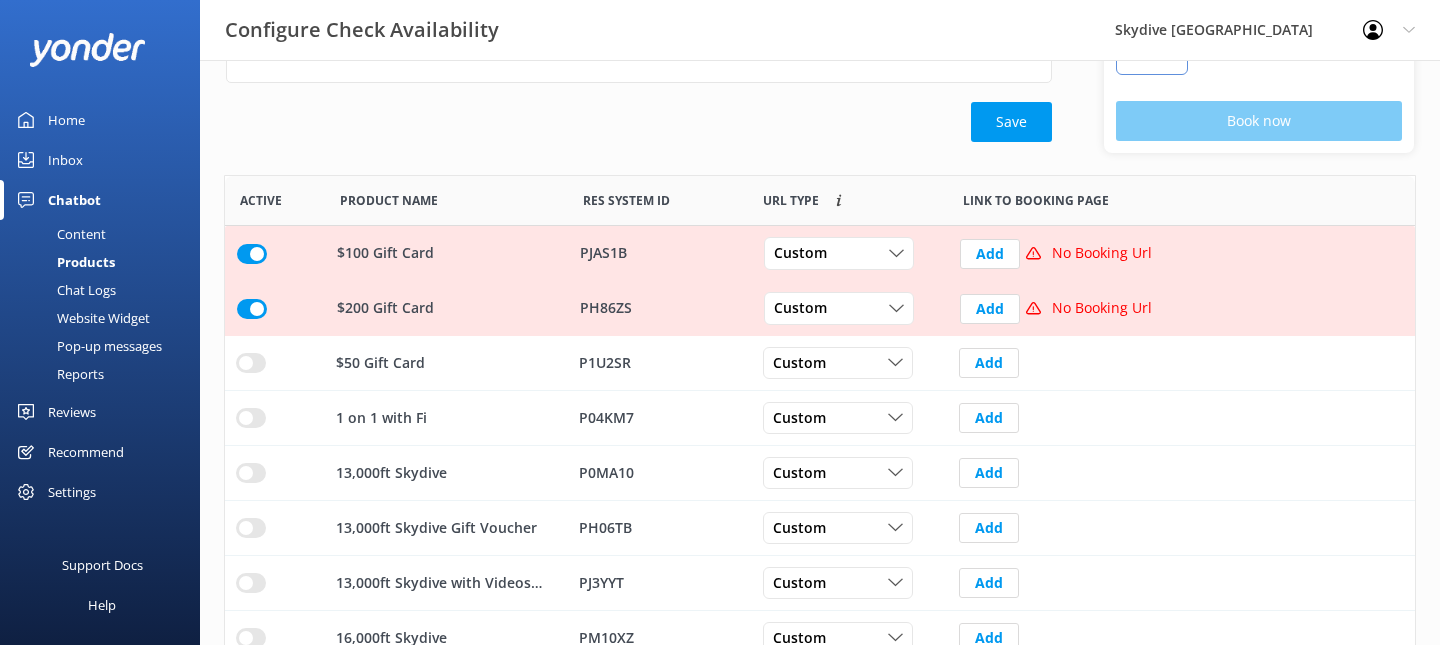 click at bounding box center [252, 254] 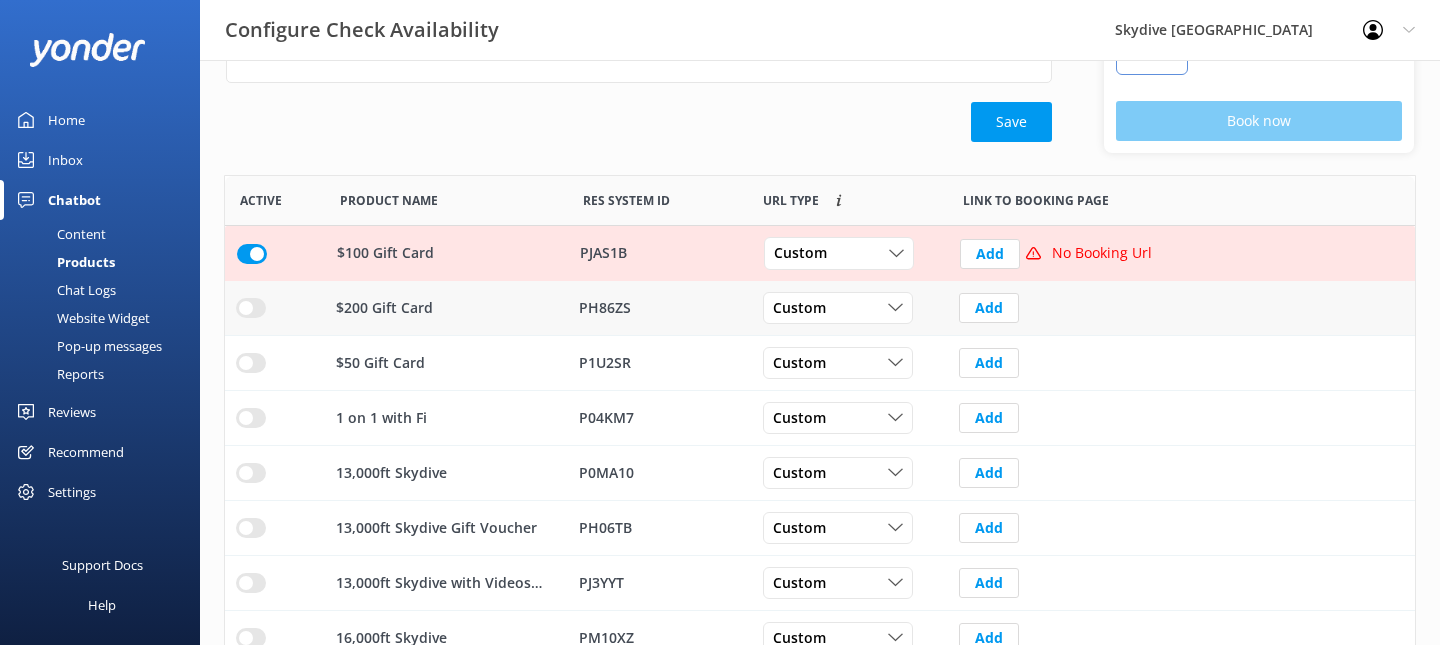 click at bounding box center [252, 254] 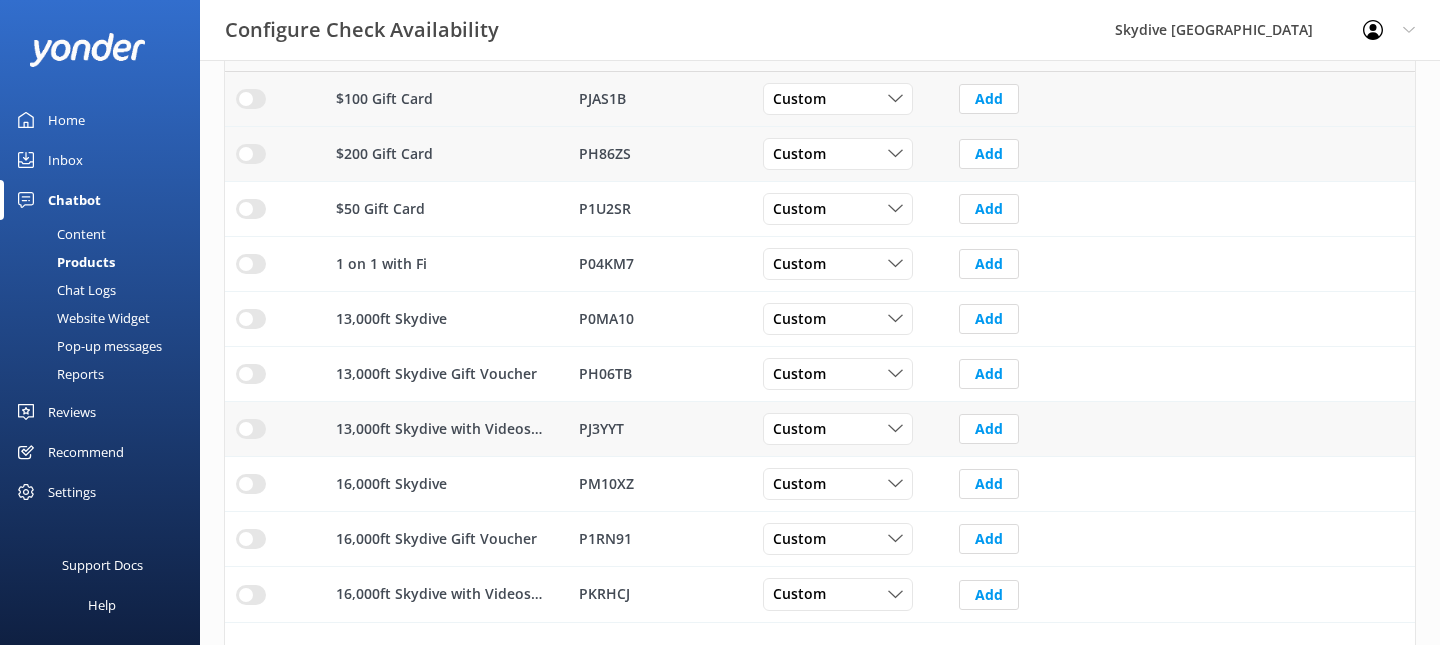 scroll, scrollTop: 439, scrollLeft: 0, axis: vertical 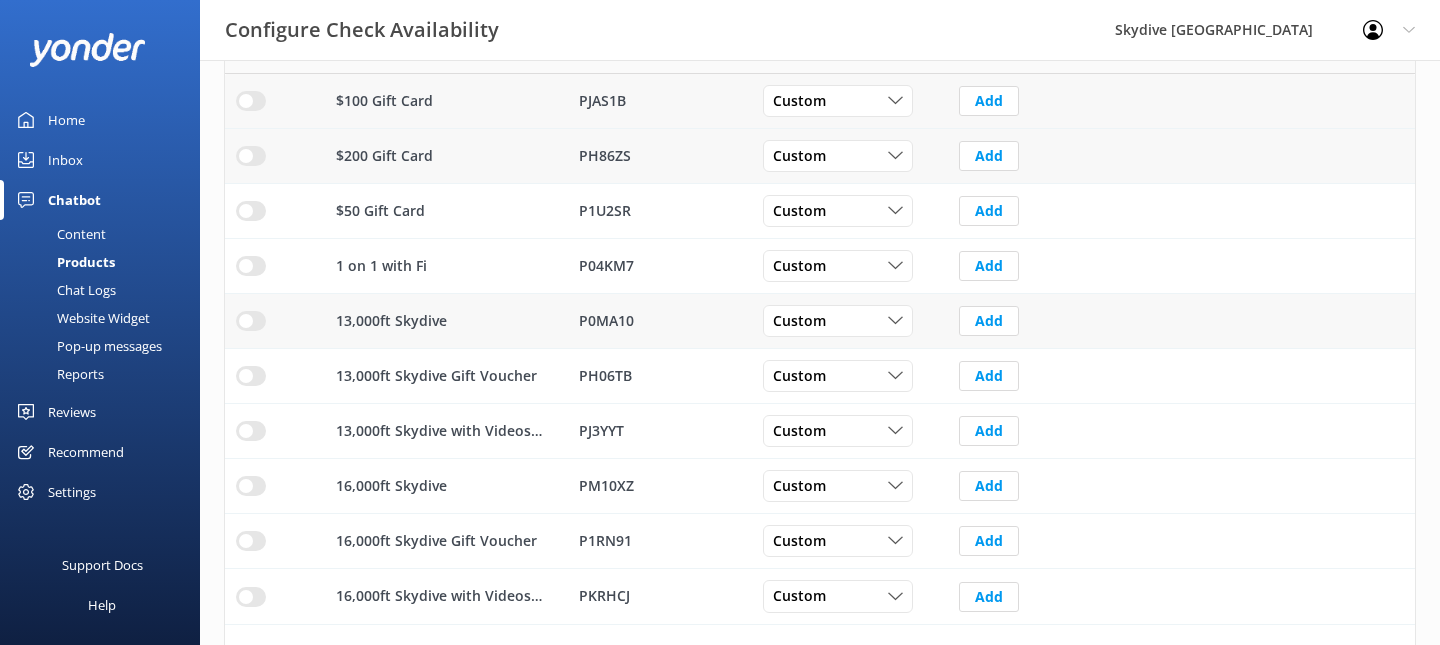 click at bounding box center [251, 101] 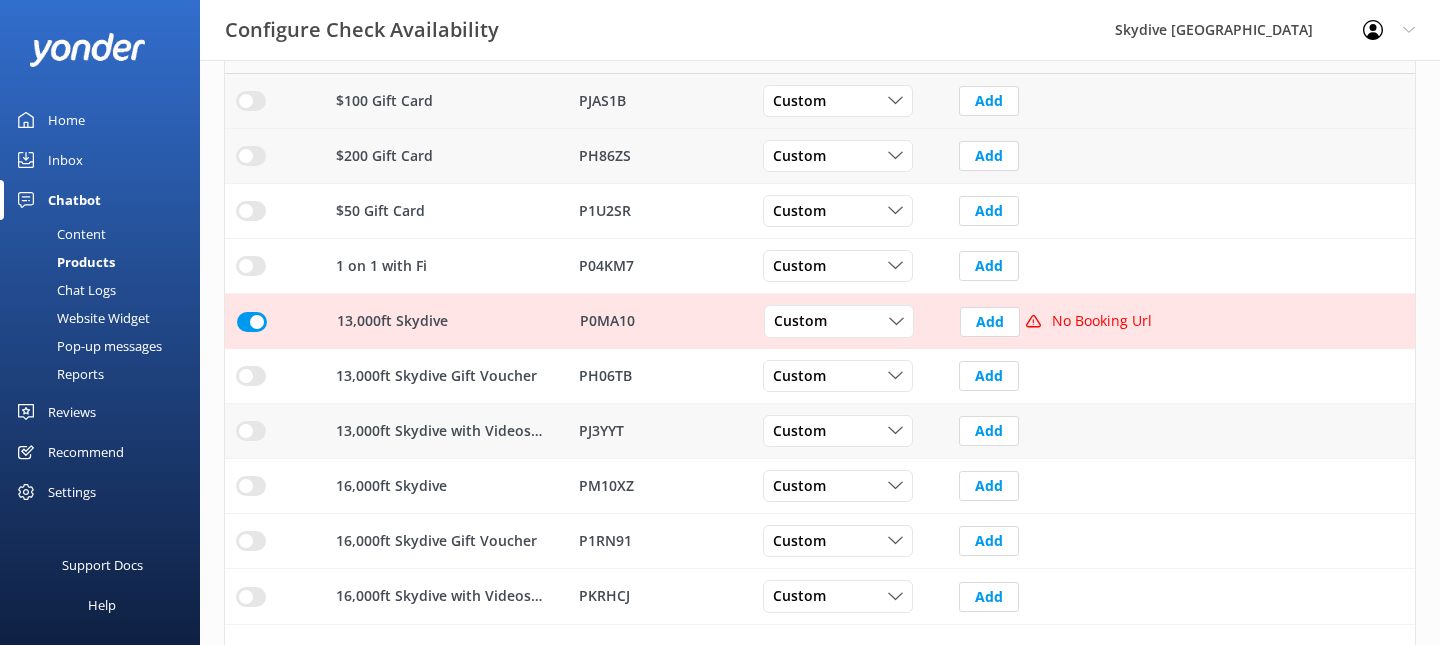 drag, startPoint x: 340, startPoint y: 431, endPoint x: 379, endPoint y: 434, distance: 39.115215 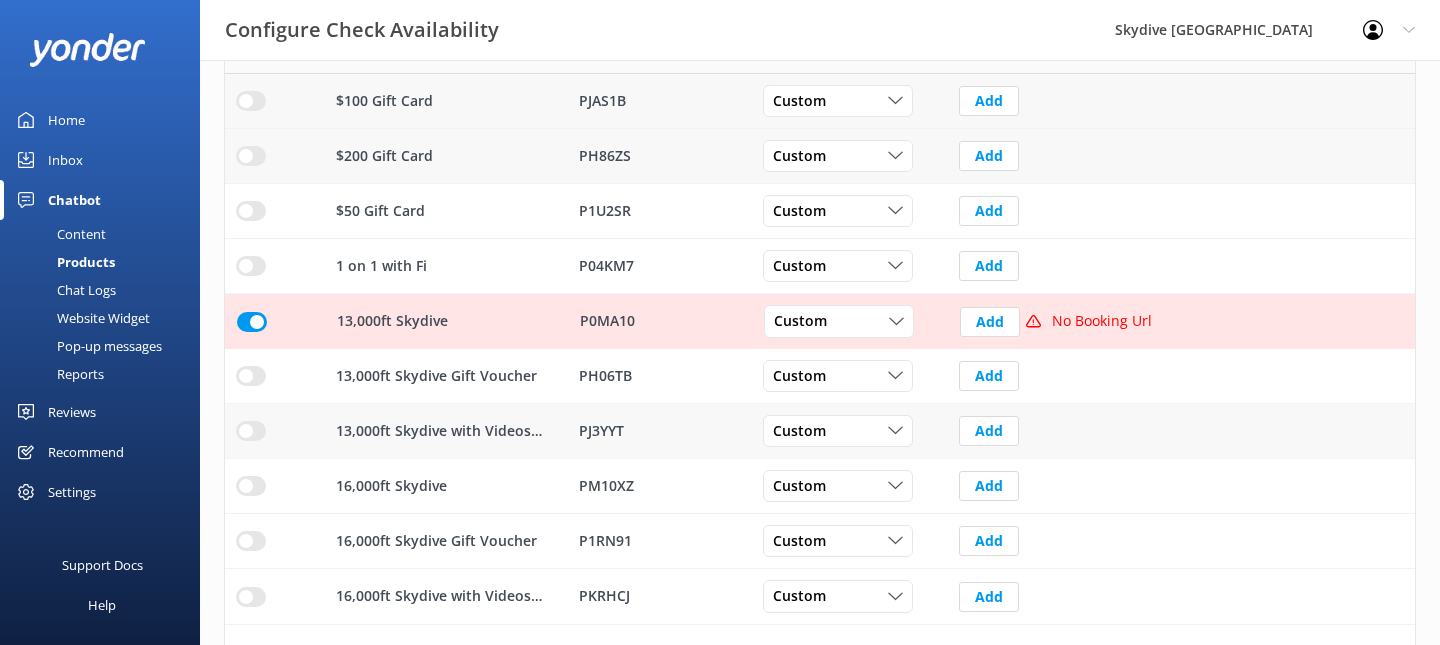 click on "13,000ft Skydive with Videos & Photos Gift Voucher" at bounding box center (440, 431) 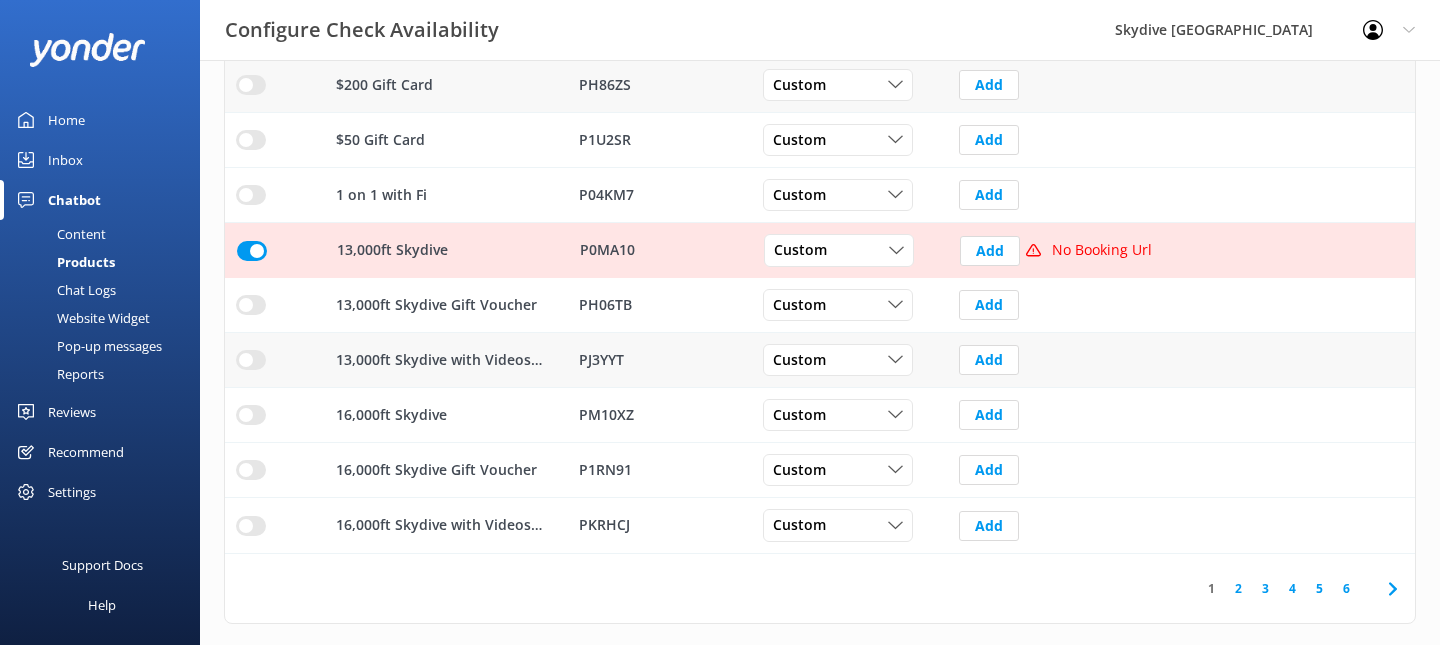 scroll, scrollTop: 507, scrollLeft: 0, axis: vertical 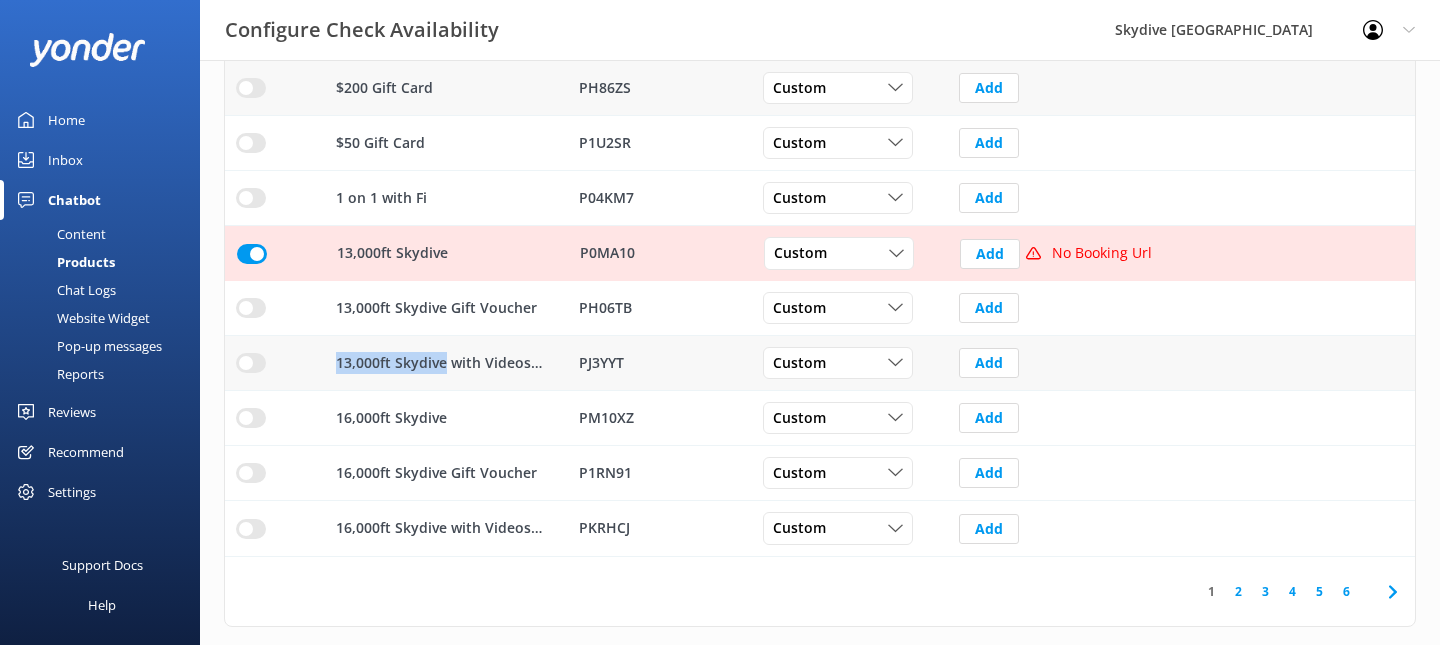 drag, startPoint x: 336, startPoint y: 362, endPoint x: 444, endPoint y: 371, distance: 108.37435 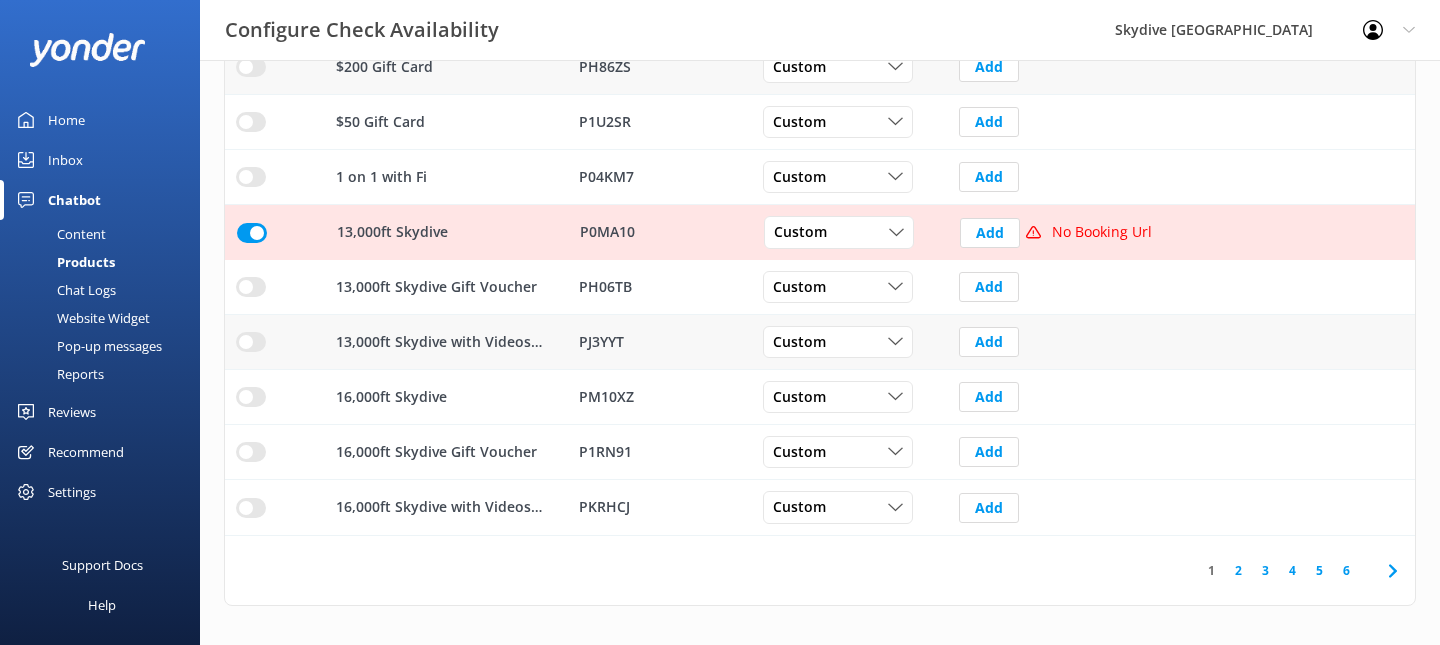 scroll, scrollTop: 529, scrollLeft: 0, axis: vertical 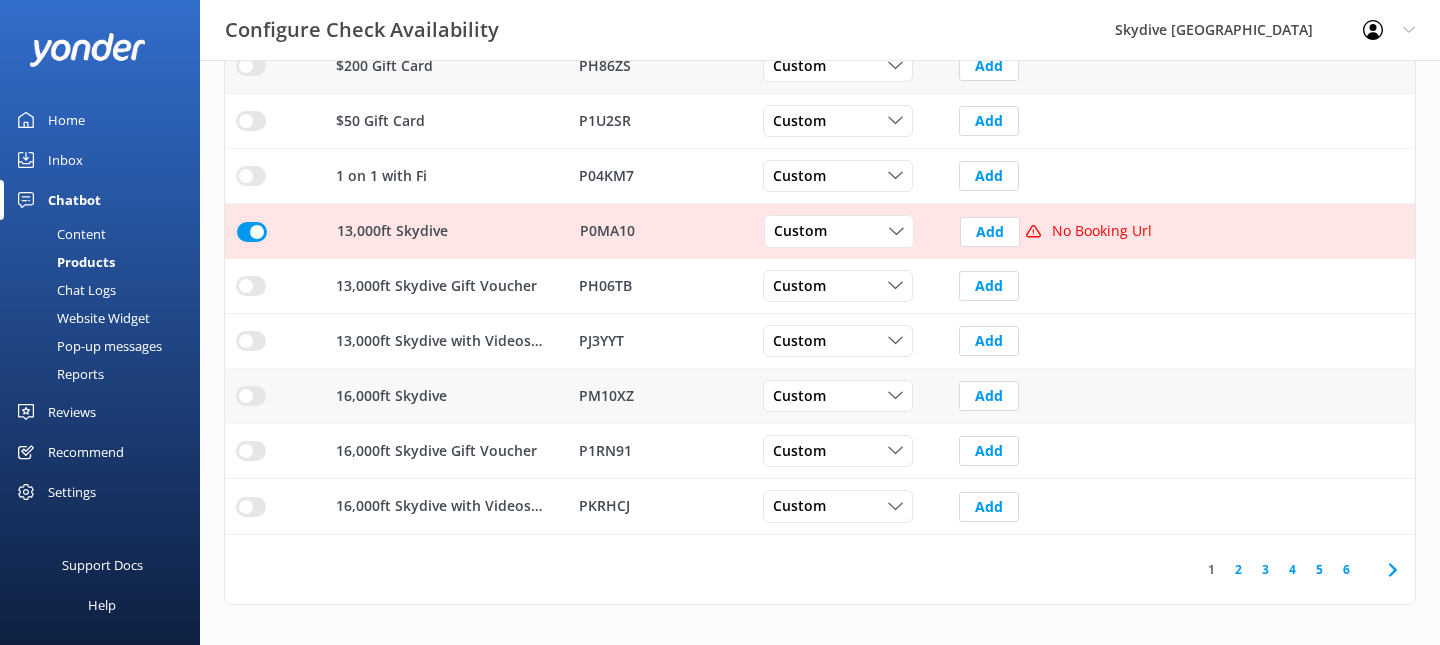 click at bounding box center (251, 11) 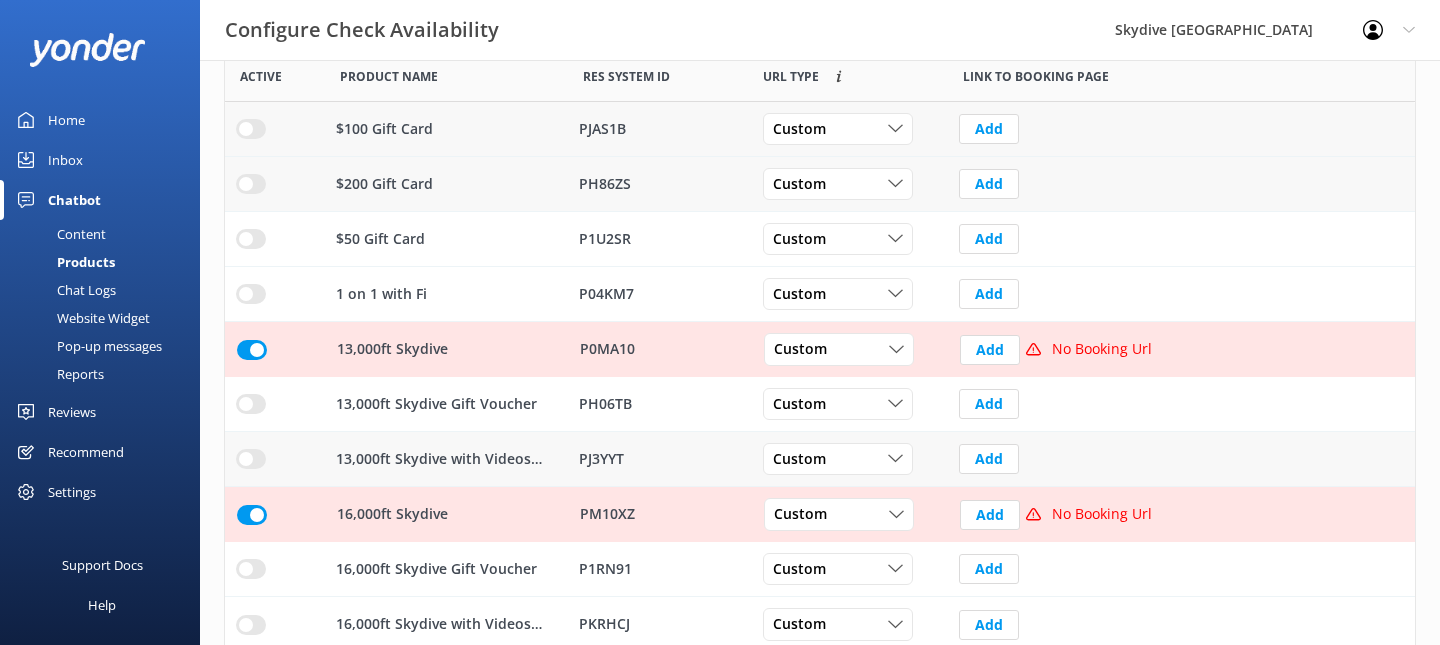 scroll, scrollTop: 397, scrollLeft: 0, axis: vertical 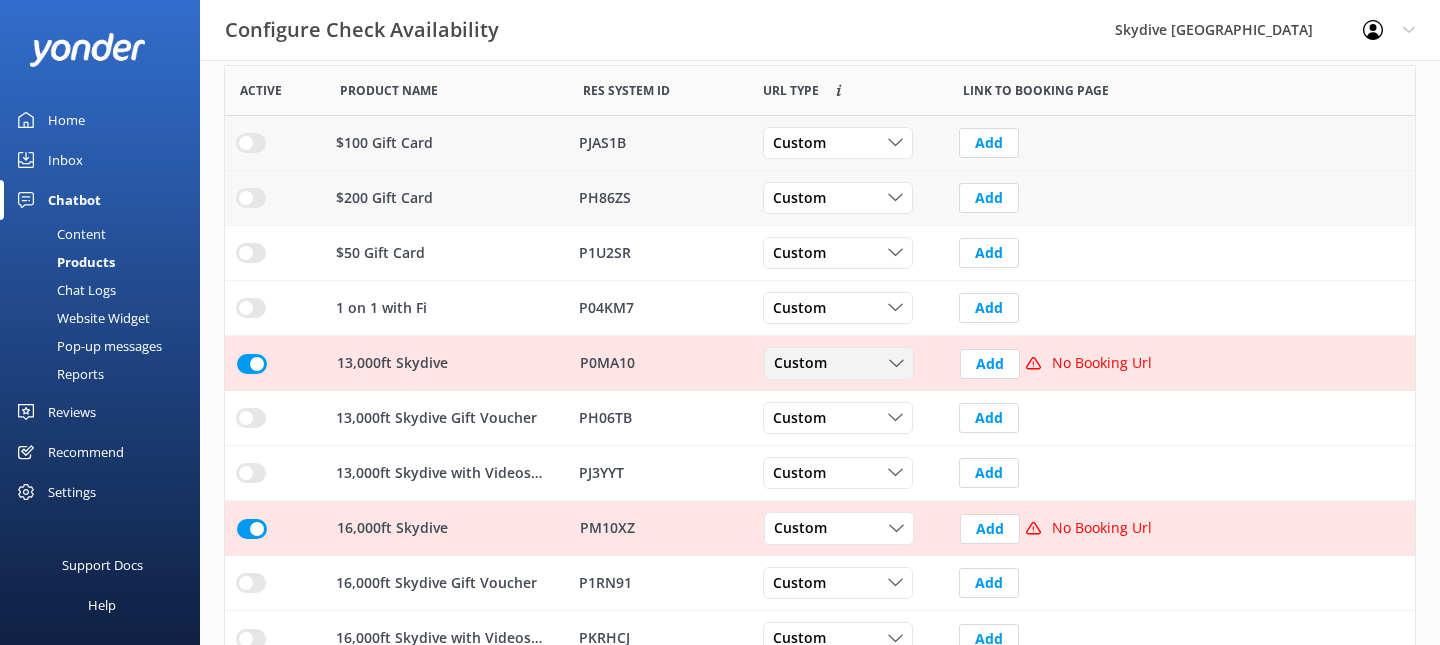 click on "Custom" at bounding box center [839, 364] 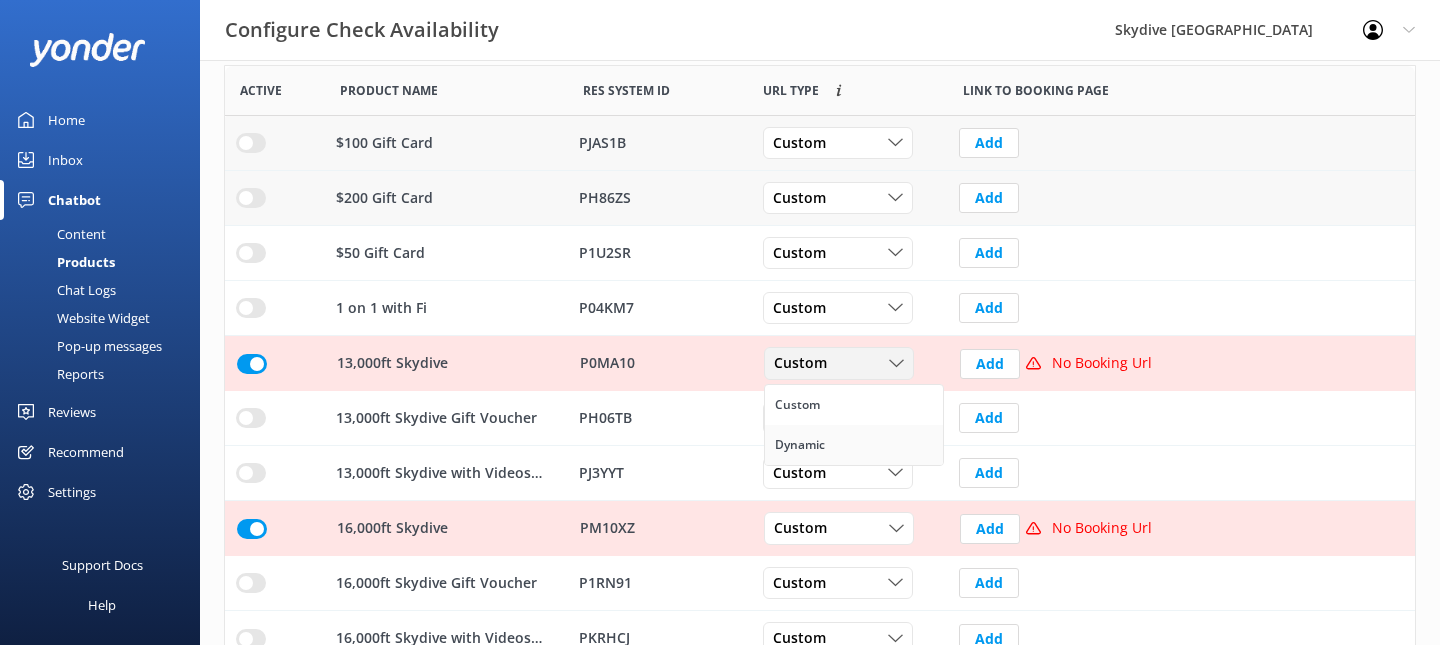 click on "Dynamic" at bounding box center (854, 445) 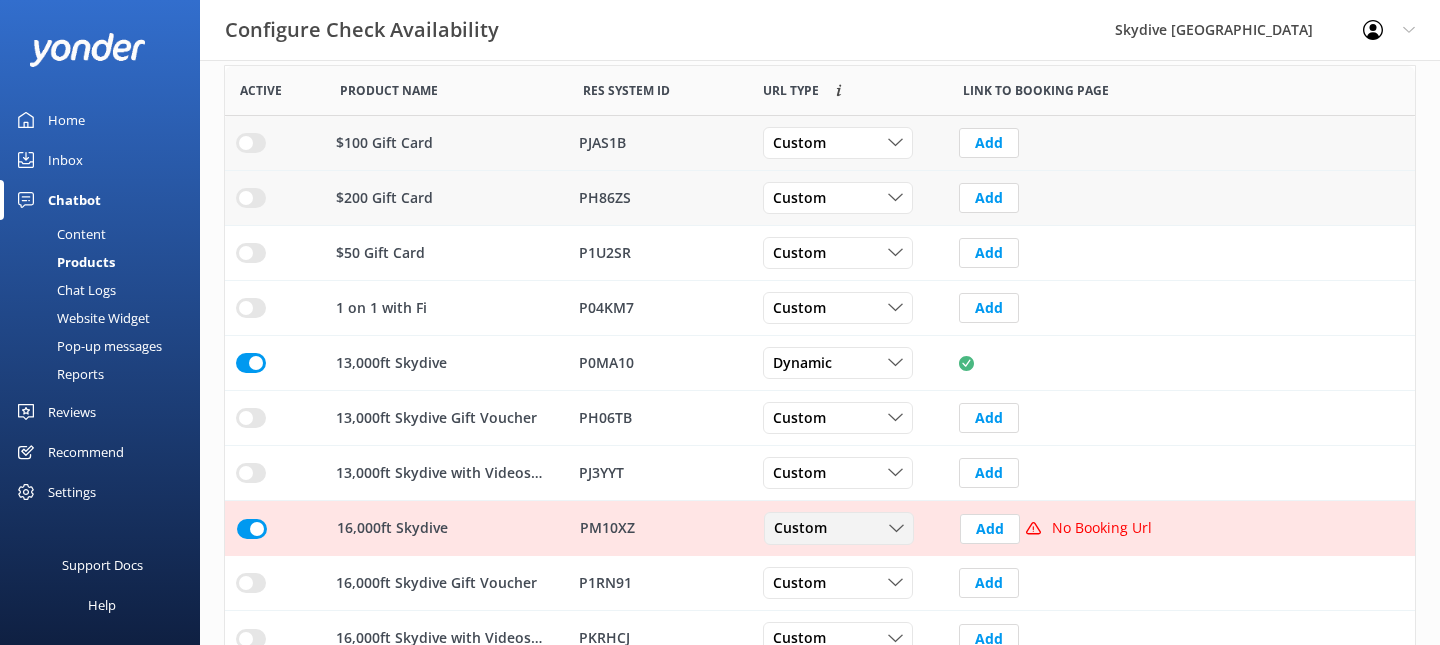 click on "Custom" at bounding box center (806, 529) 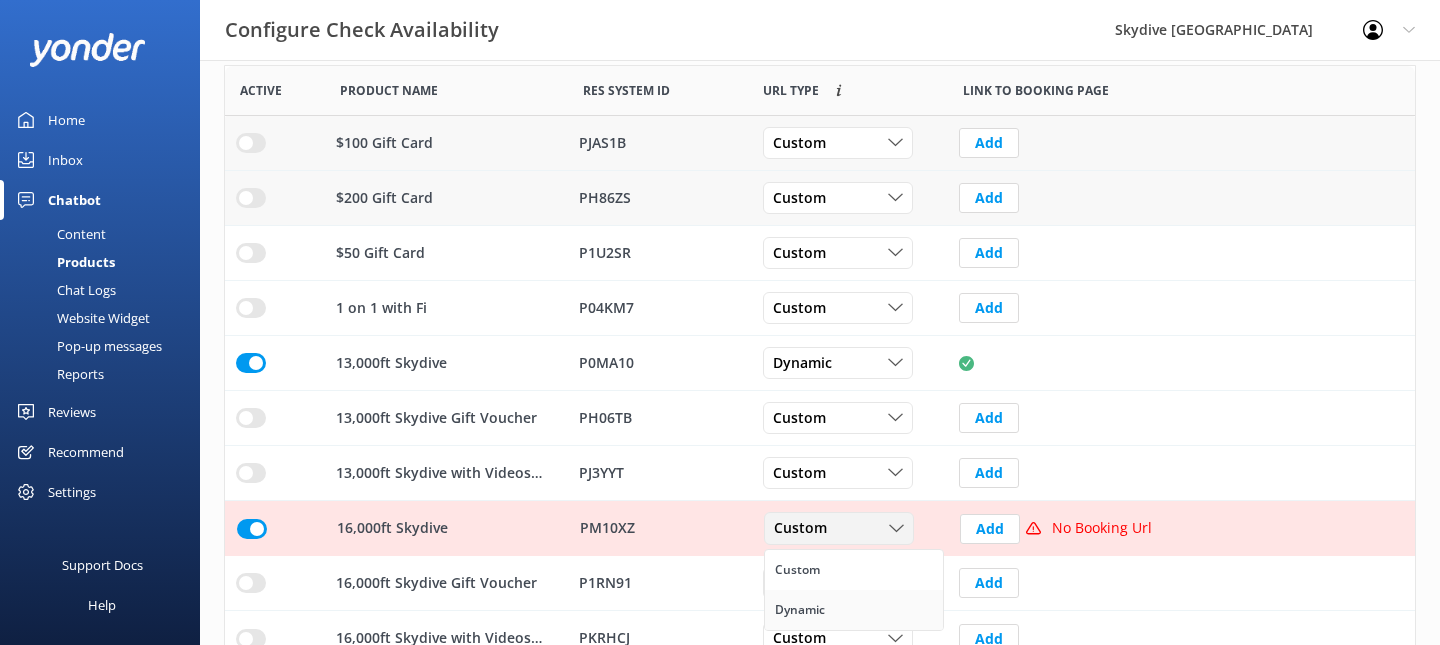 click on "Dynamic" at bounding box center (800, 610) 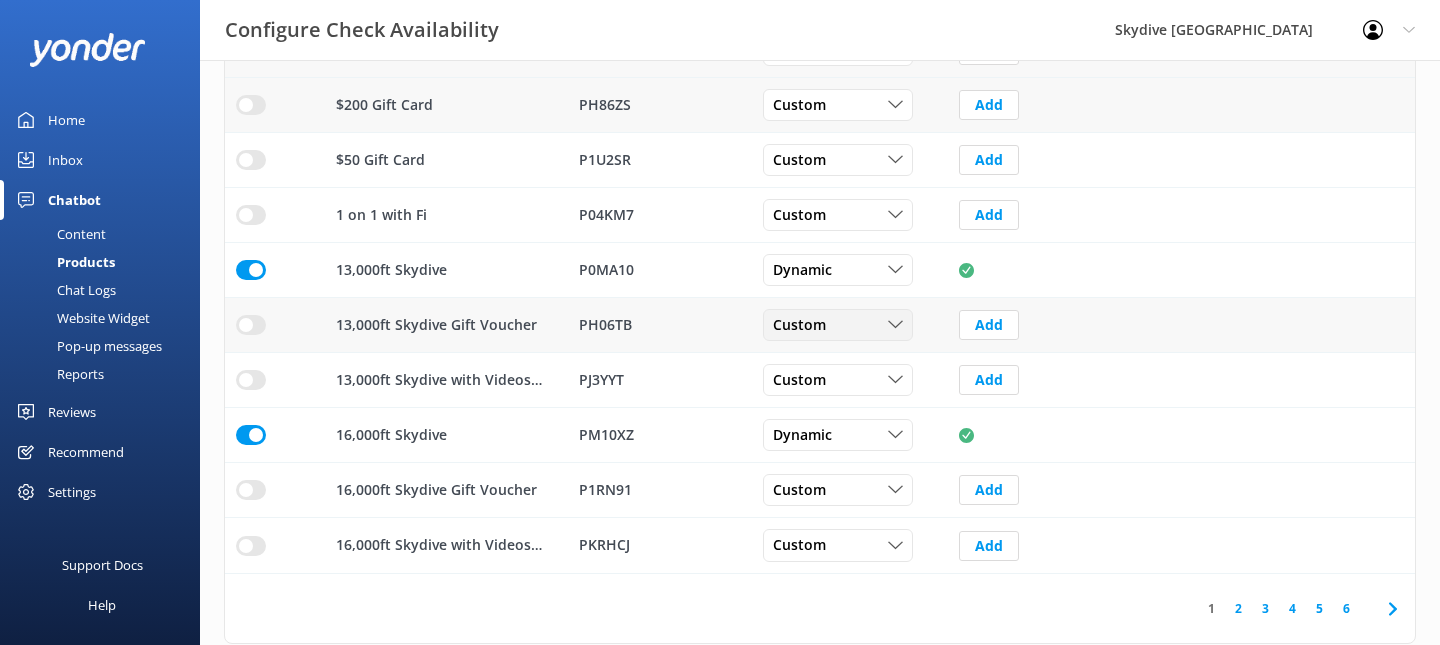 scroll, scrollTop: 529, scrollLeft: 0, axis: vertical 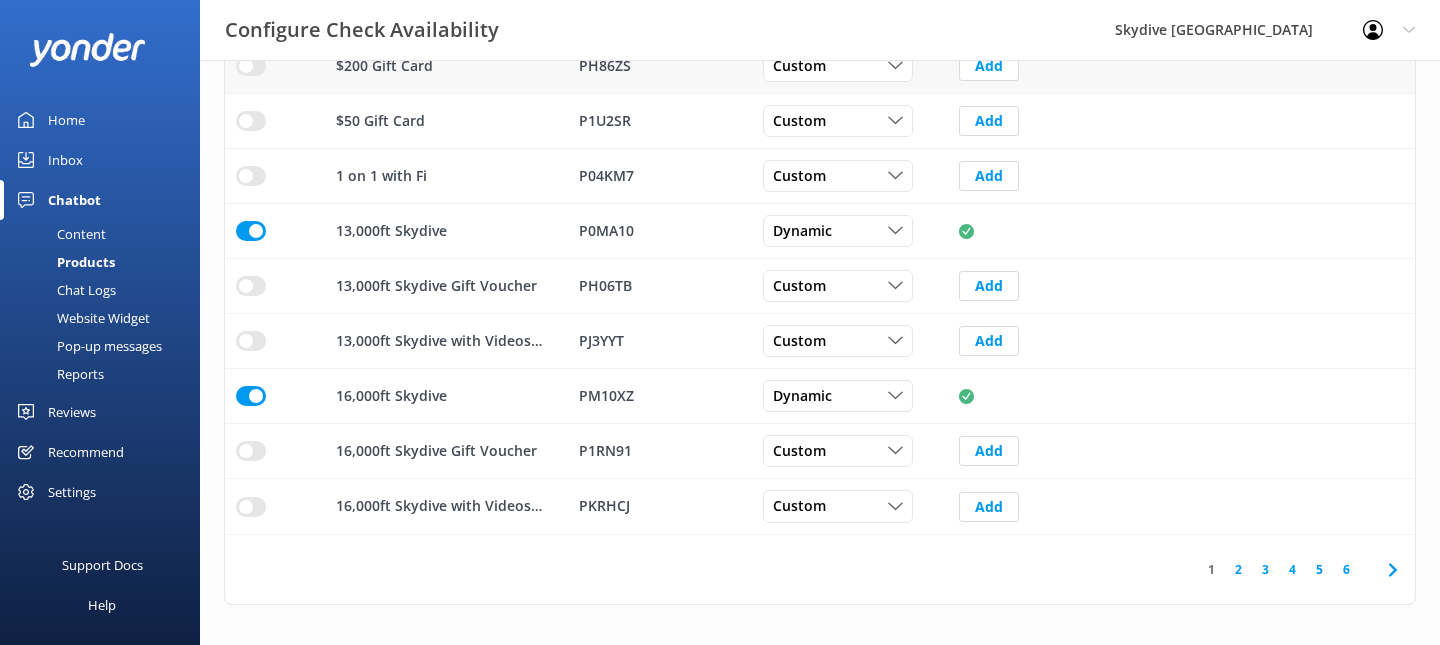 click on "2" at bounding box center [1238, 569] 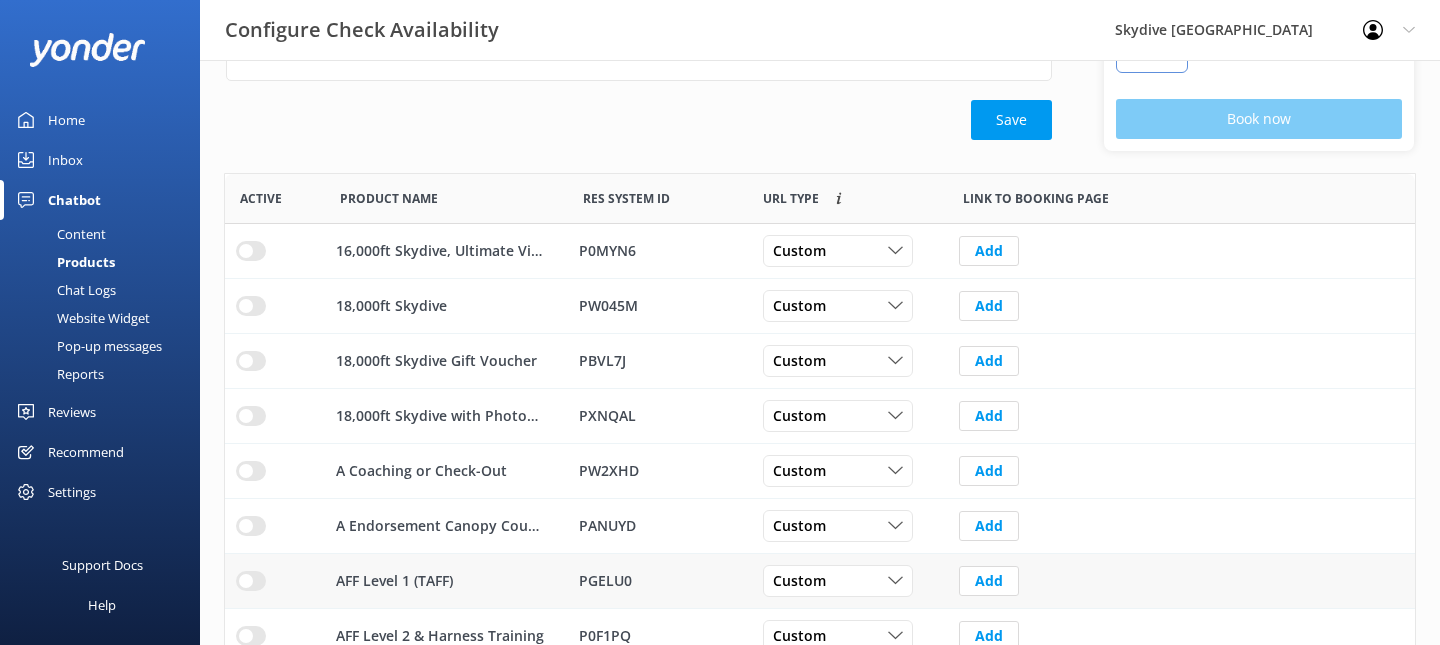 scroll, scrollTop: 294, scrollLeft: 0, axis: vertical 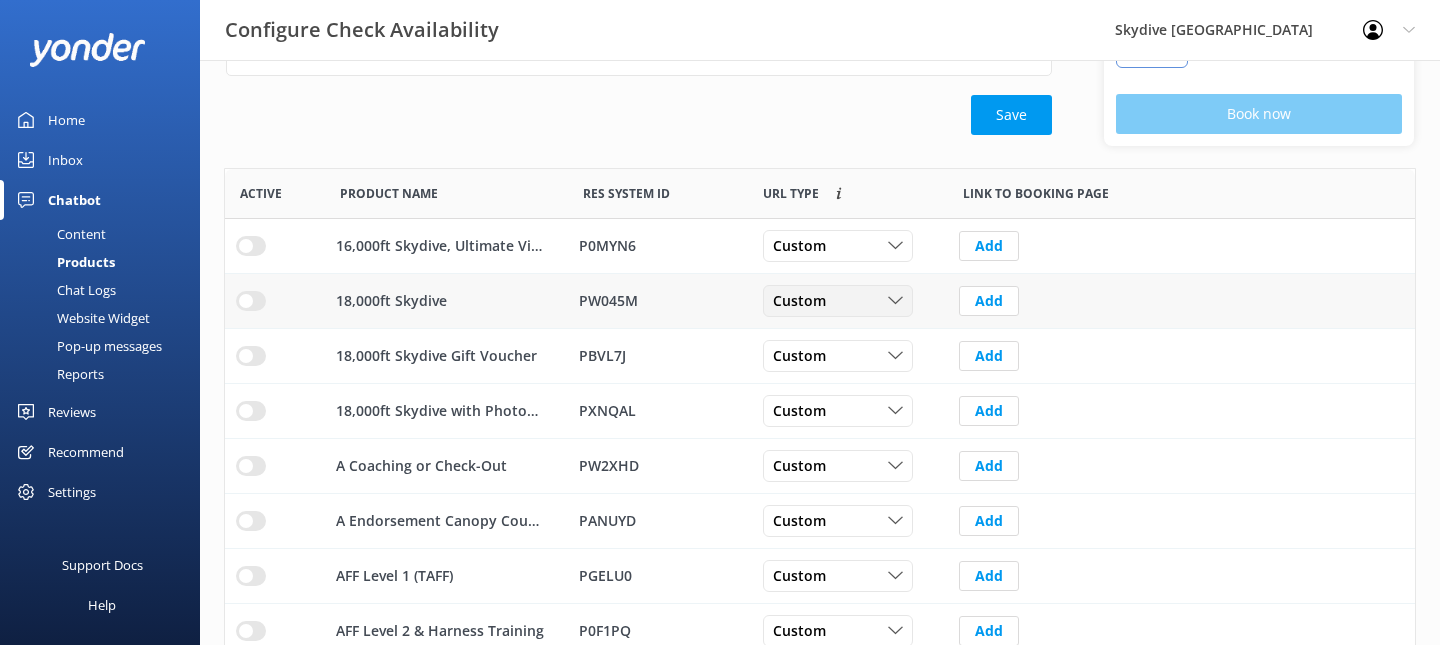 click on "Custom" at bounding box center (805, 301) 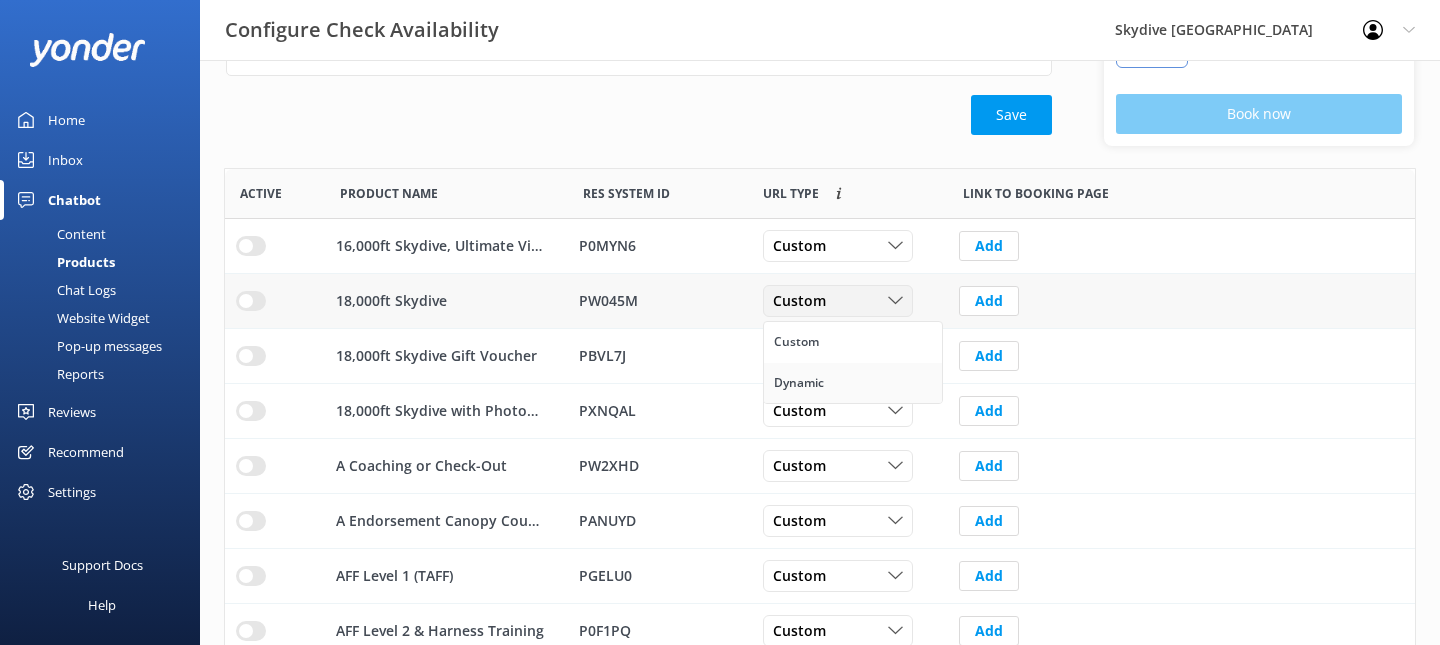 click on "Dynamic" at bounding box center (853, 383) 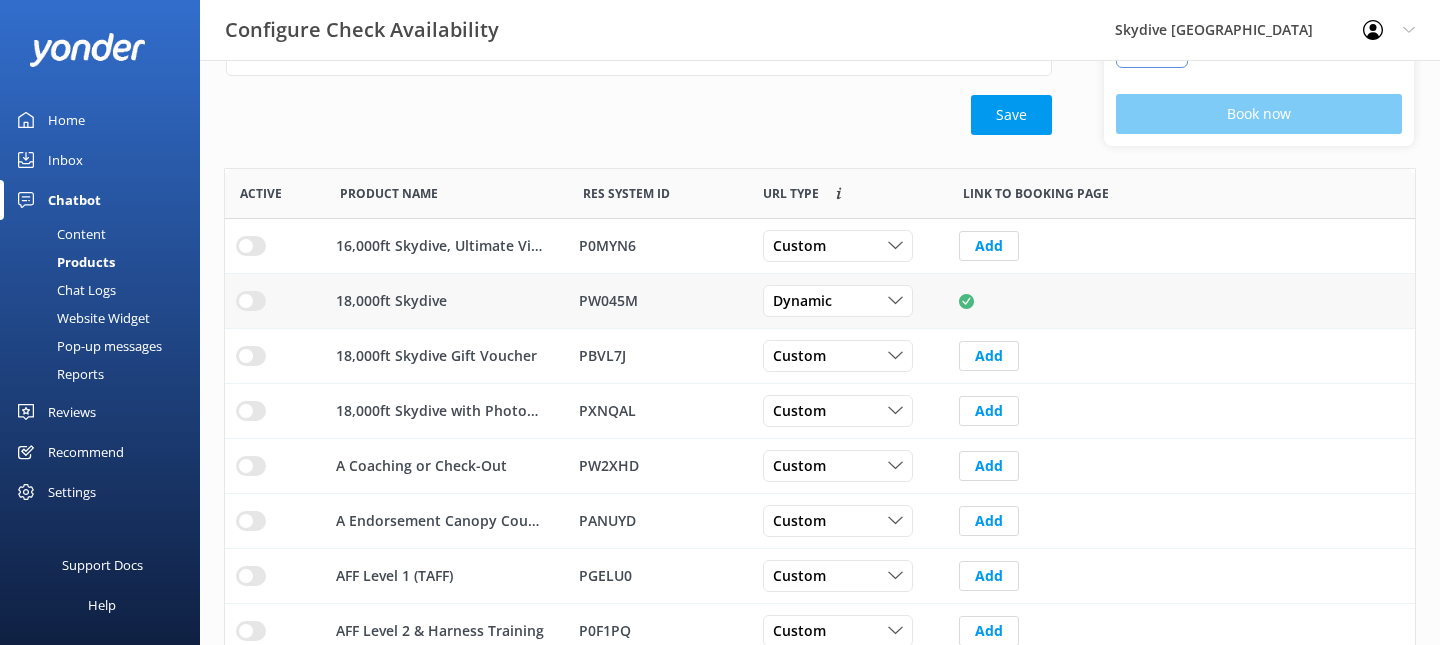 click at bounding box center (251, 246) 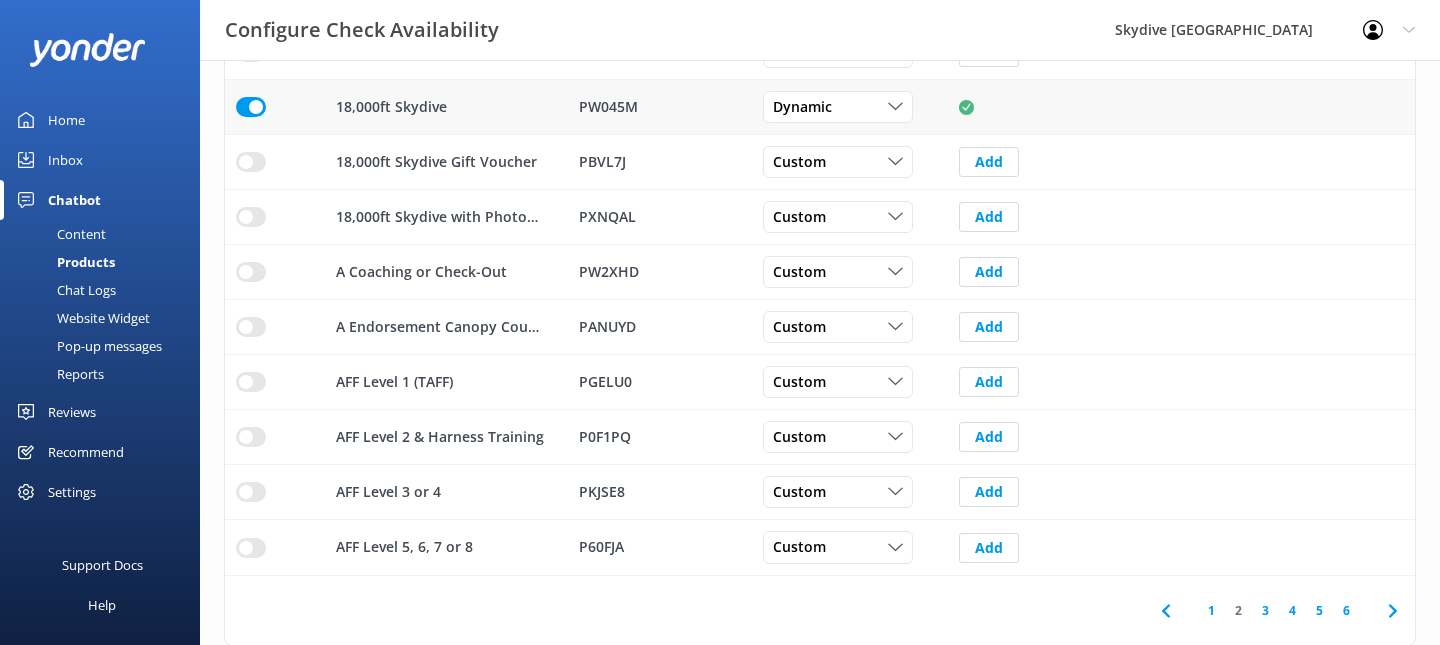 scroll, scrollTop: 486, scrollLeft: 0, axis: vertical 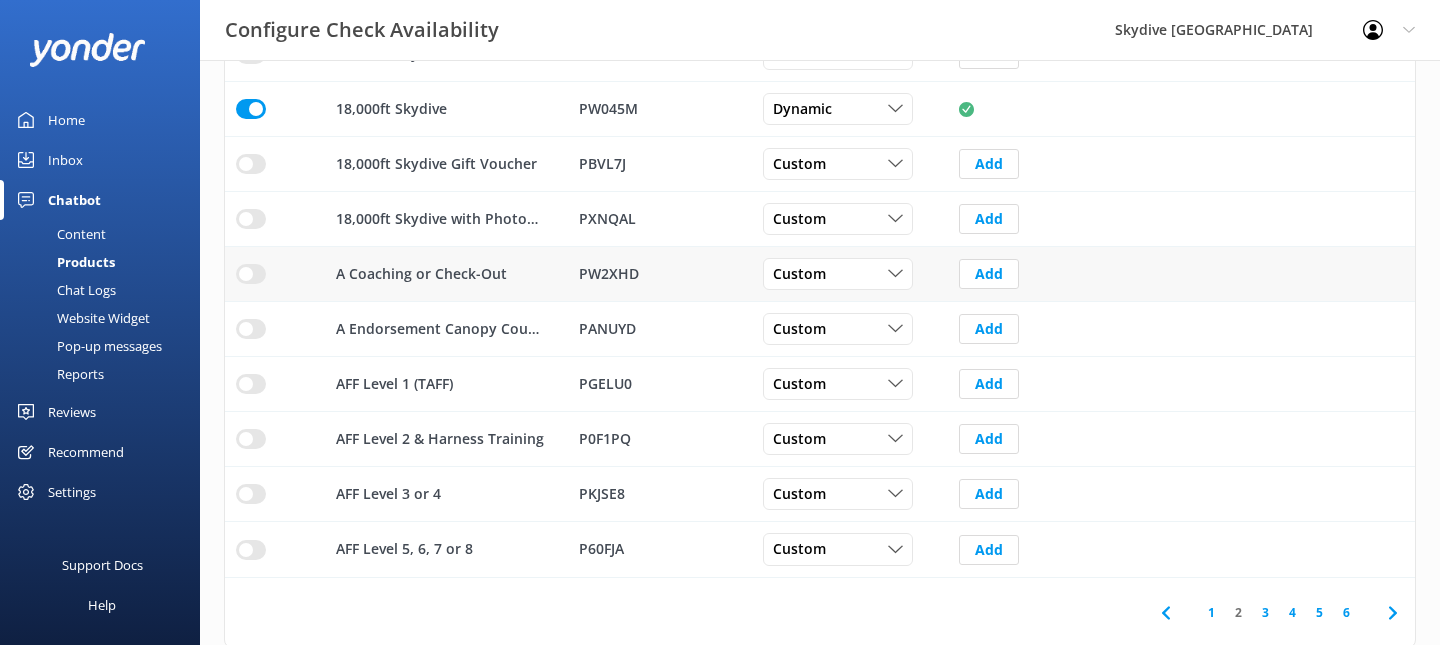 click at bounding box center [251, 54] 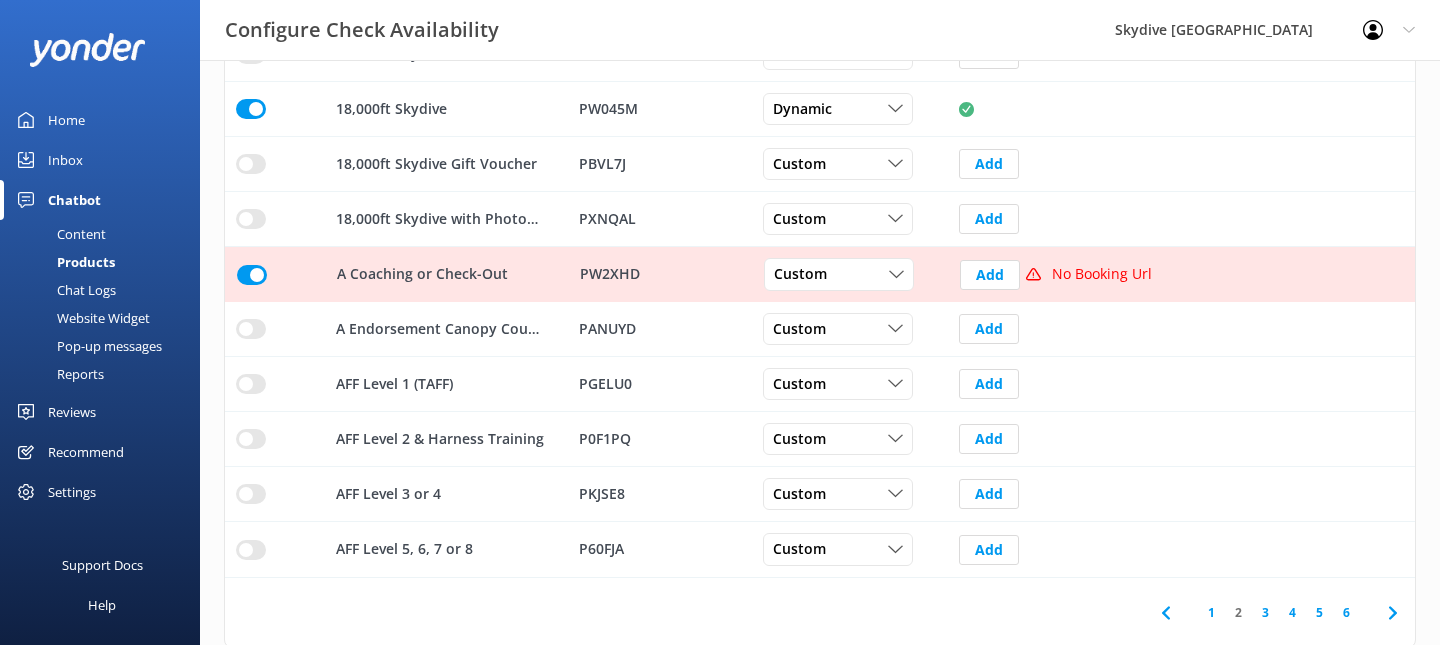 click at bounding box center [252, 275] 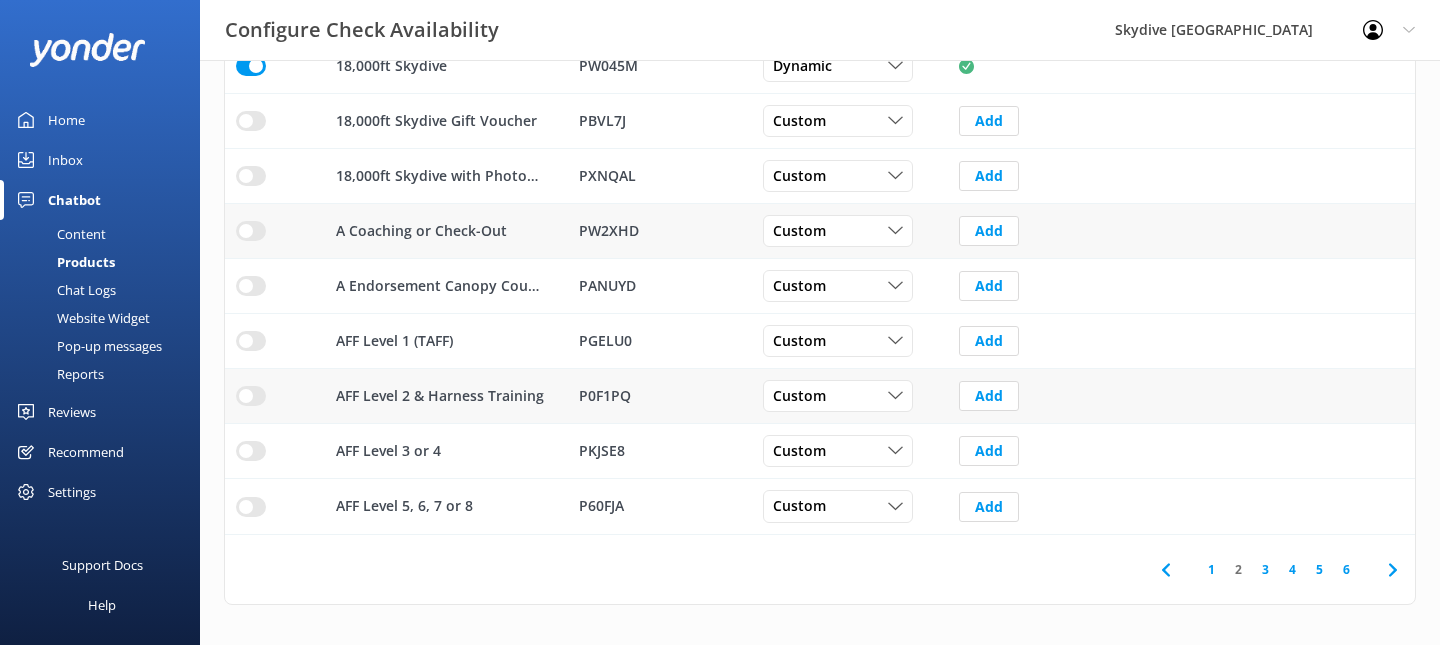 scroll, scrollTop: 529, scrollLeft: 0, axis: vertical 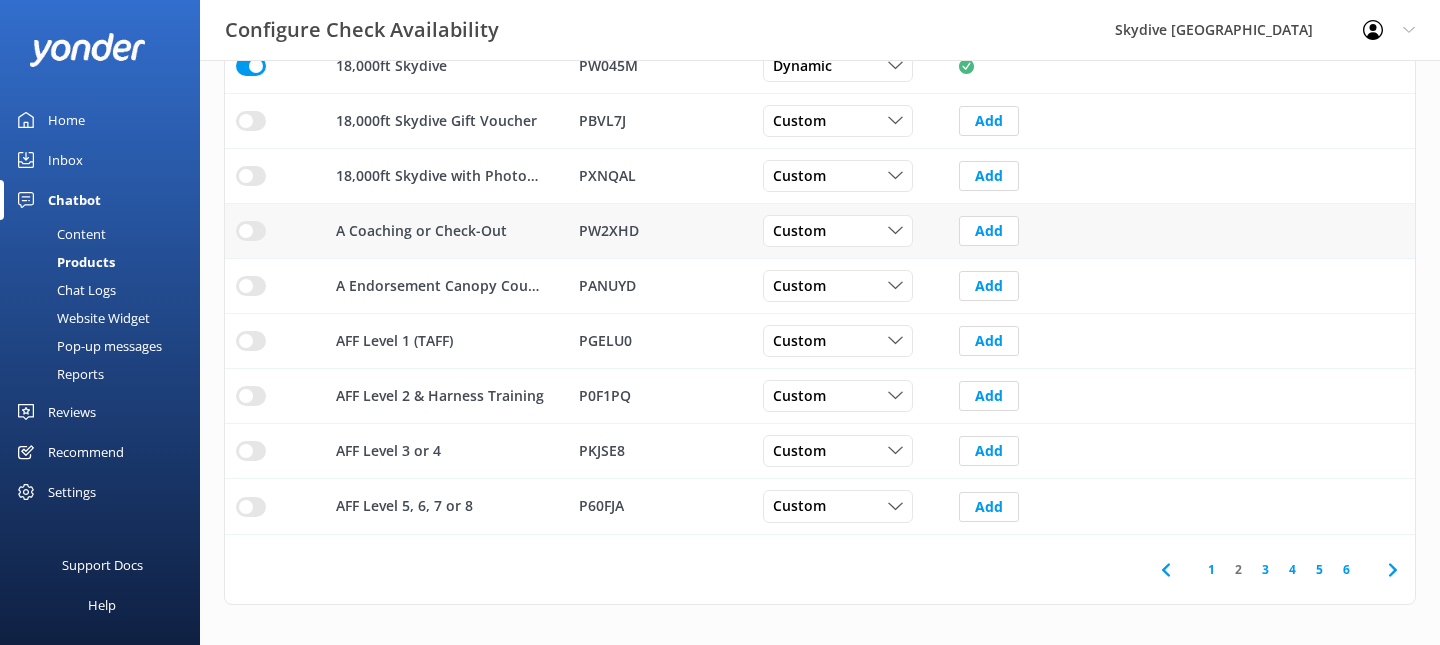click on "3" at bounding box center [1265, 569] 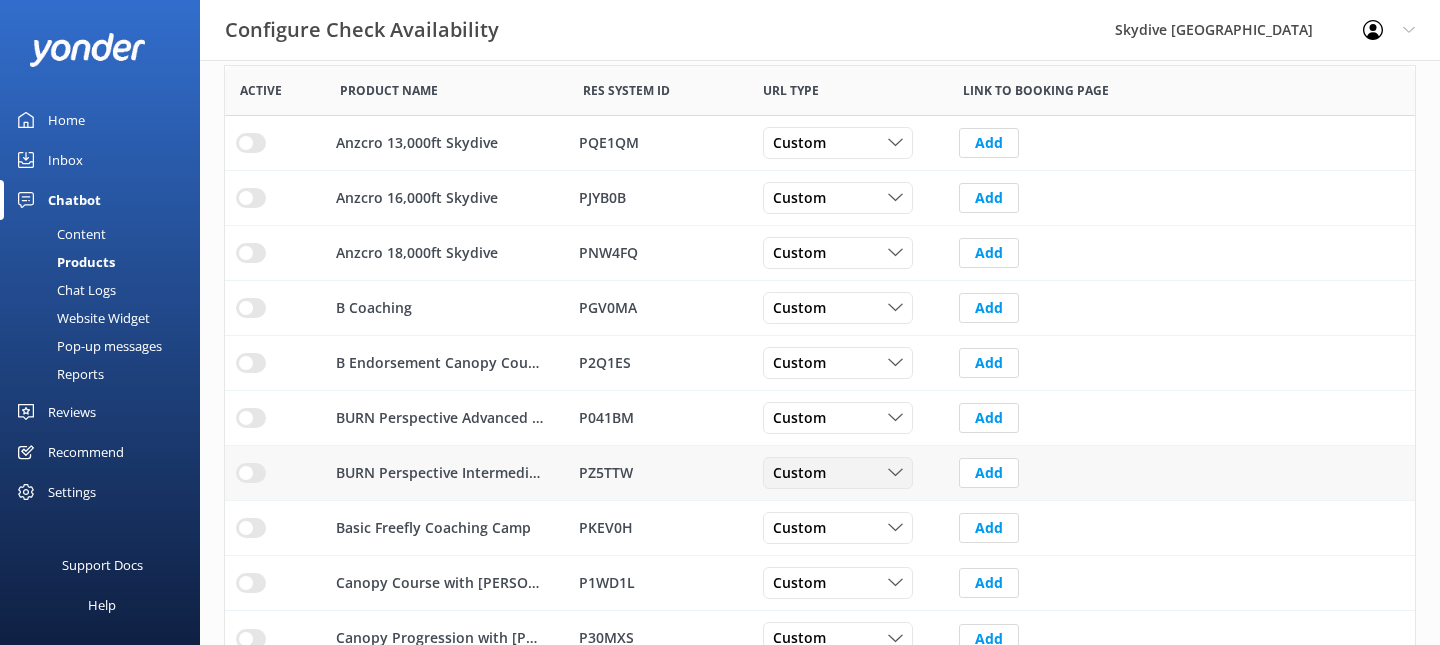 scroll, scrollTop: 529, scrollLeft: 0, axis: vertical 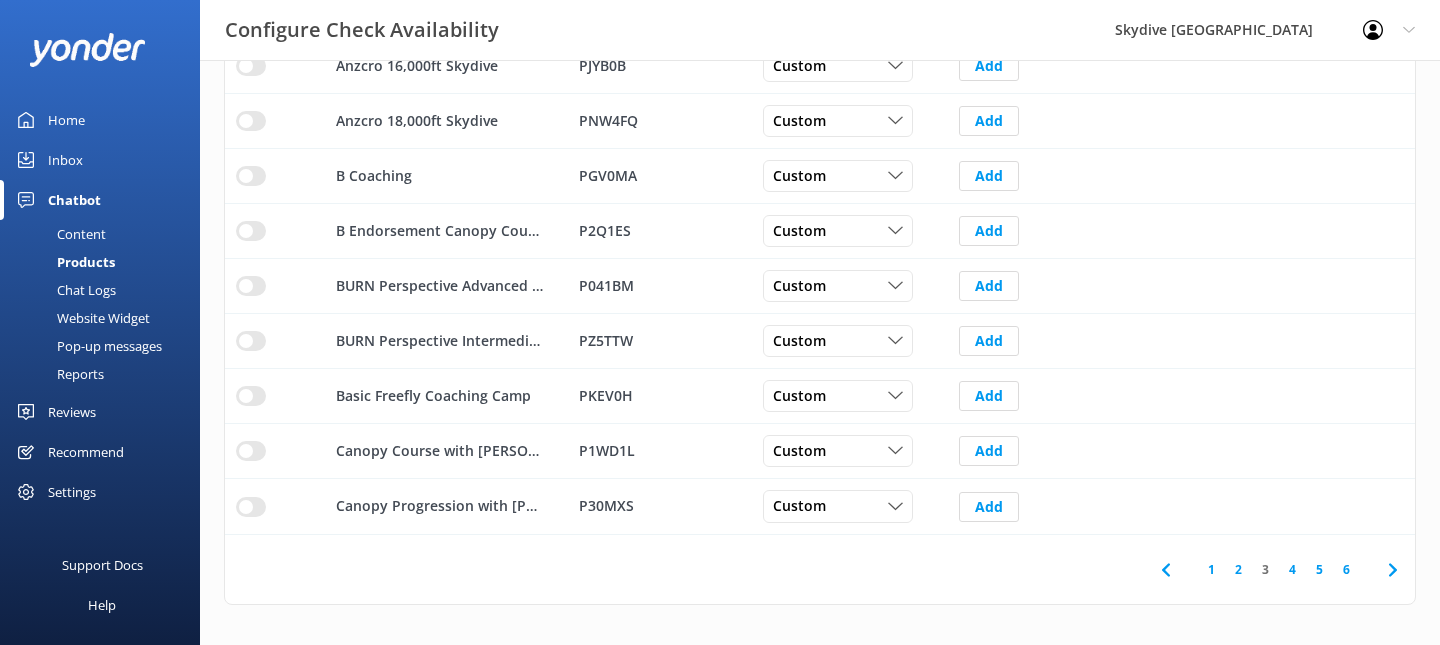 click on "4" at bounding box center (1292, 569) 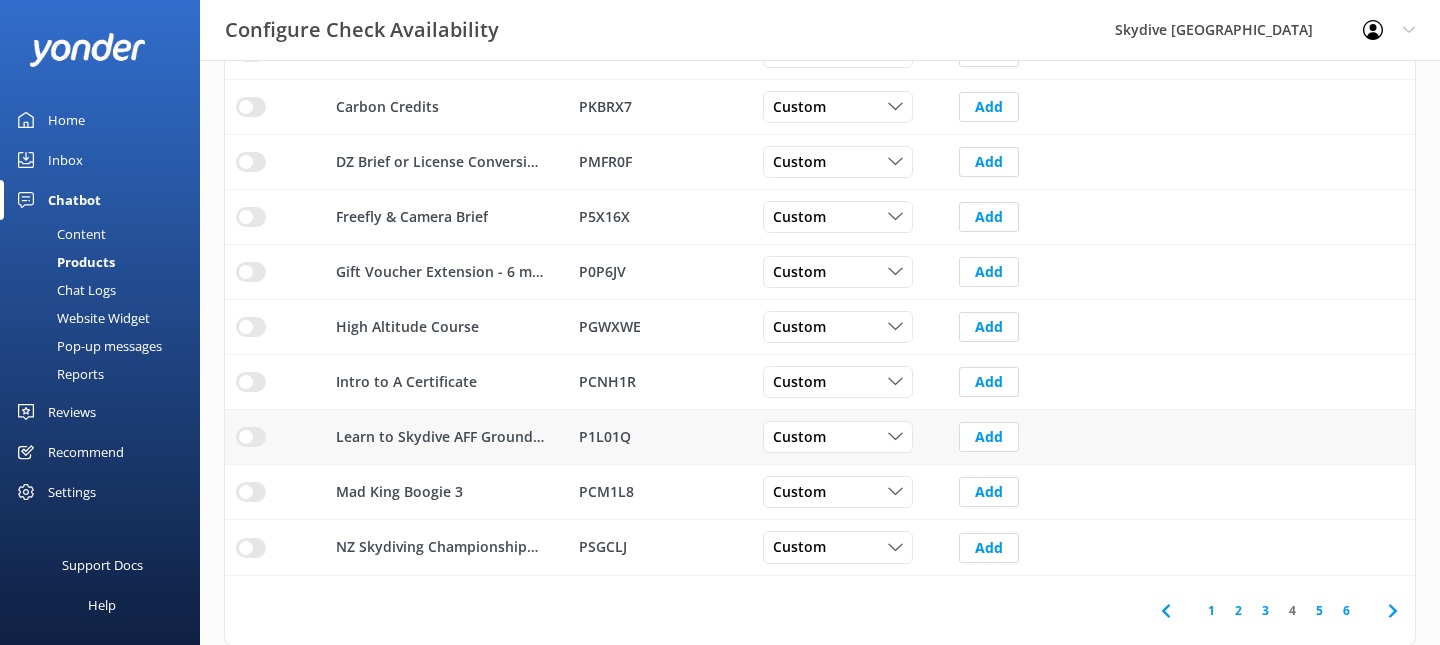 scroll, scrollTop: 529, scrollLeft: 0, axis: vertical 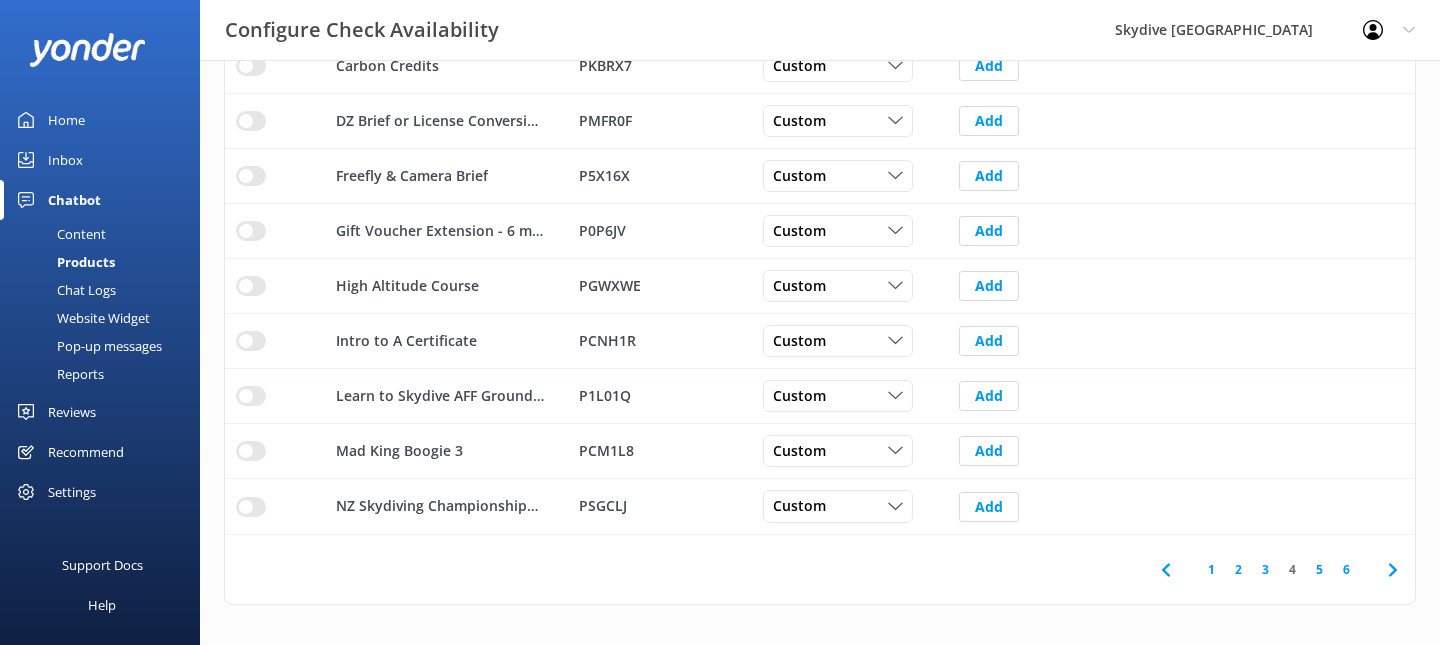 click on "5" at bounding box center [1319, 569] 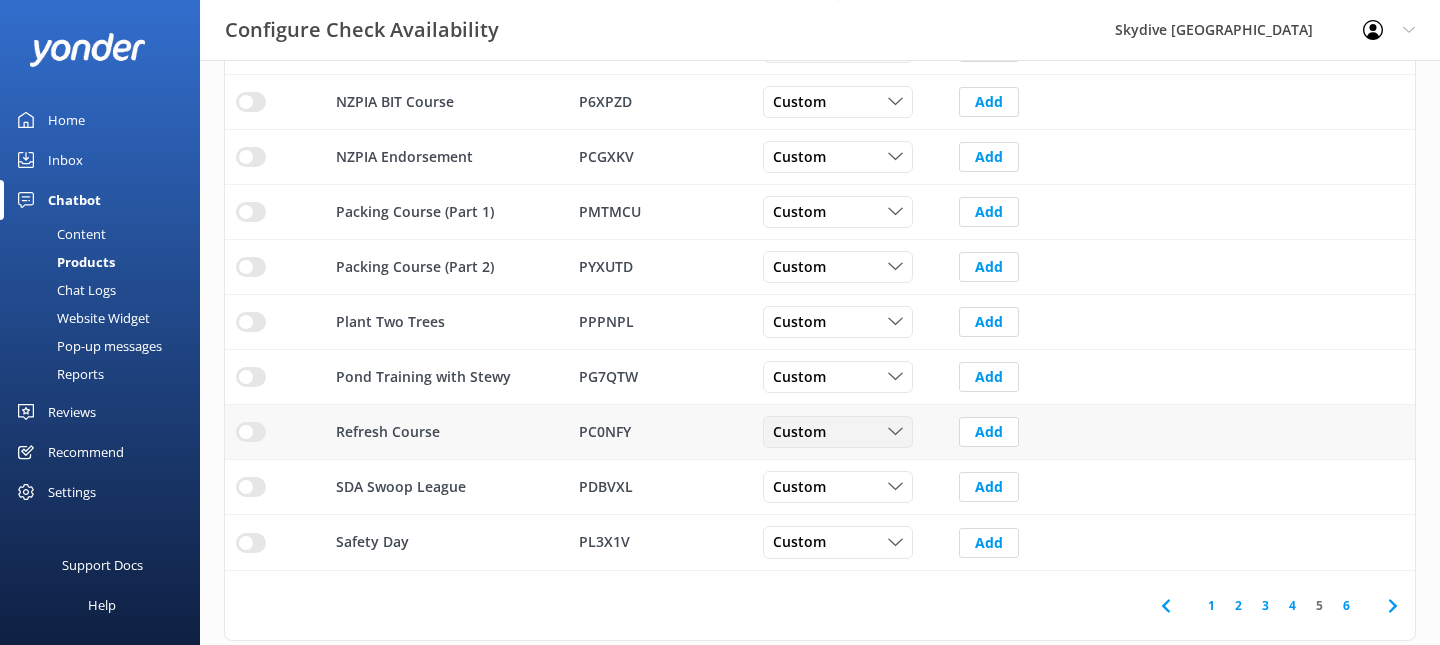 scroll, scrollTop: 529, scrollLeft: 0, axis: vertical 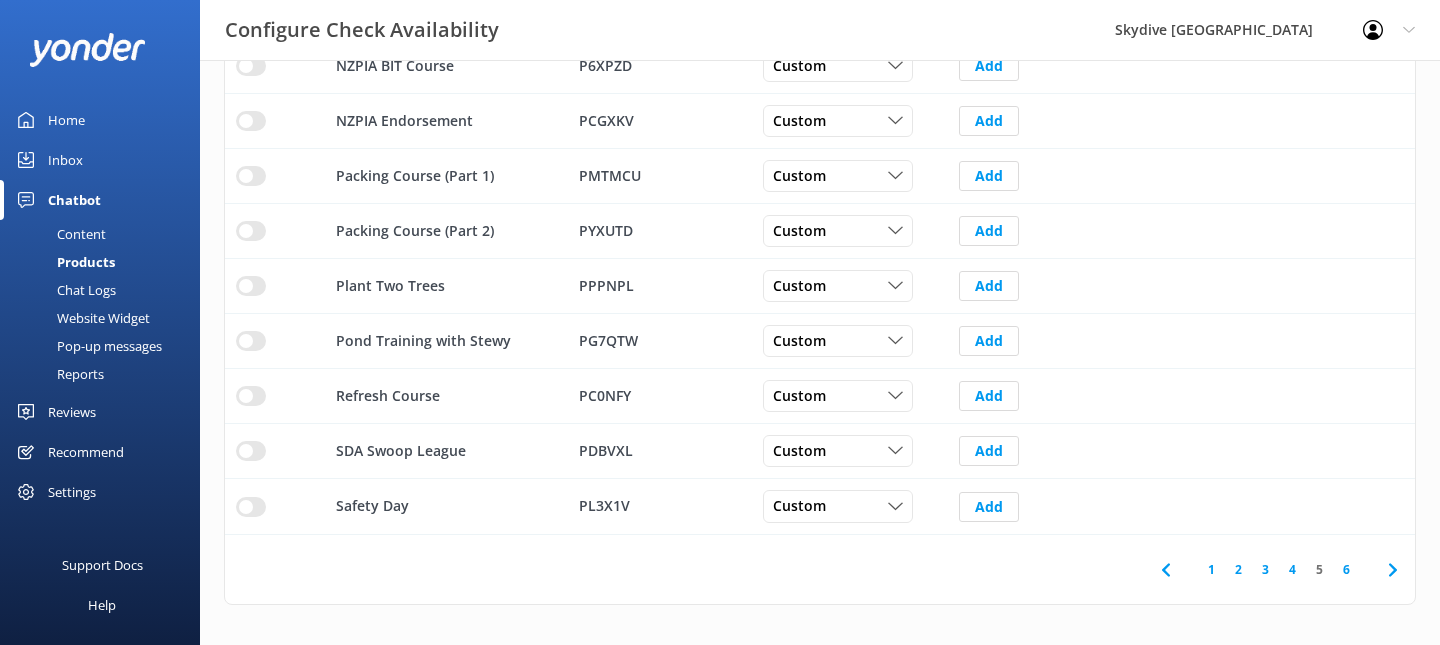 click on "6" at bounding box center [1346, 569] 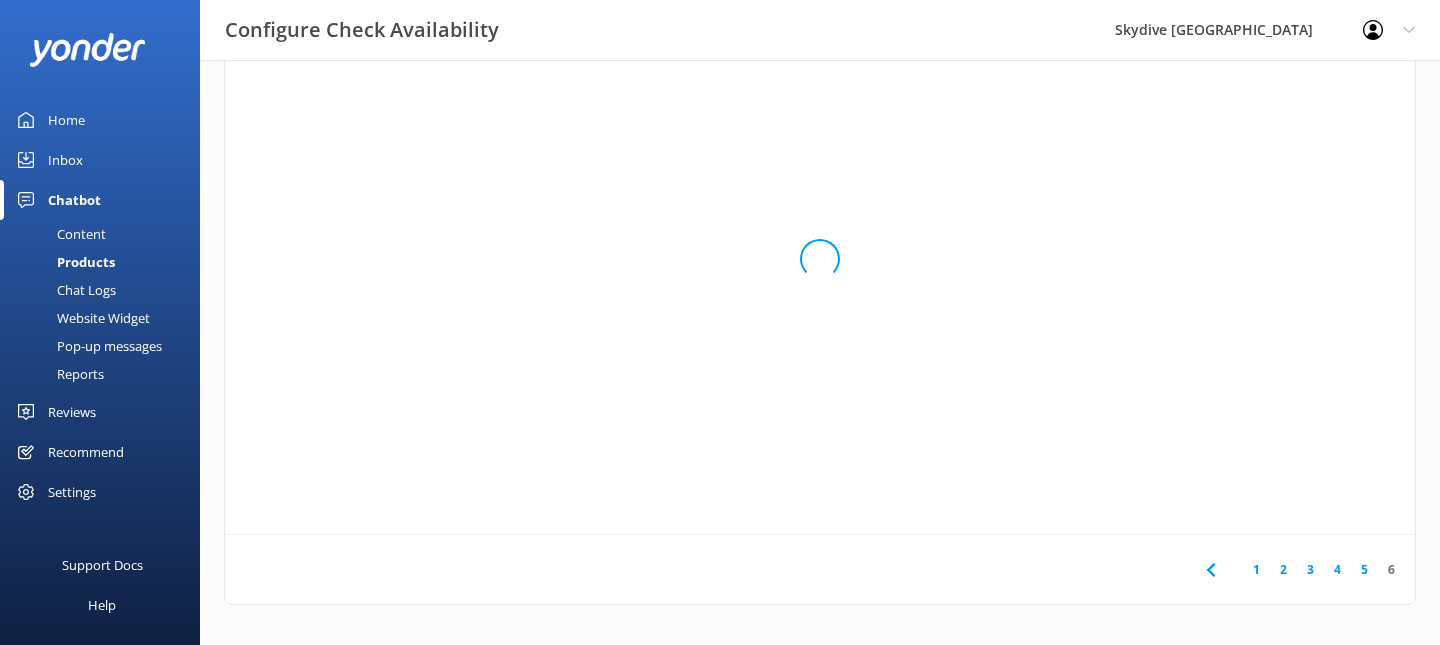 scroll, scrollTop: 309, scrollLeft: 0, axis: vertical 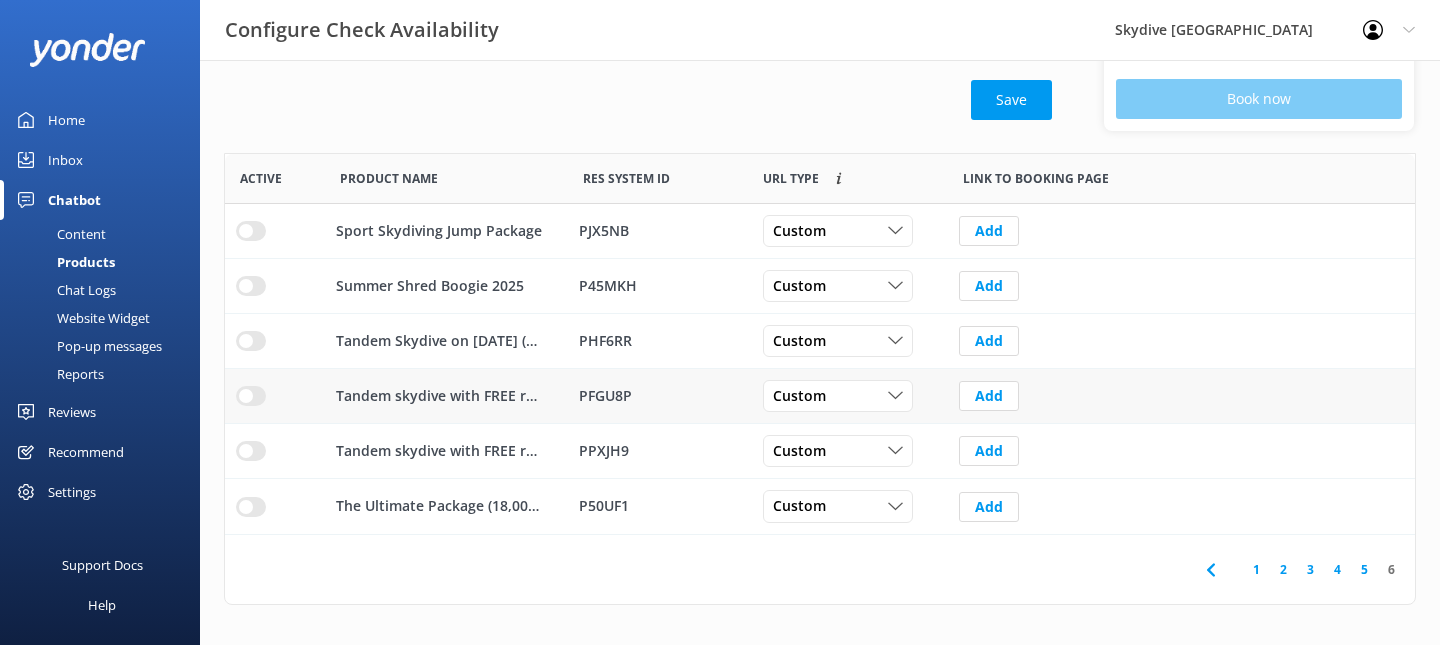 click at bounding box center [251, 231] 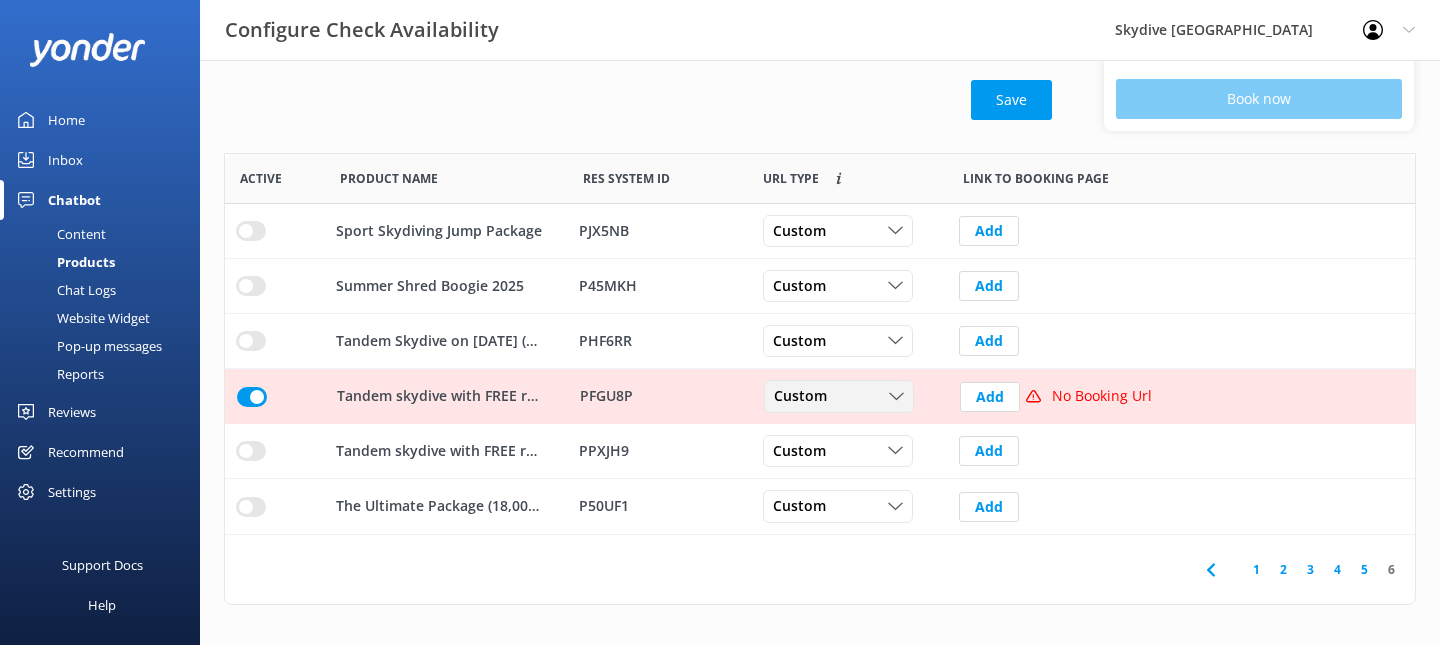 click on "Custom" at bounding box center (839, 397) 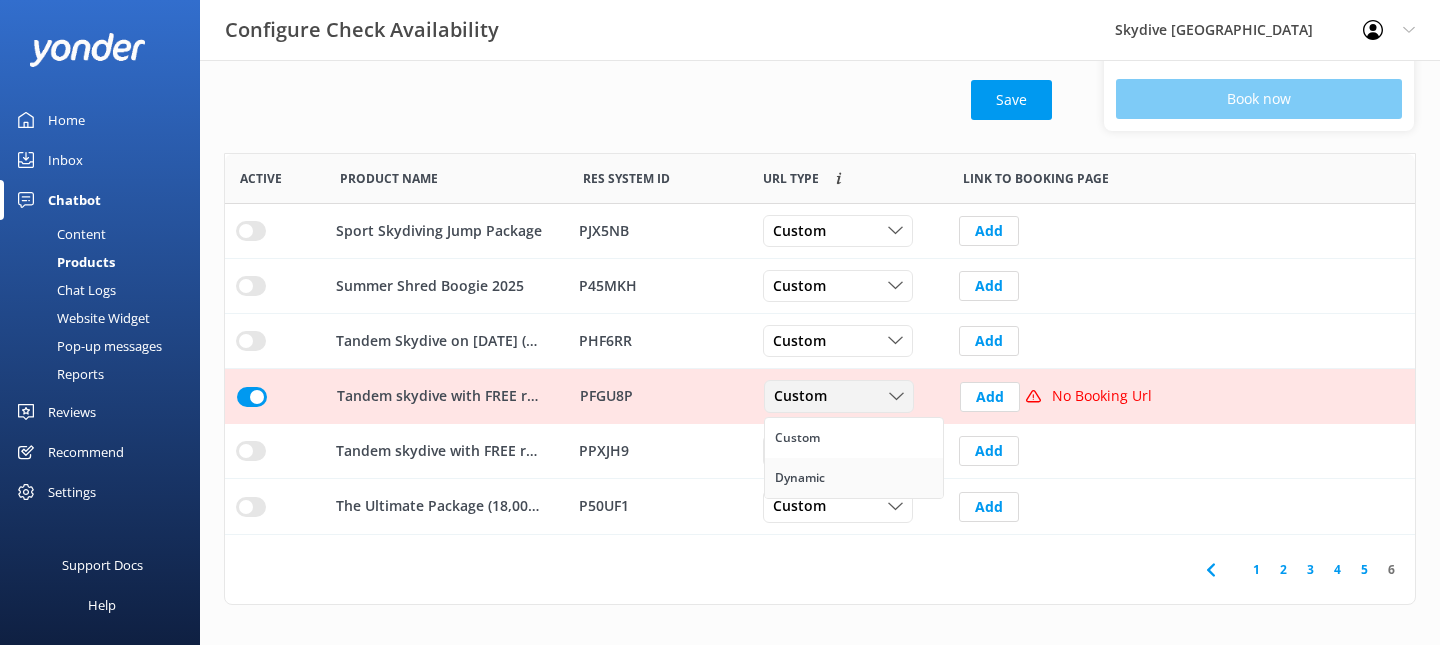 click on "Dynamic" at bounding box center (854, 478) 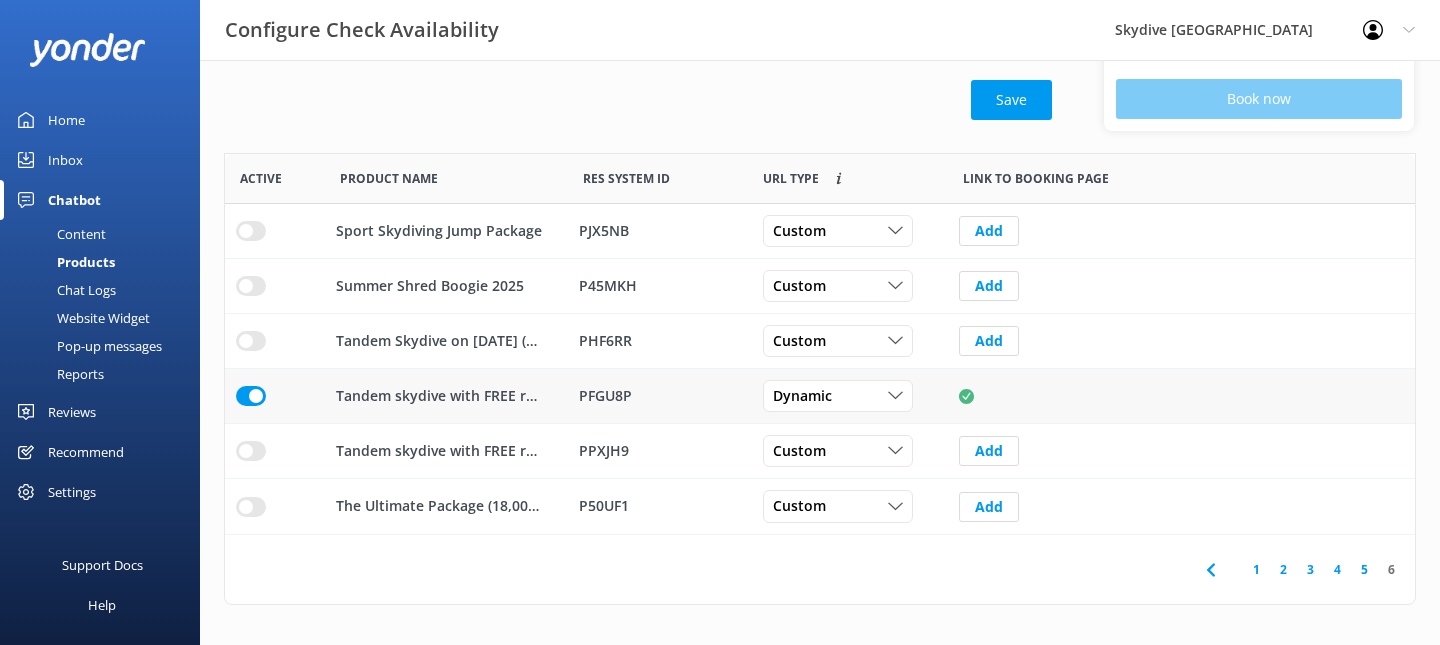 click on "Tandem skydive with FREE return transport from [GEOGRAPHIC_DATA]" at bounding box center [440, 396] 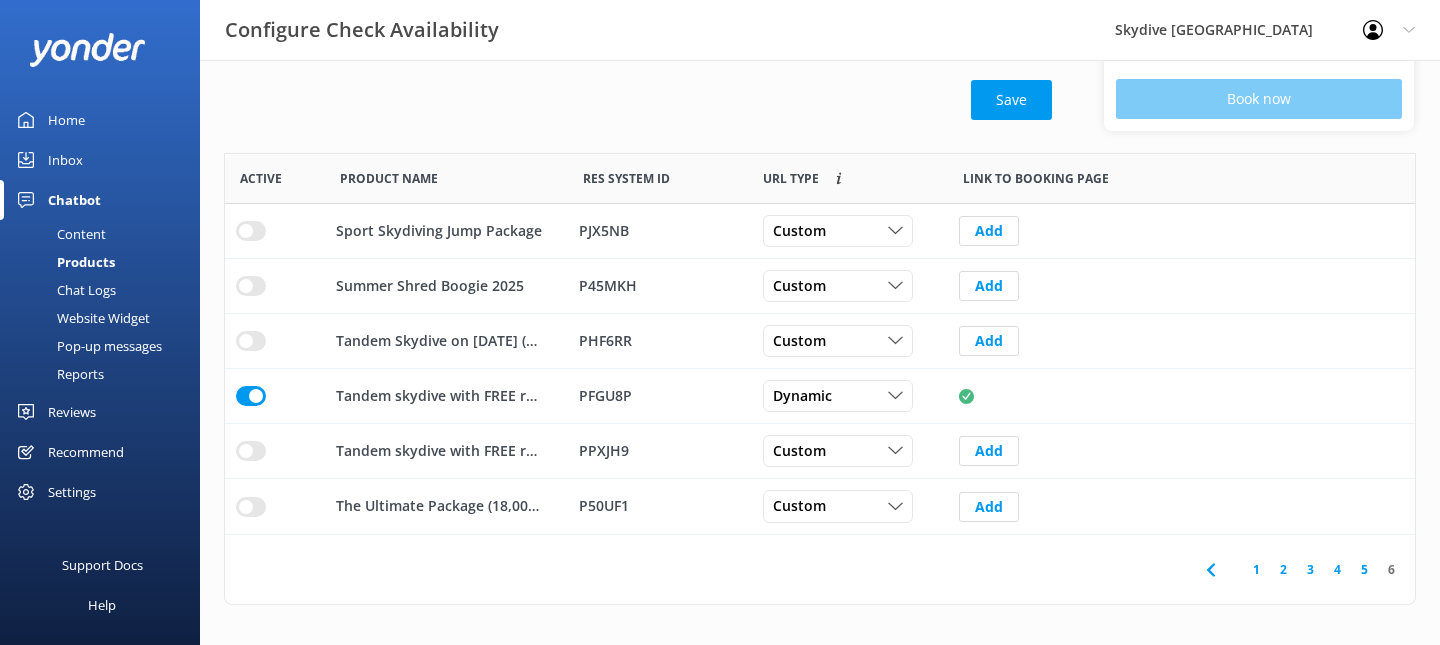 click at bounding box center (275, 396) 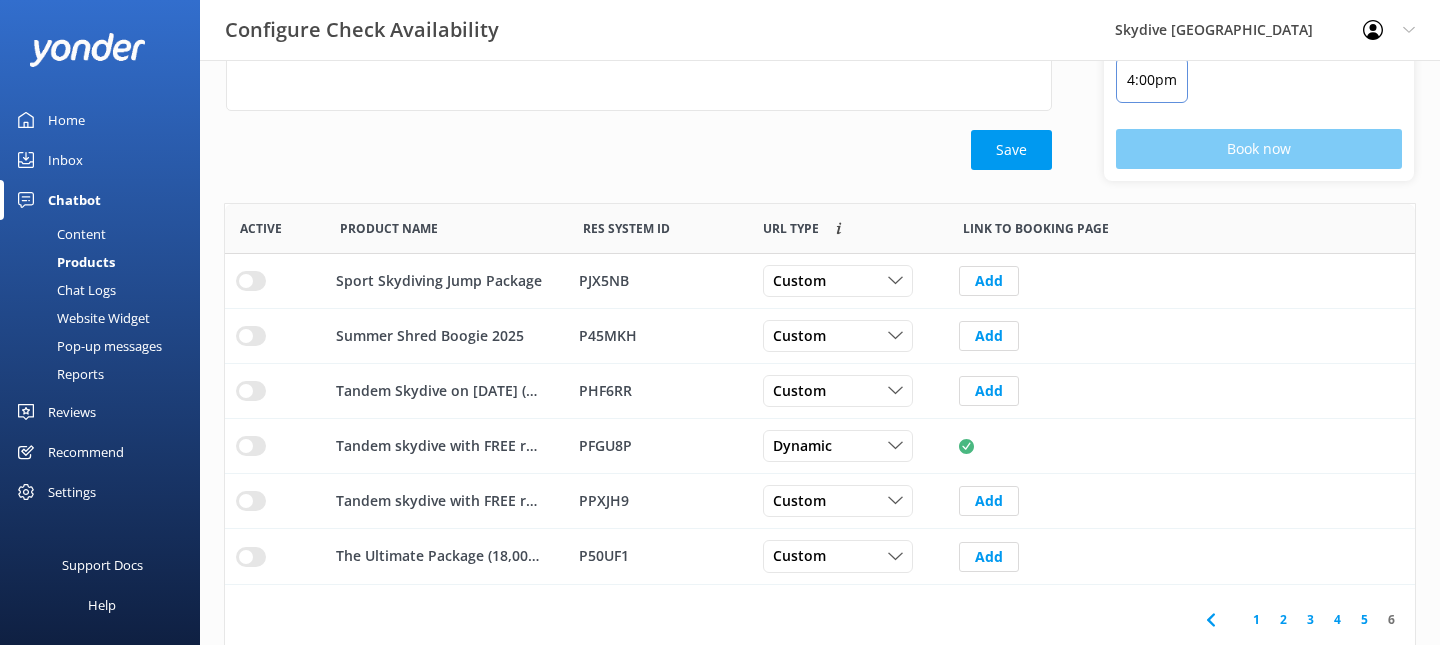 scroll, scrollTop: 248, scrollLeft: 0, axis: vertical 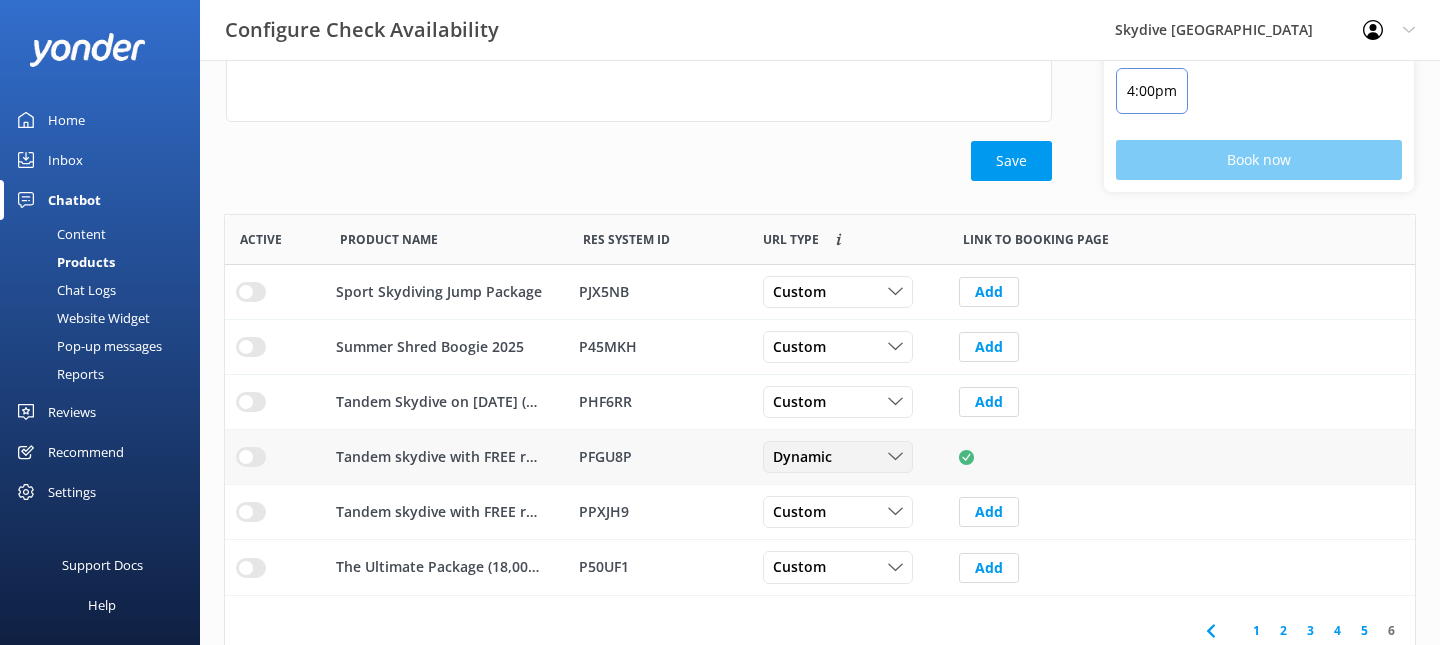 click on "Dynamic" at bounding box center (838, 457) 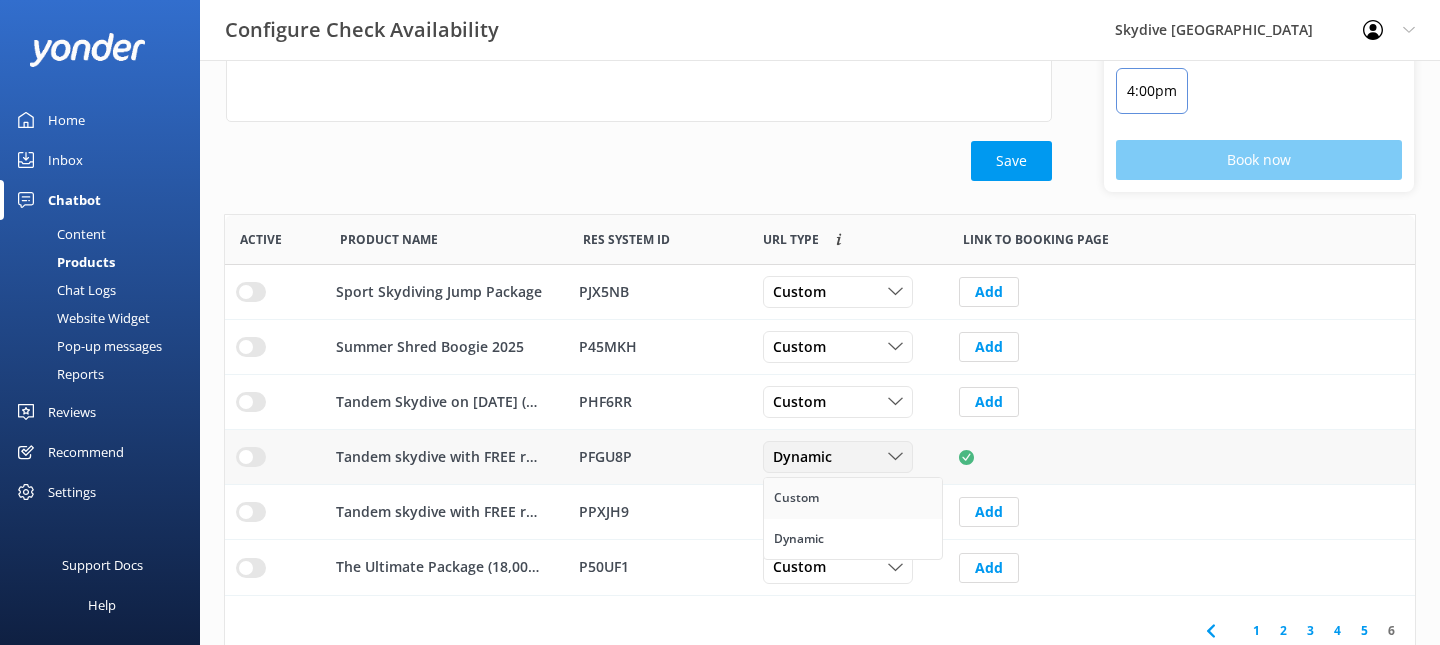 click on "Custom" at bounding box center [853, 499] 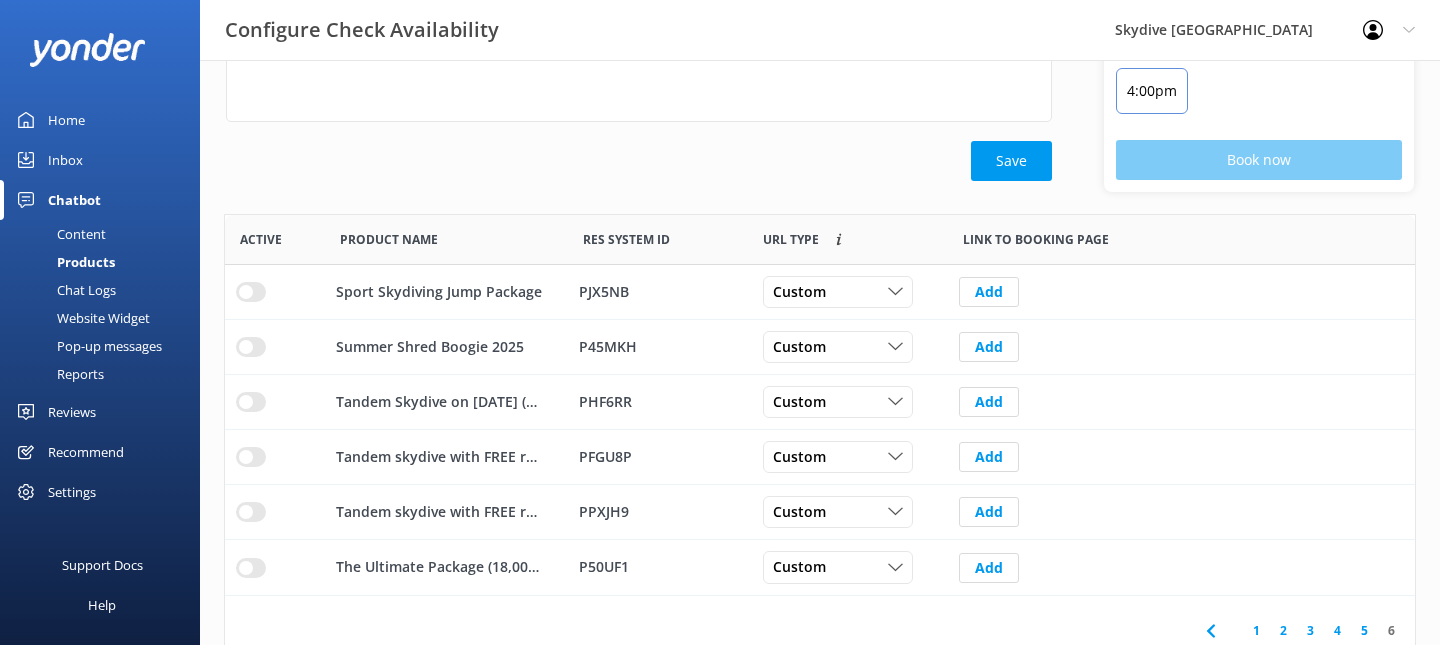 click on "Content" at bounding box center (59, 234) 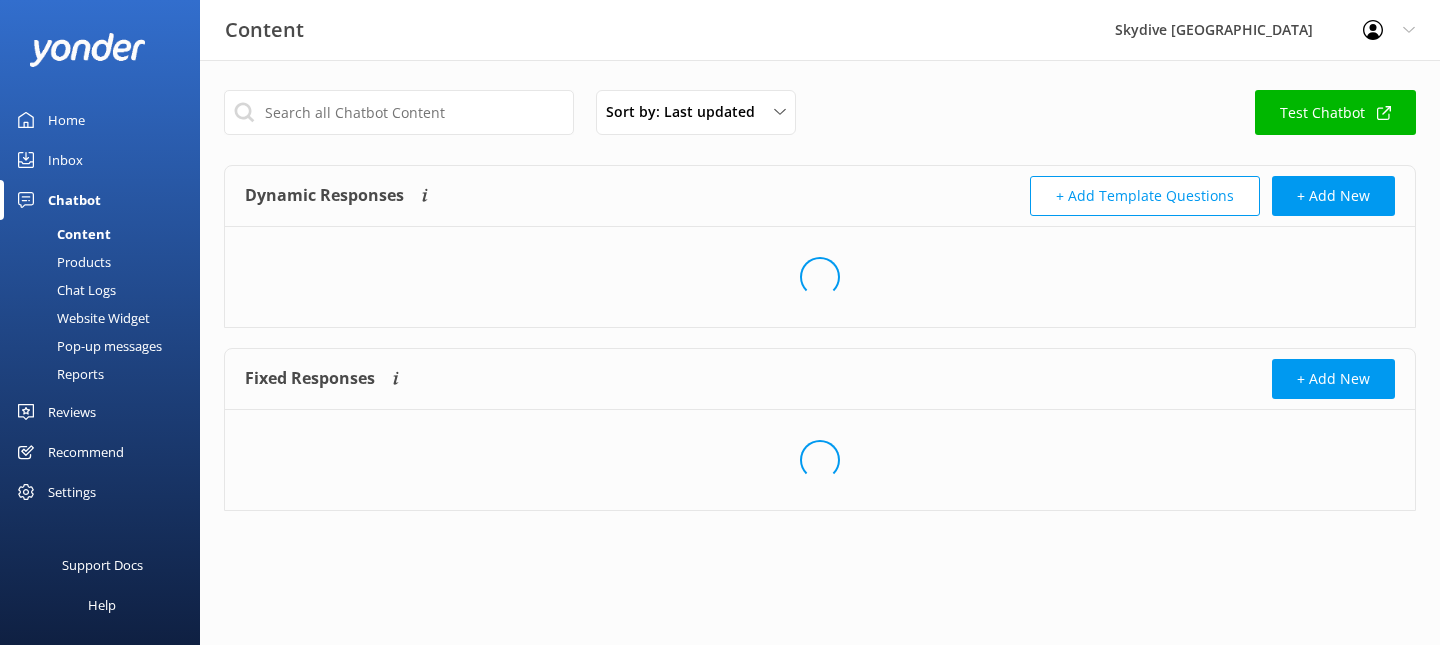 scroll, scrollTop: 0, scrollLeft: 0, axis: both 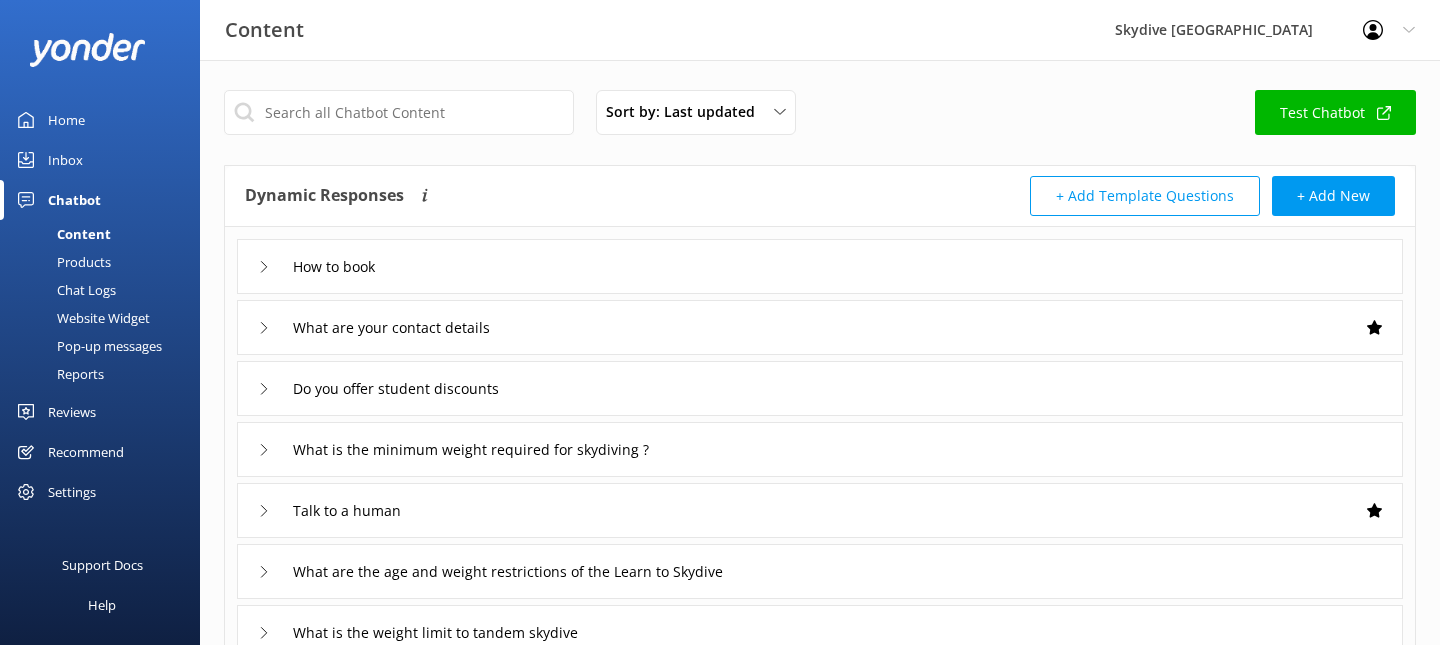 click on "How to book" at bounding box center (820, 266) 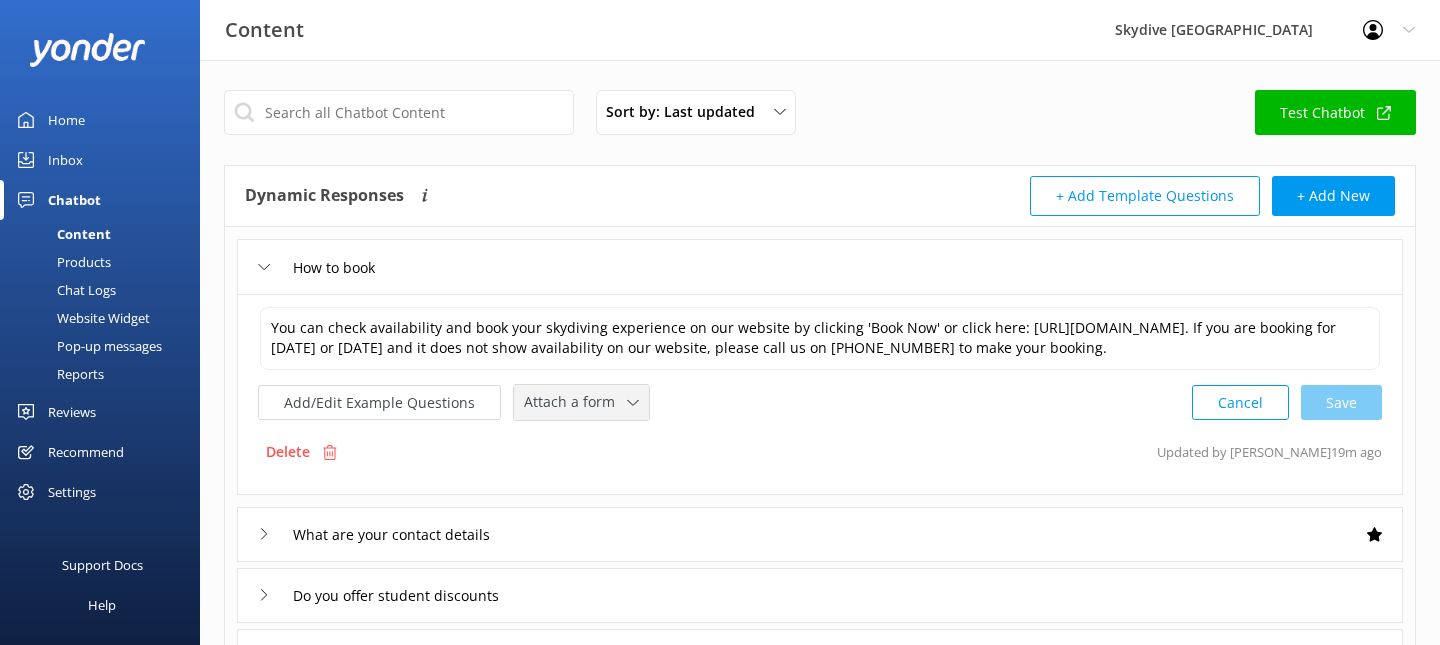 click on "Attach a form" at bounding box center (575, 402) 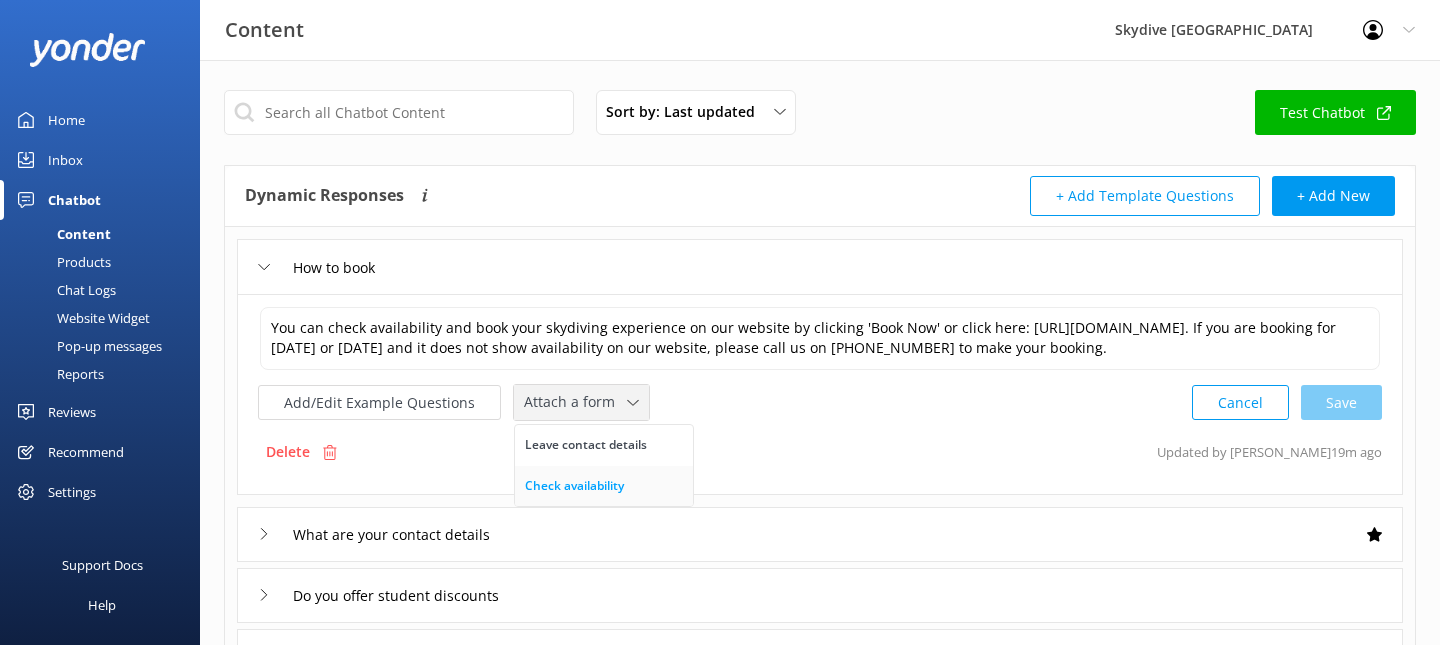 click on "Check availability" at bounding box center (574, 486) 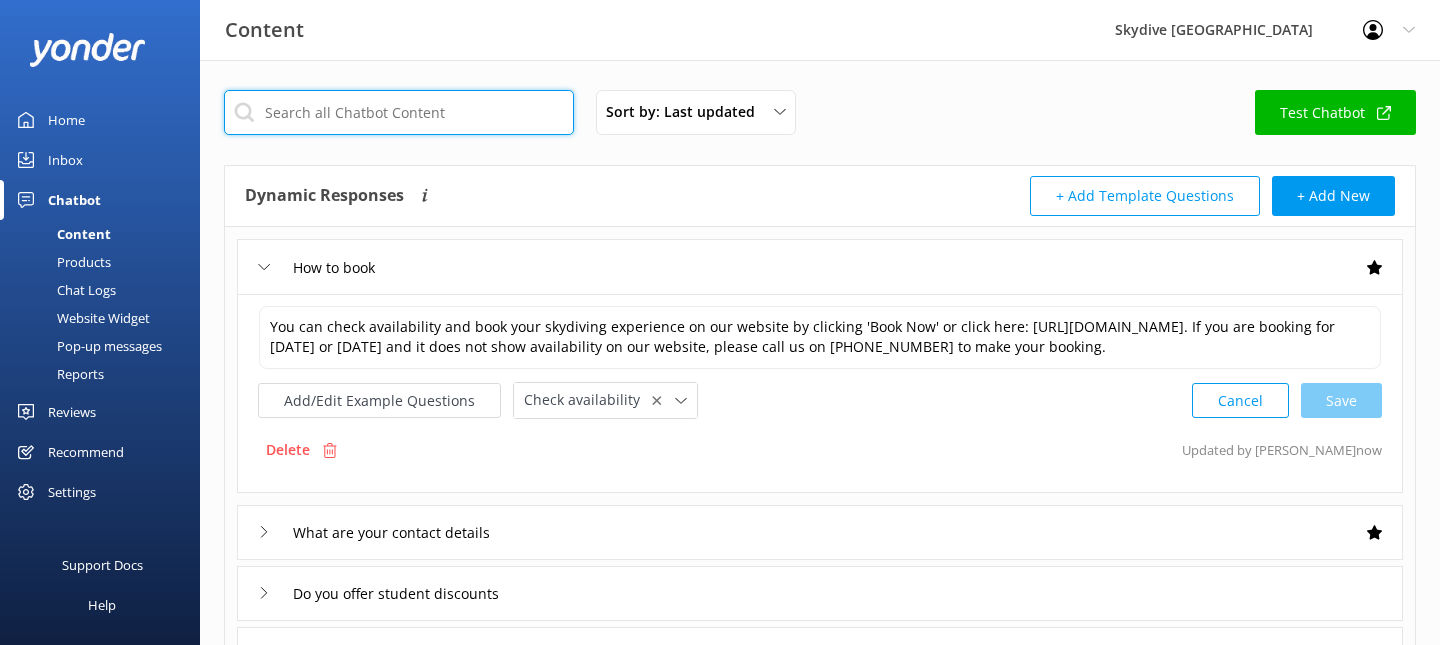 click at bounding box center (399, 112) 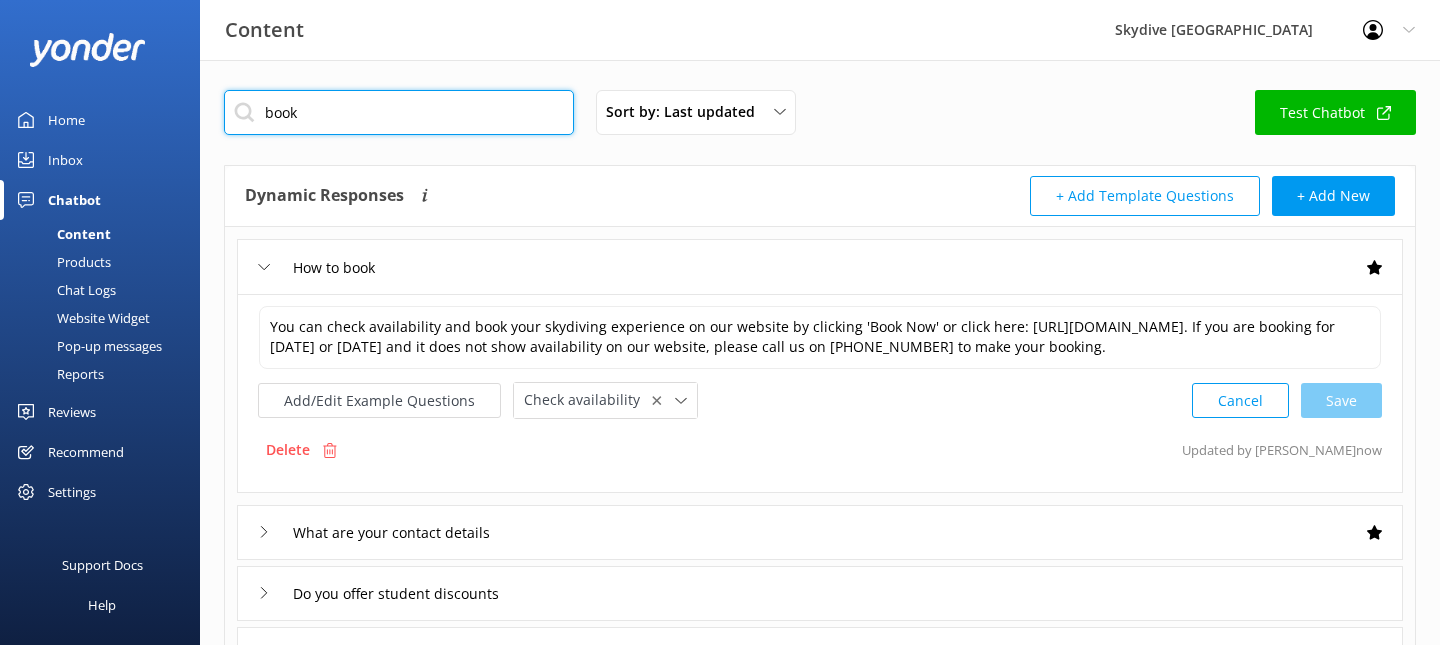 type on "book" 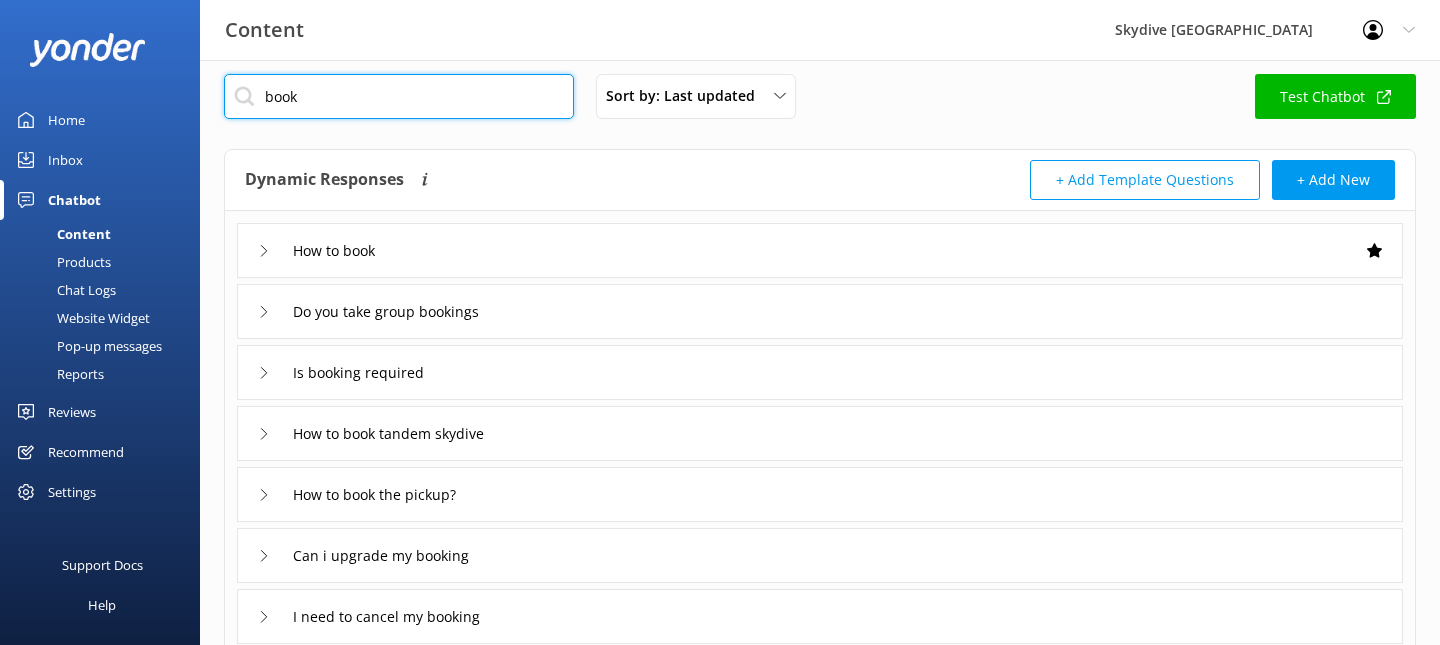 scroll, scrollTop: 19, scrollLeft: 0, axis: vertical 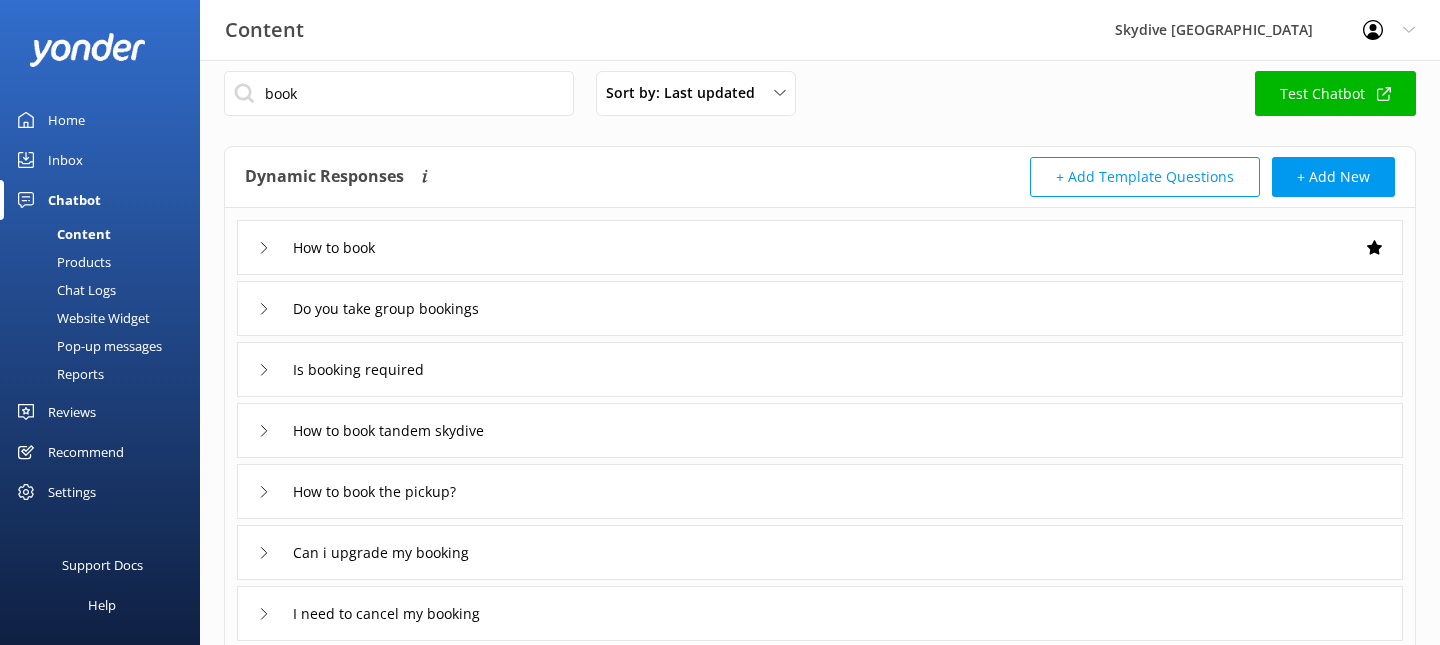 click on "How to book tandem skydive" at bounding box center (374, 430) 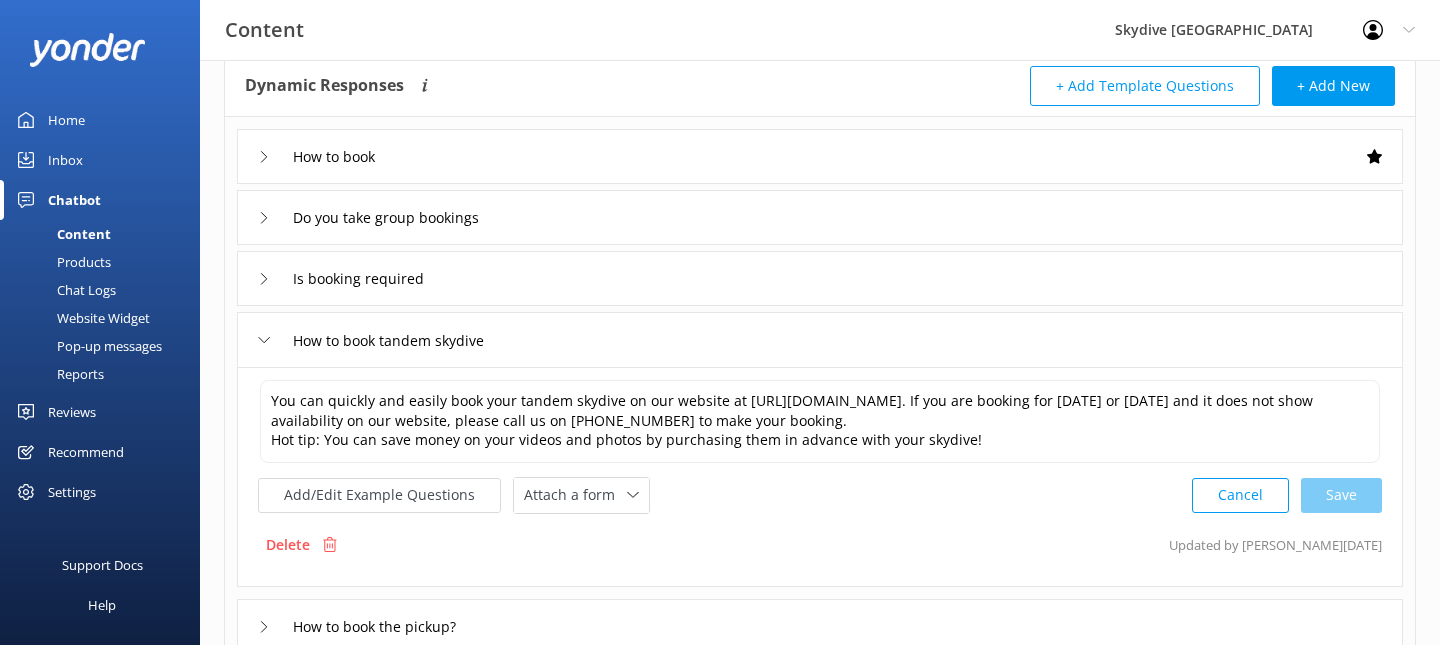 scroll, scrollTop: 108, scrollLeft: 0, axis: vertical 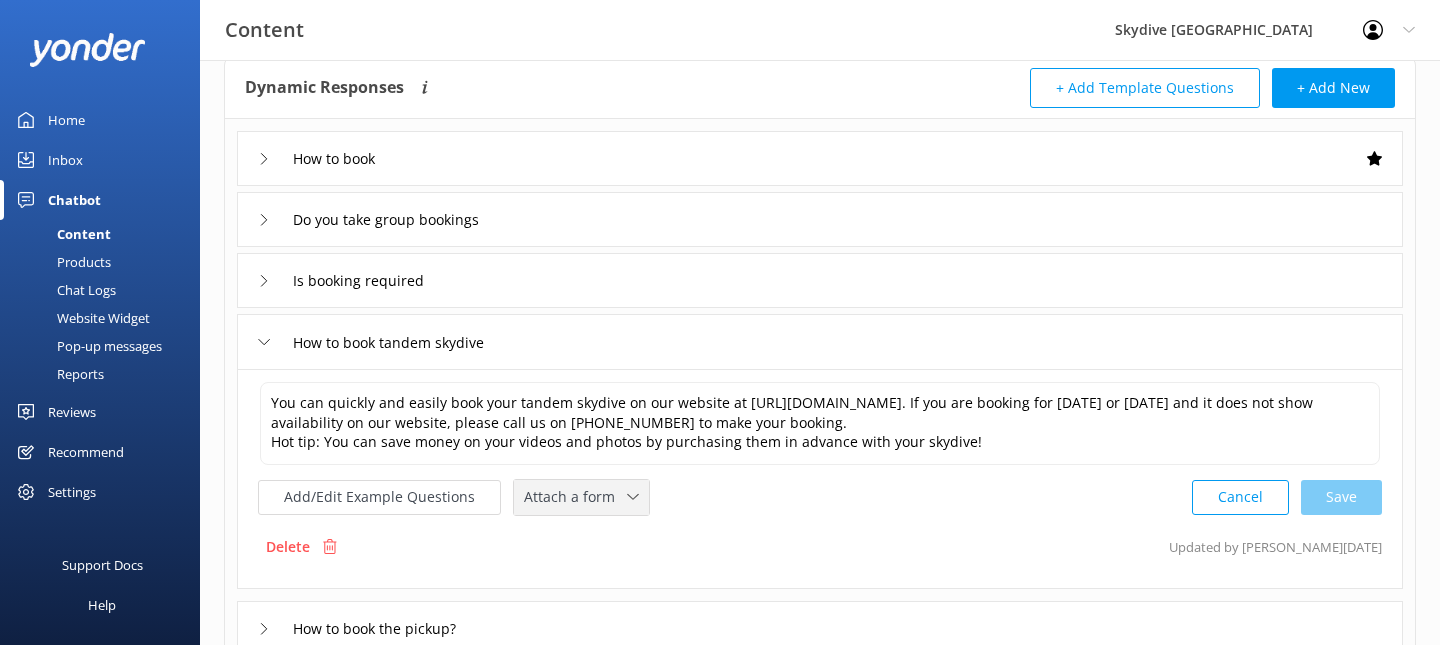 click on "Attach a form" at bounding box center (575, 497) 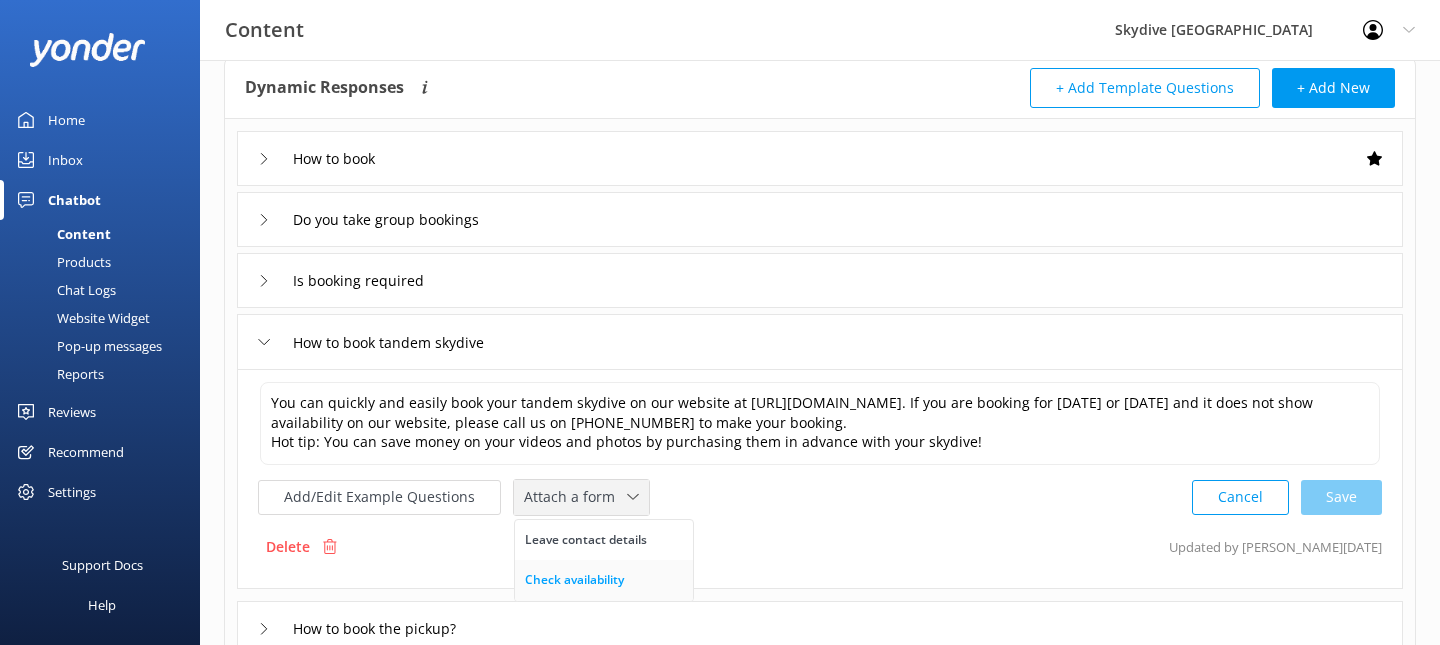 click on "Check availability" at bounding box center (574, 580) 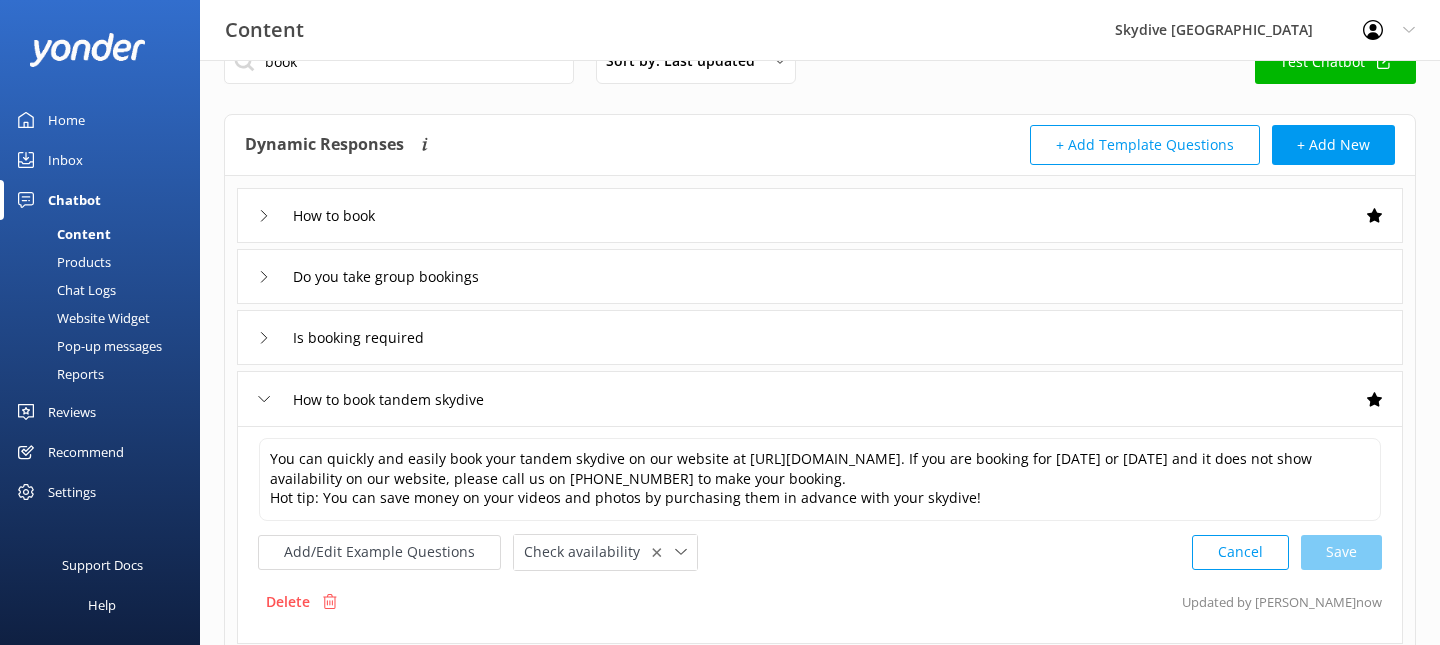 scroll, scrollTop: 0, scrollLeft: 0, axis: both 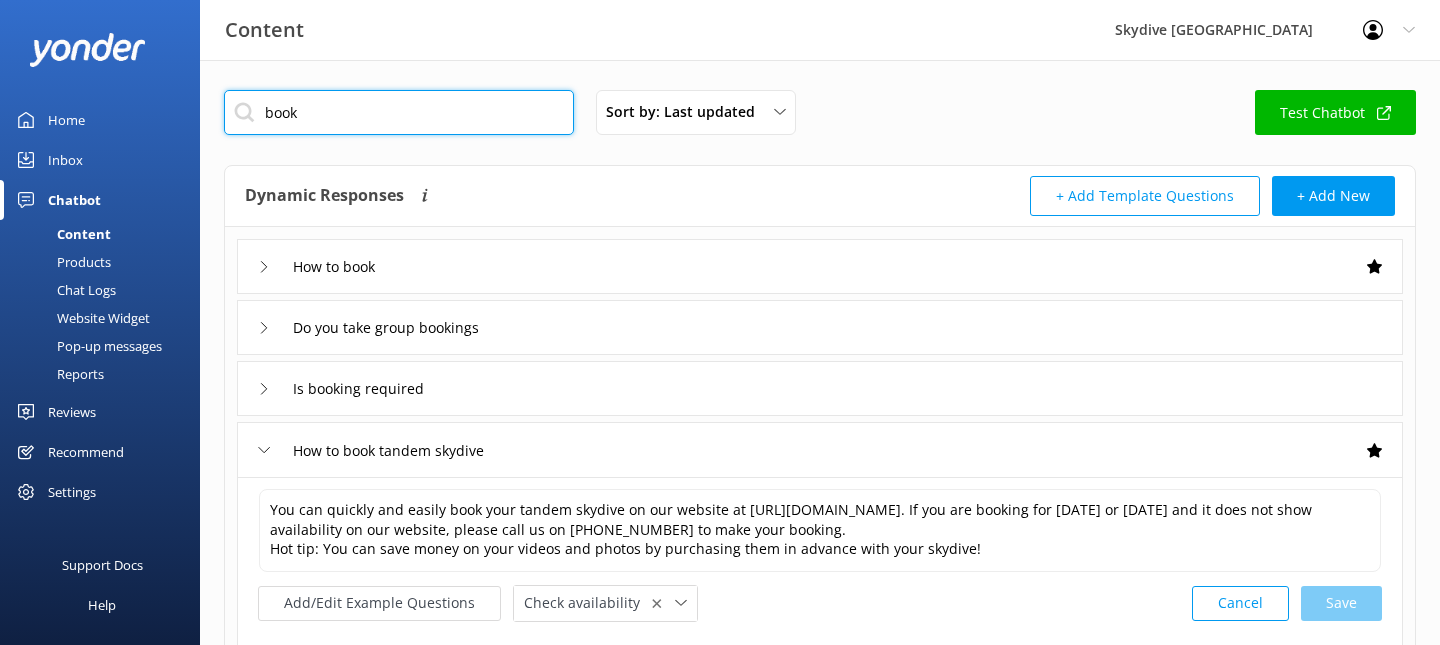 click on "book" at bounding box center [399, 112] 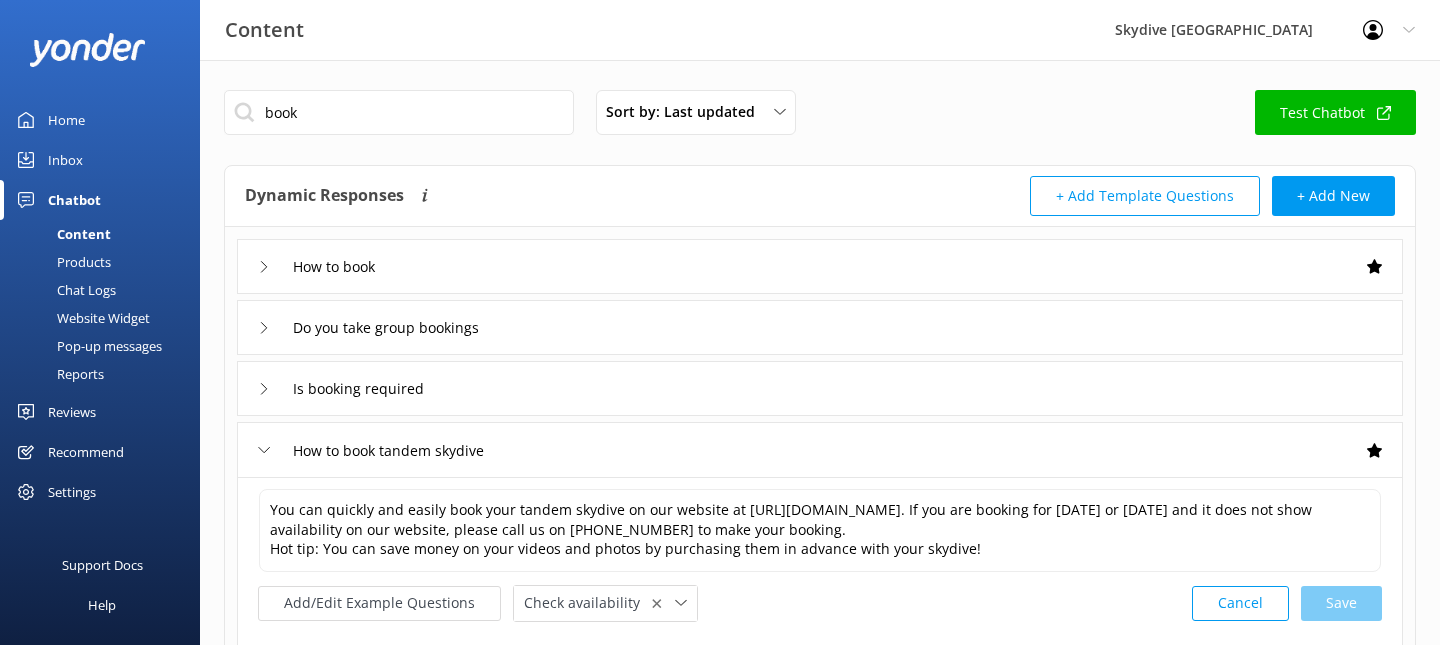click on "Is booking required" at bounding box center (350, 388) 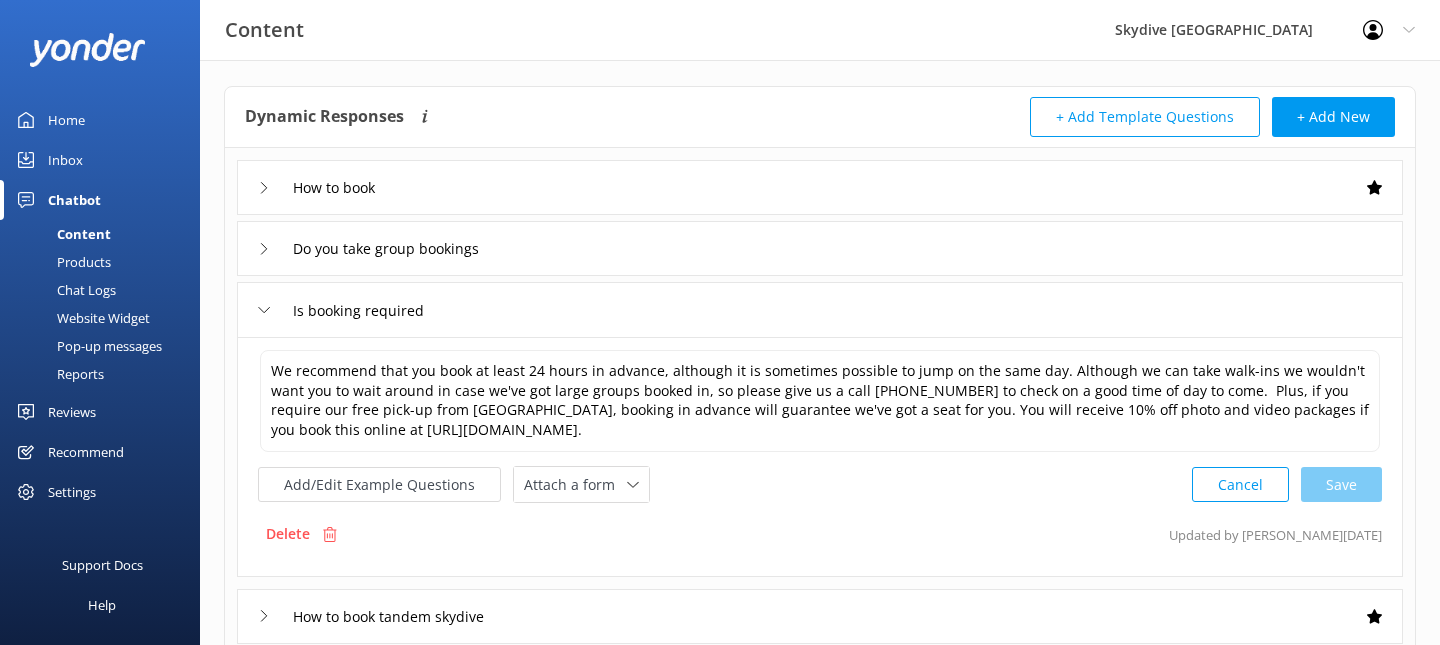 scroll, scrollTop: 80, scrollLeft: 0, axis: vertical 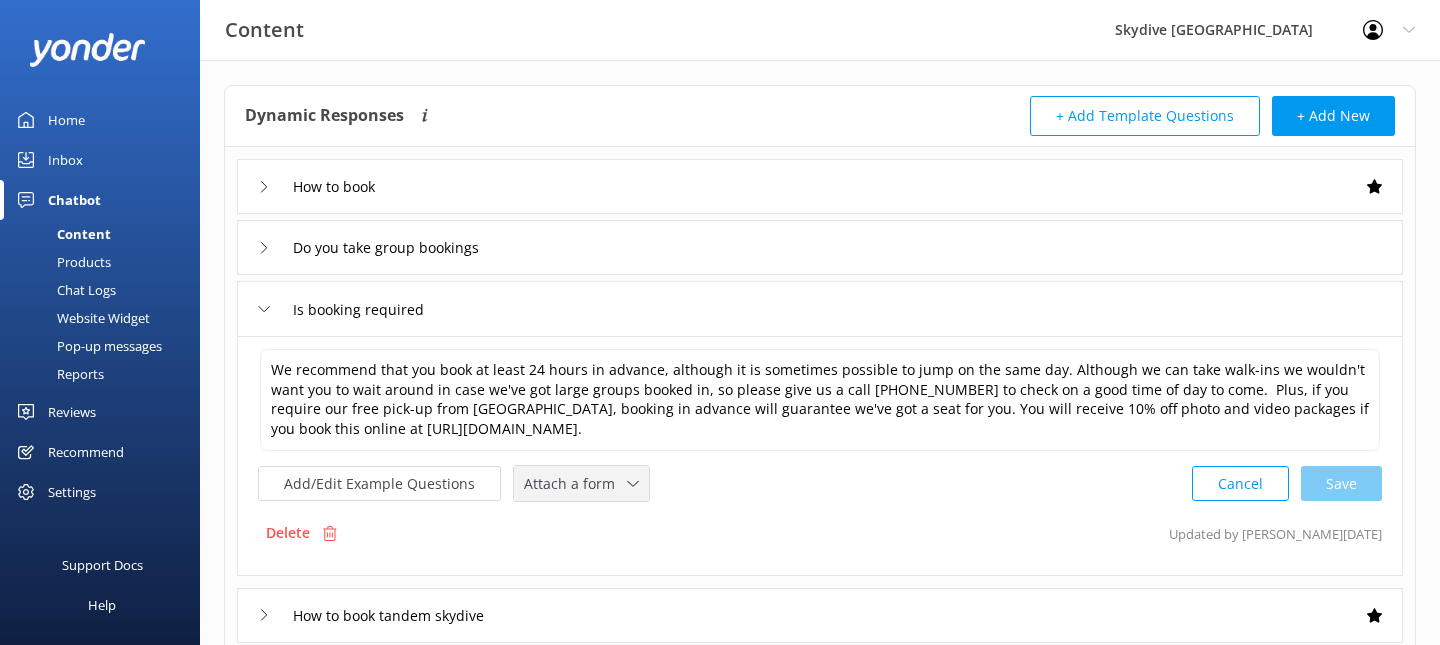 click on "Attach a form" at bounding box center [575, 484] 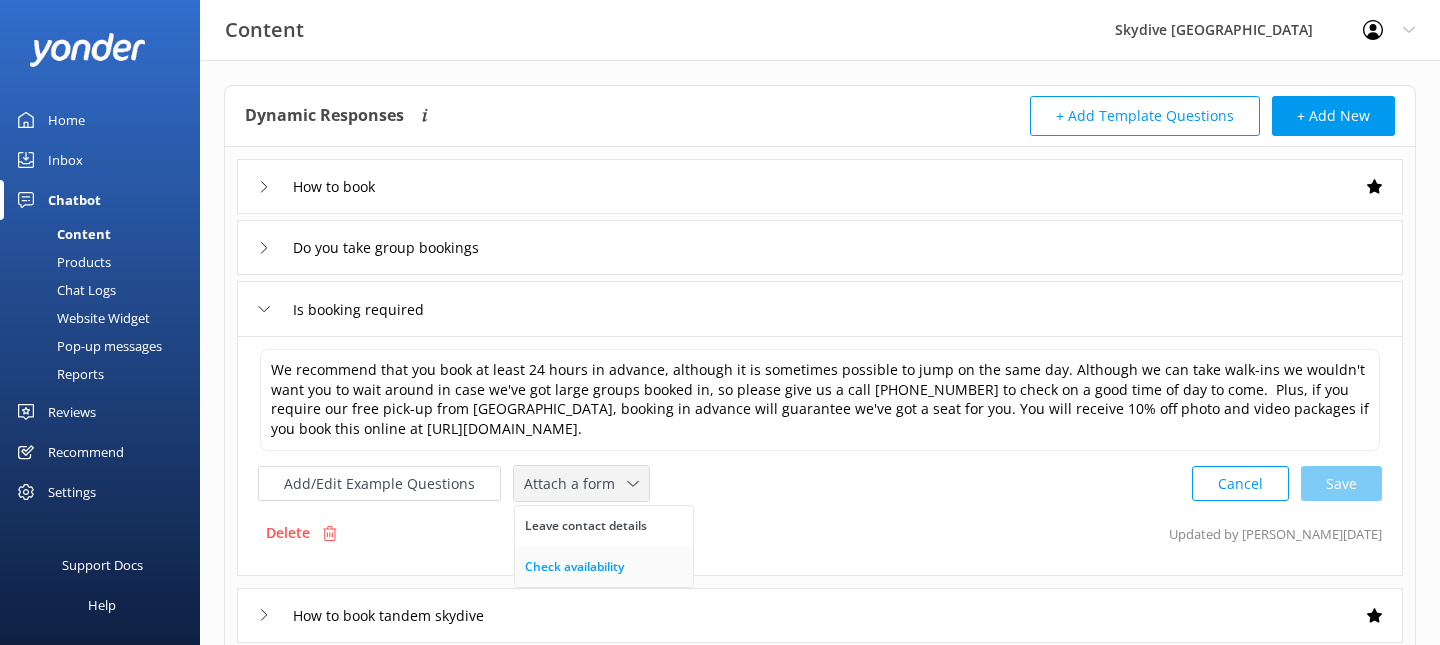 click on "Check availability" at bounding box center (574, 567) 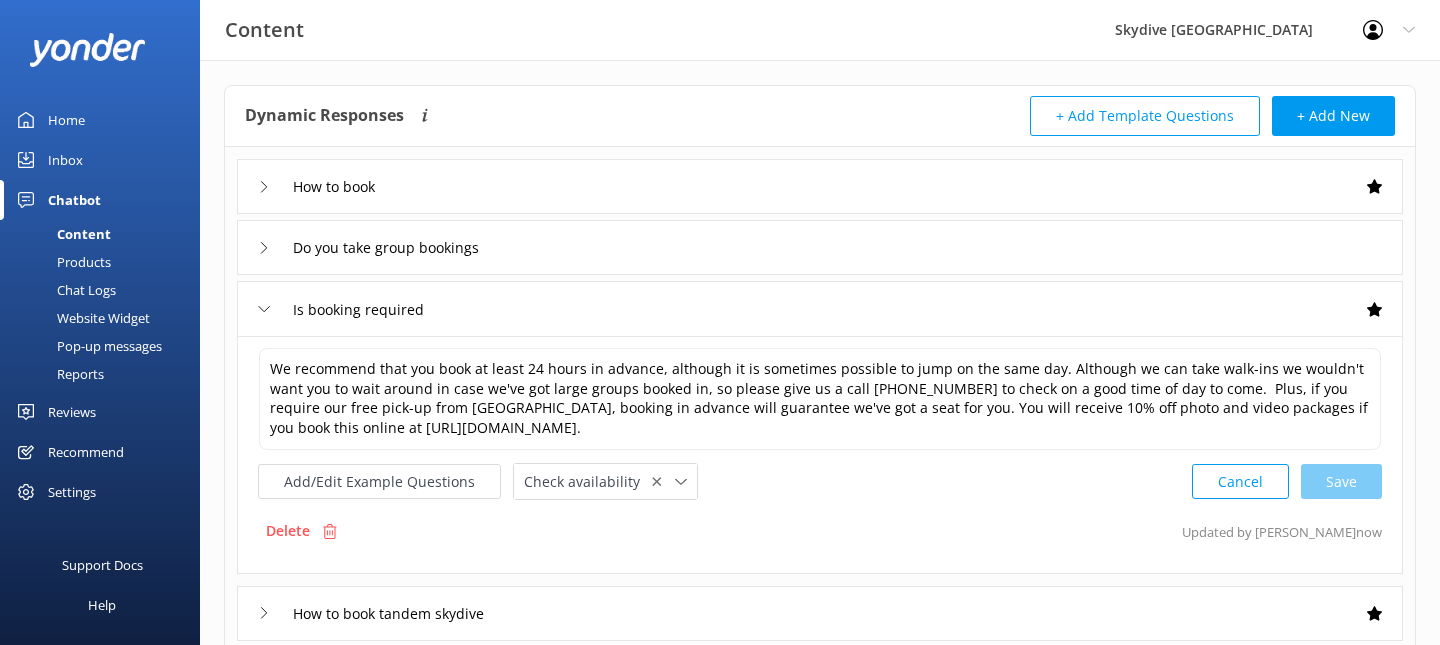 click 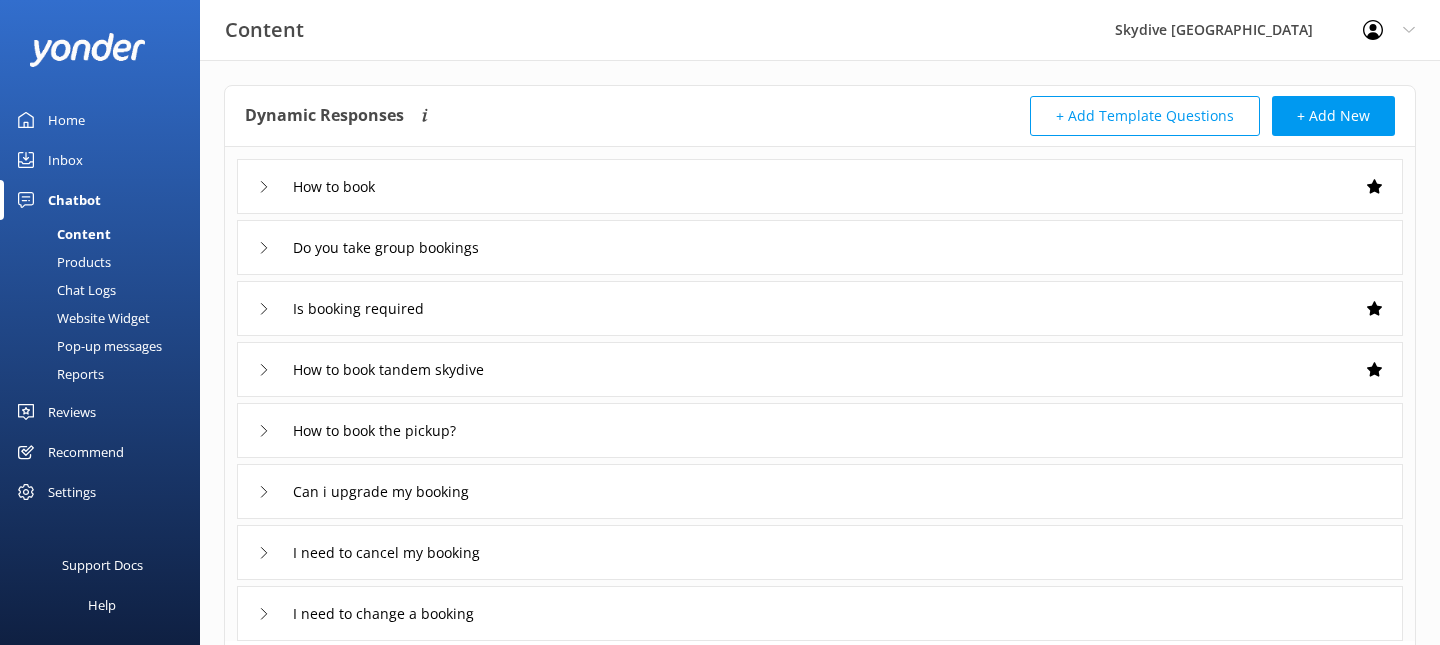 click on "Home" at bounding box center [66, 120] 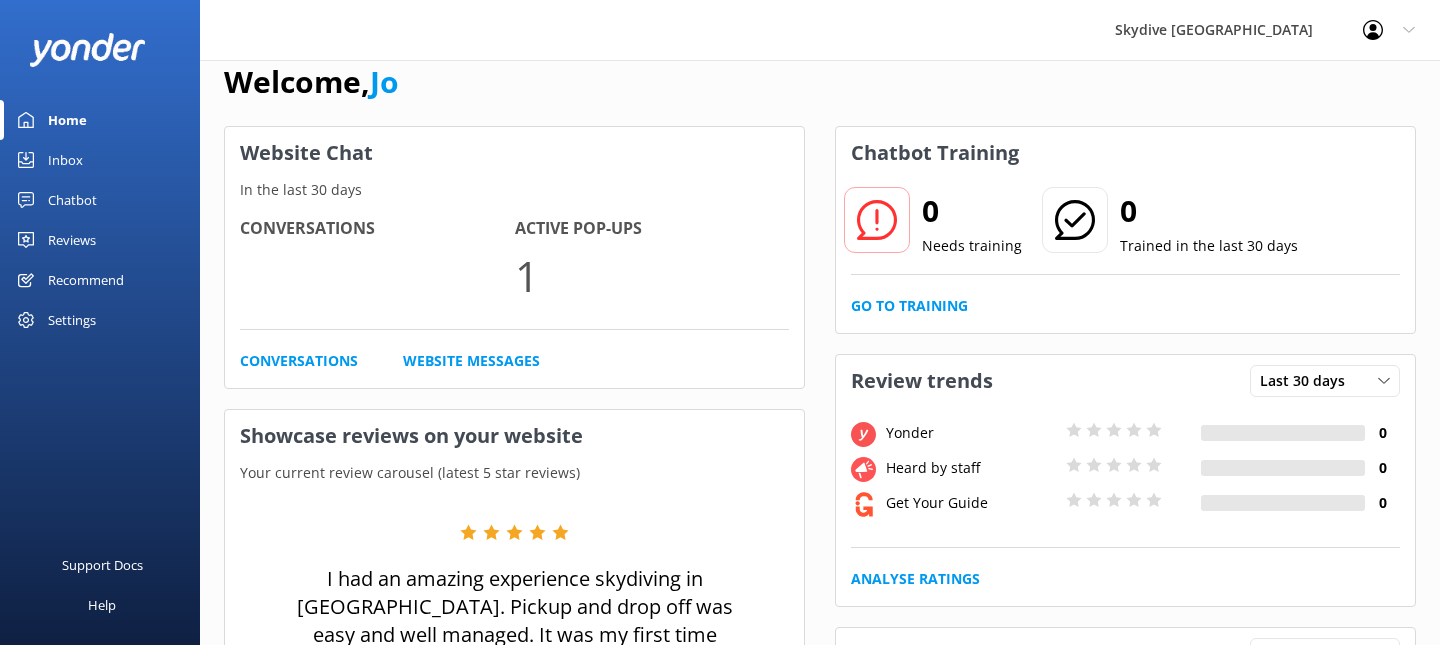 scroll, scrollTop: 24, scrollLeft: 0, axis: vertical 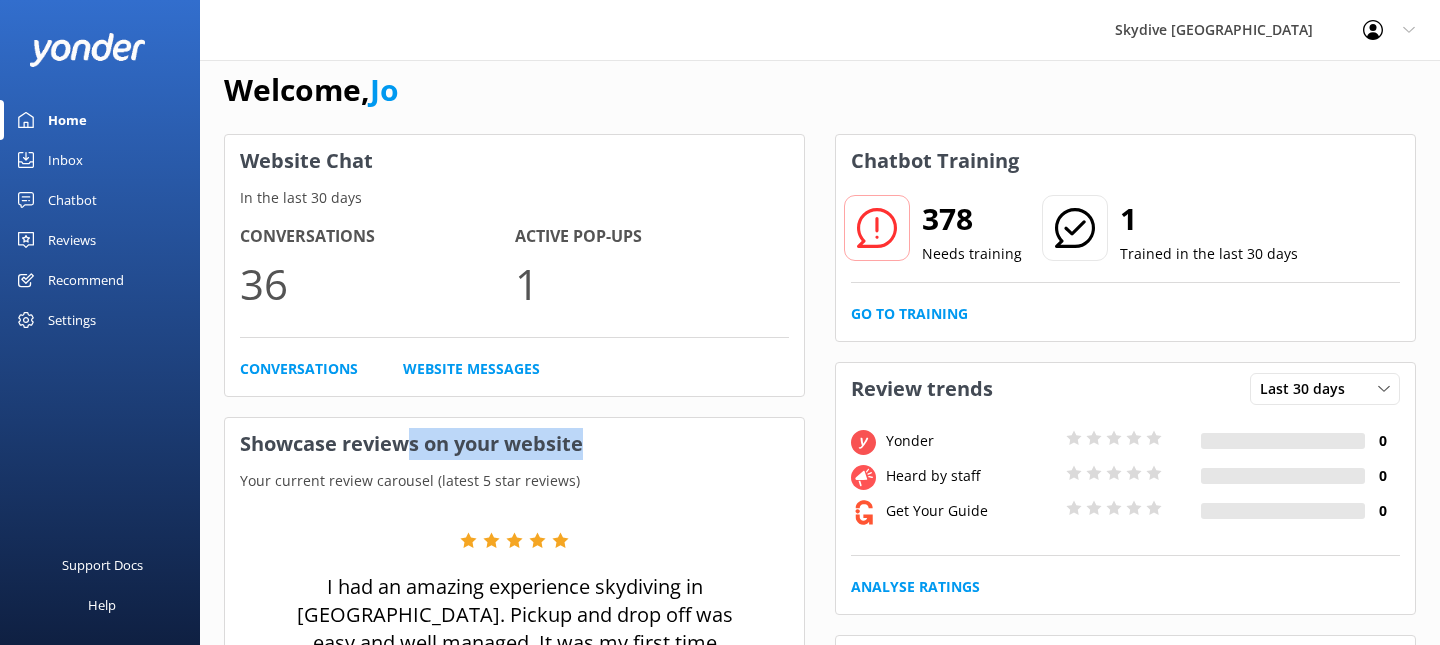 drag, startPoint x: 597, startPoint y: 448, endPoint x: 414, endPoint y: 434, distance: 183.53474 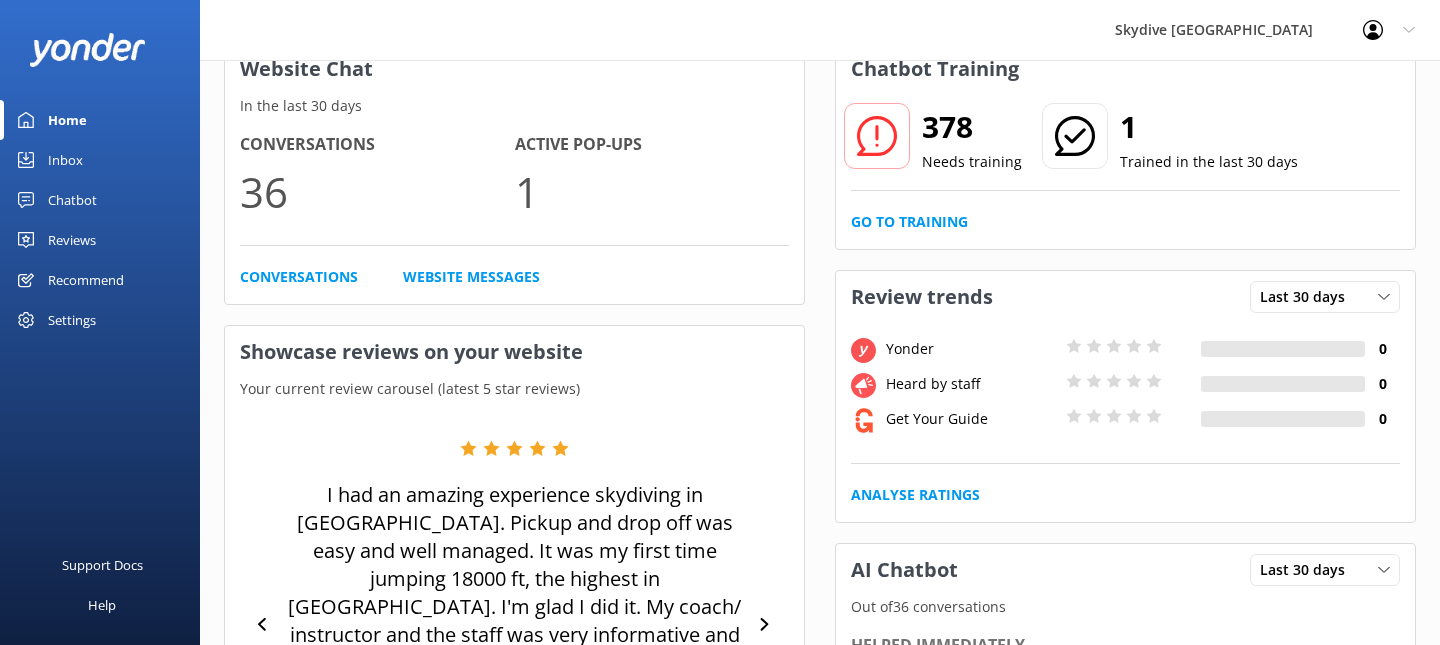 scroll, scrollTop: 145, scrollLeft: 0, axis: vertical 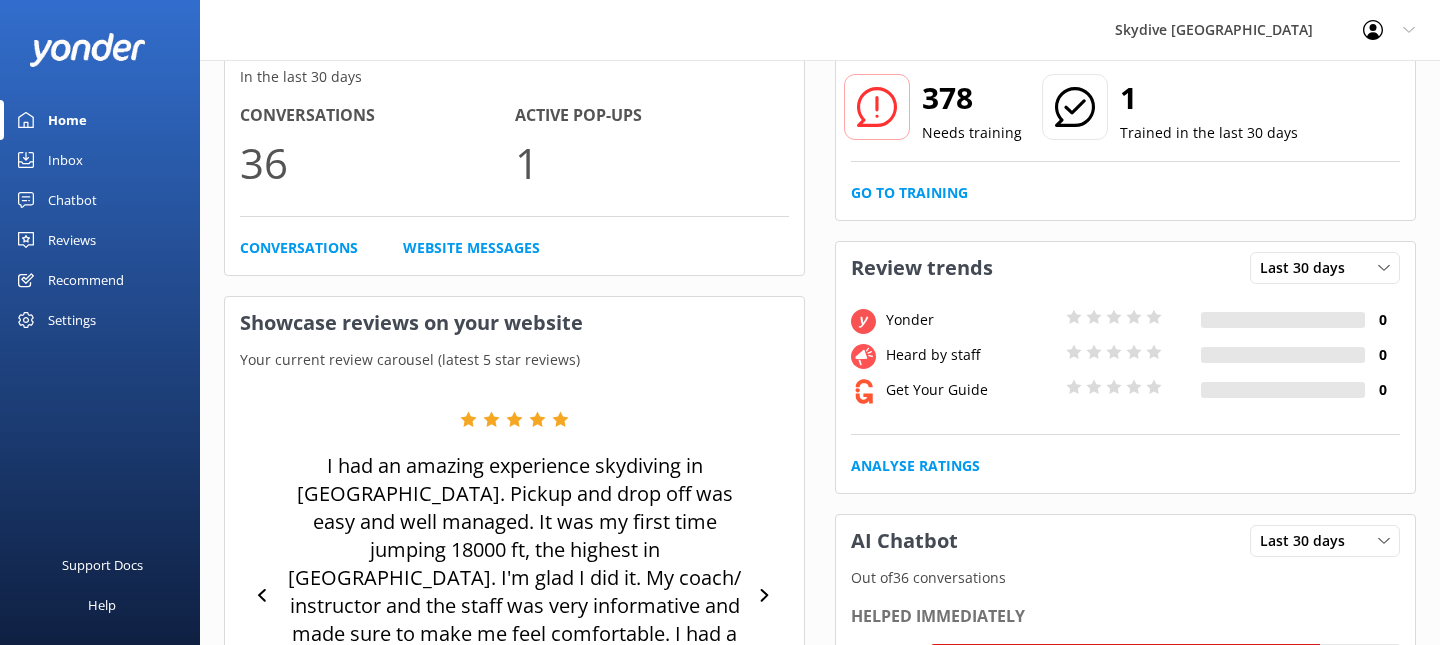 click on "Settings" at bounding box center [72, 320] 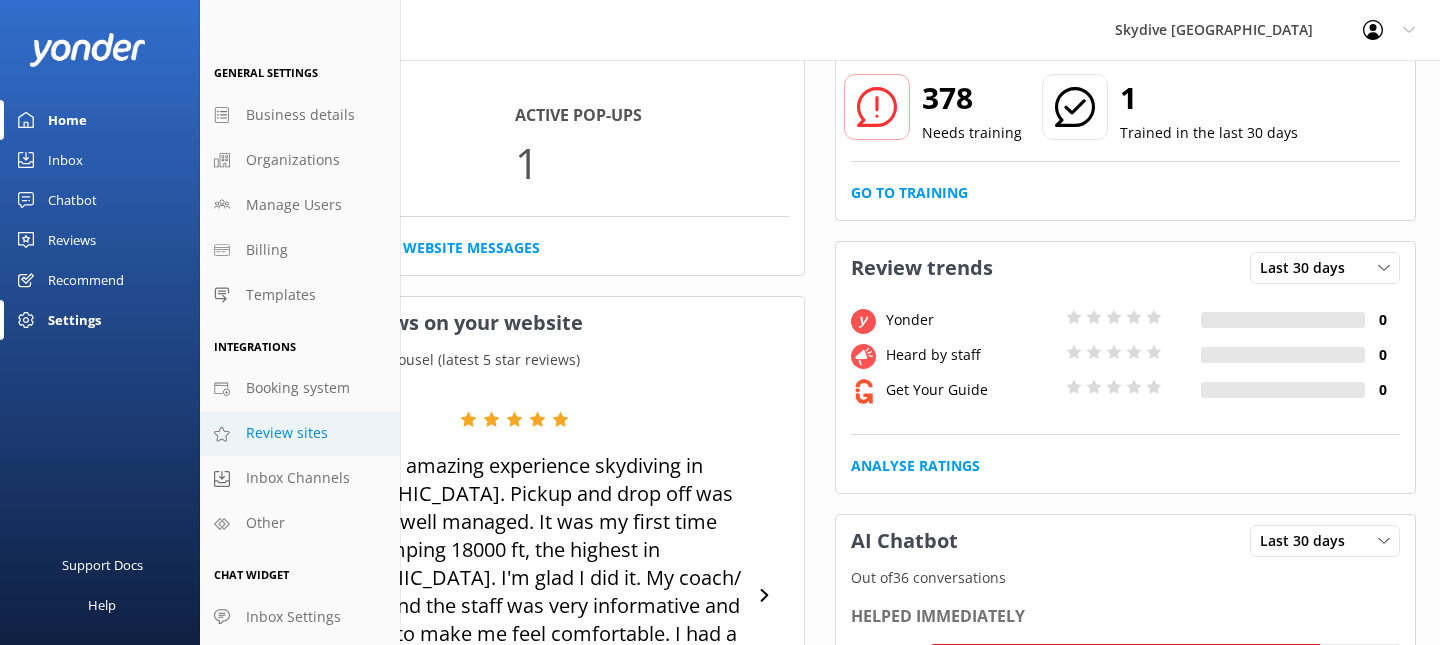 click on "Review sites" at bounding box center (300, 433) 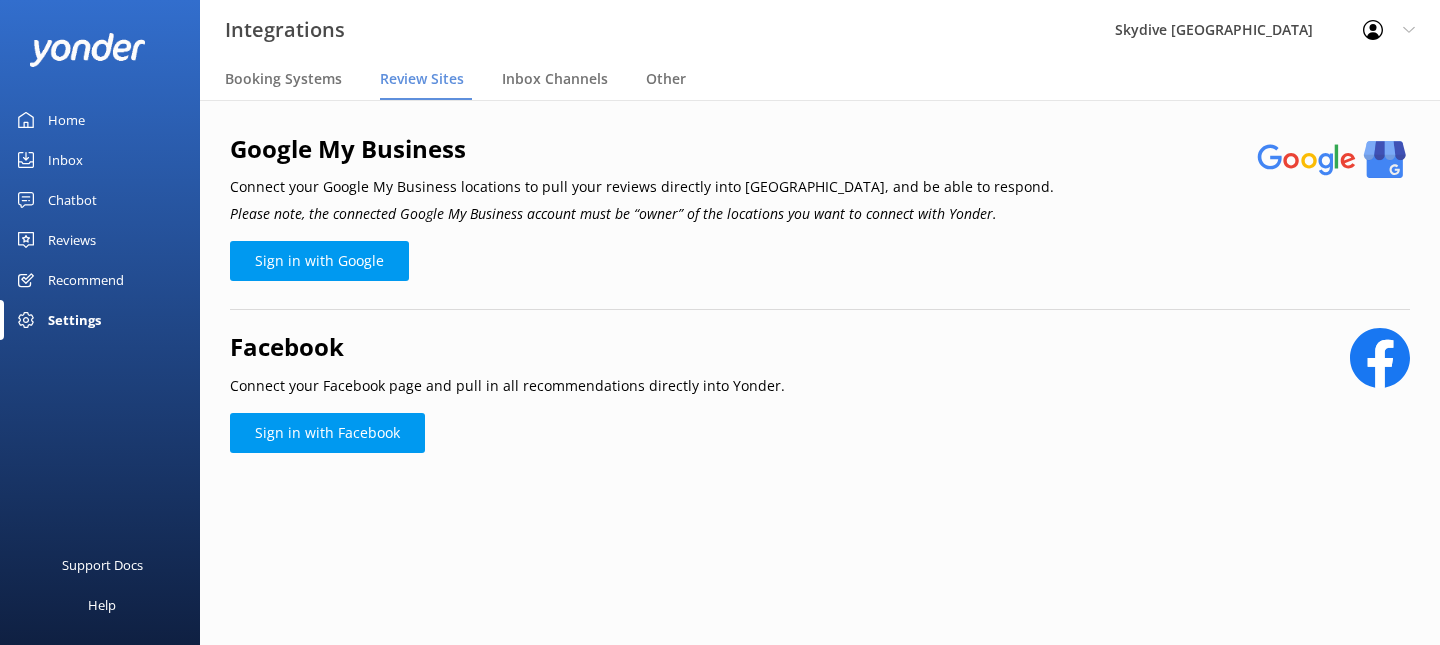 scroll, scrollTop: 0, scrollLeft: 0, axis: both 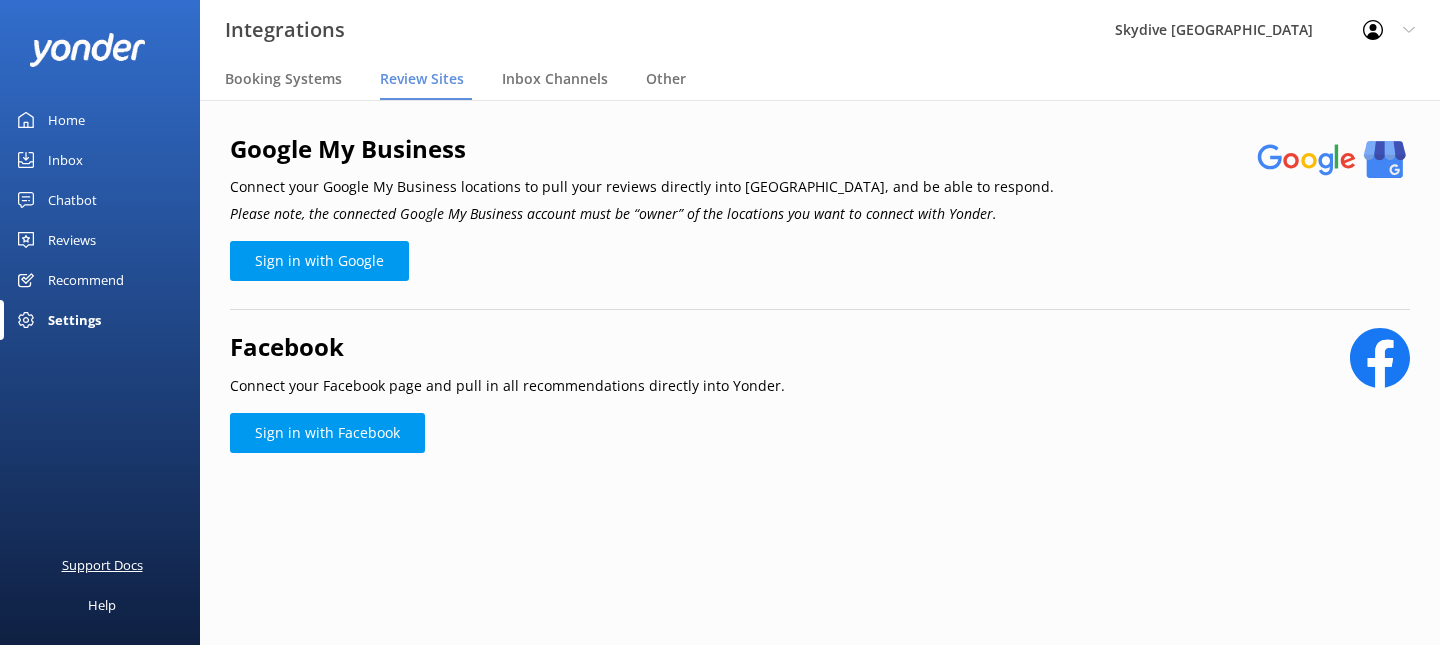 click on "Support Docs" at bounding box center [102, 565] 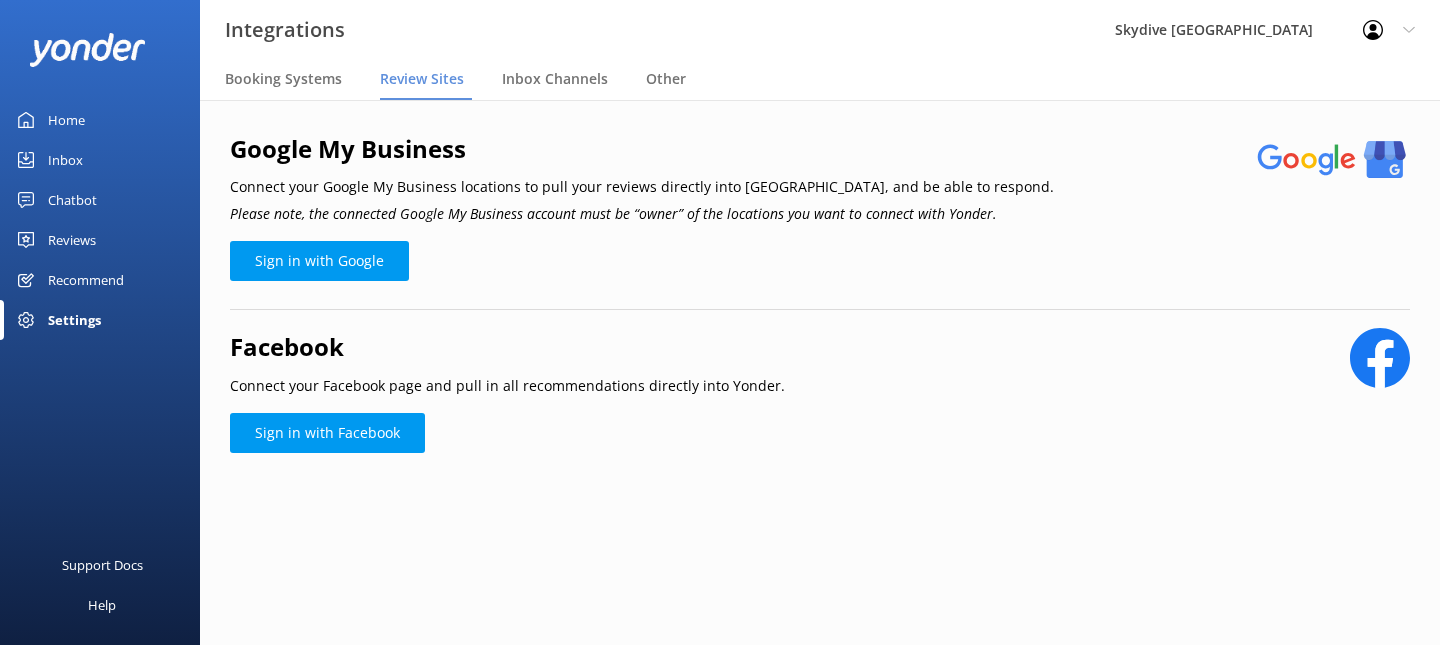click on "Reviews" at bounding box center (100, 240) 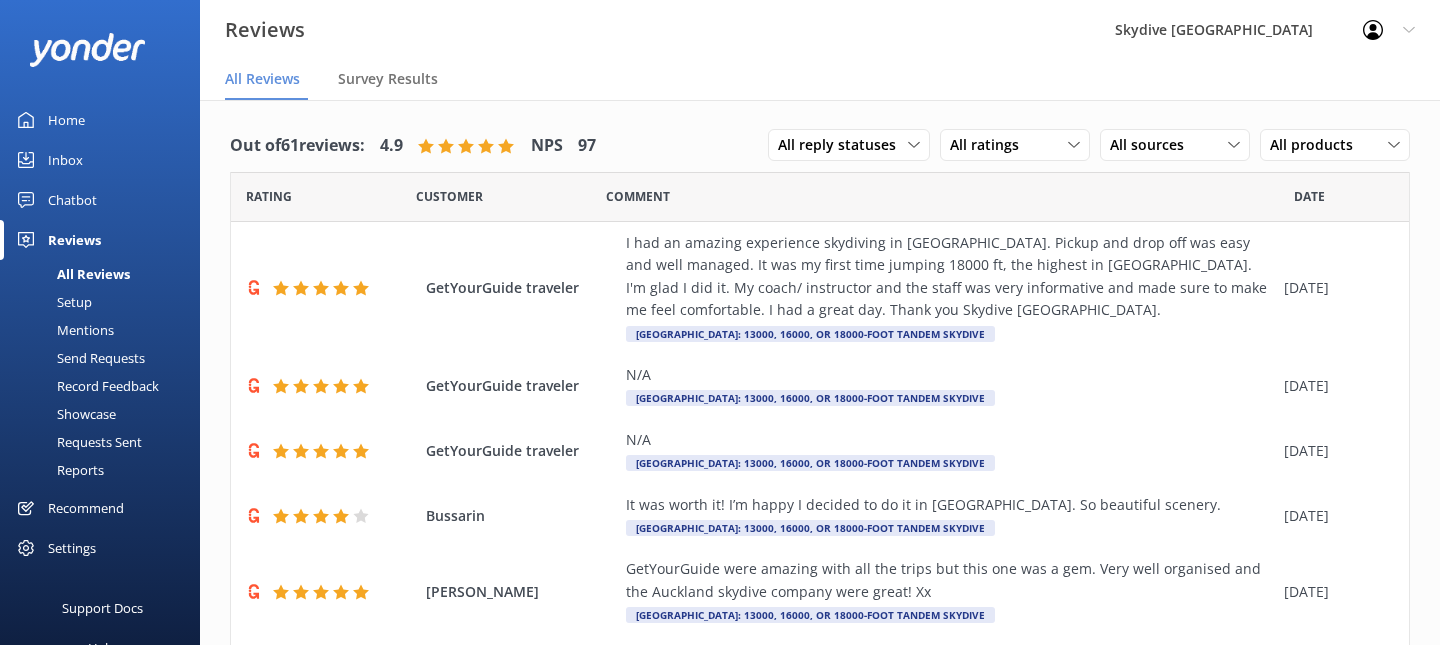 click on "Mentions" at bounding box center [63, 330] 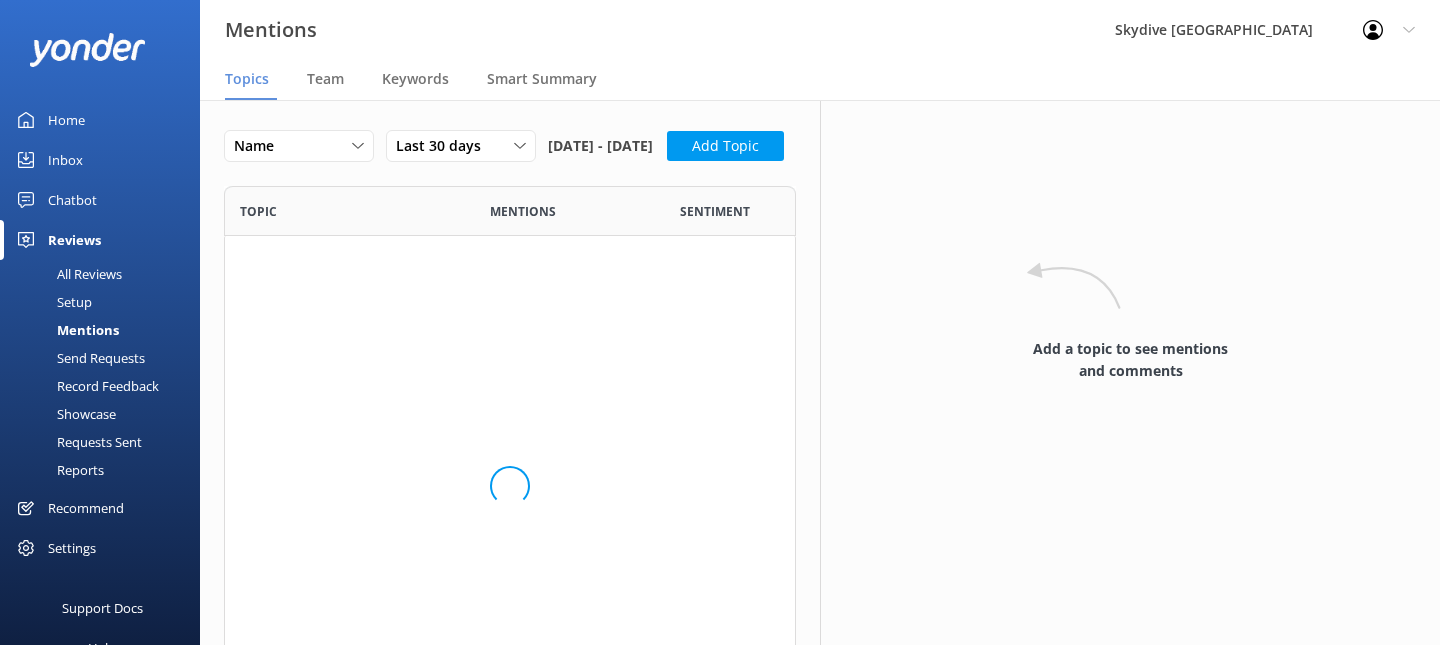 scroll, scrollTop: 1, scrollLeft: 1, axis: both 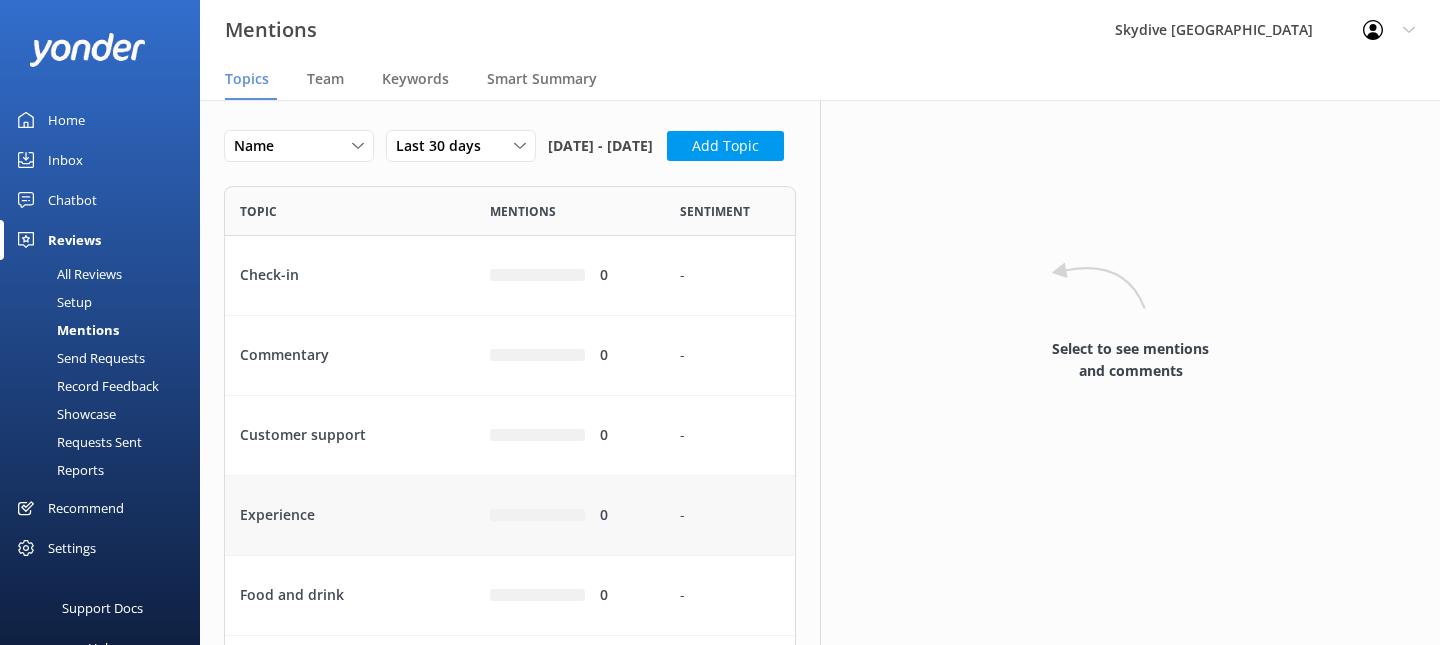 click on "Experience" at bounding box center (350, 516) 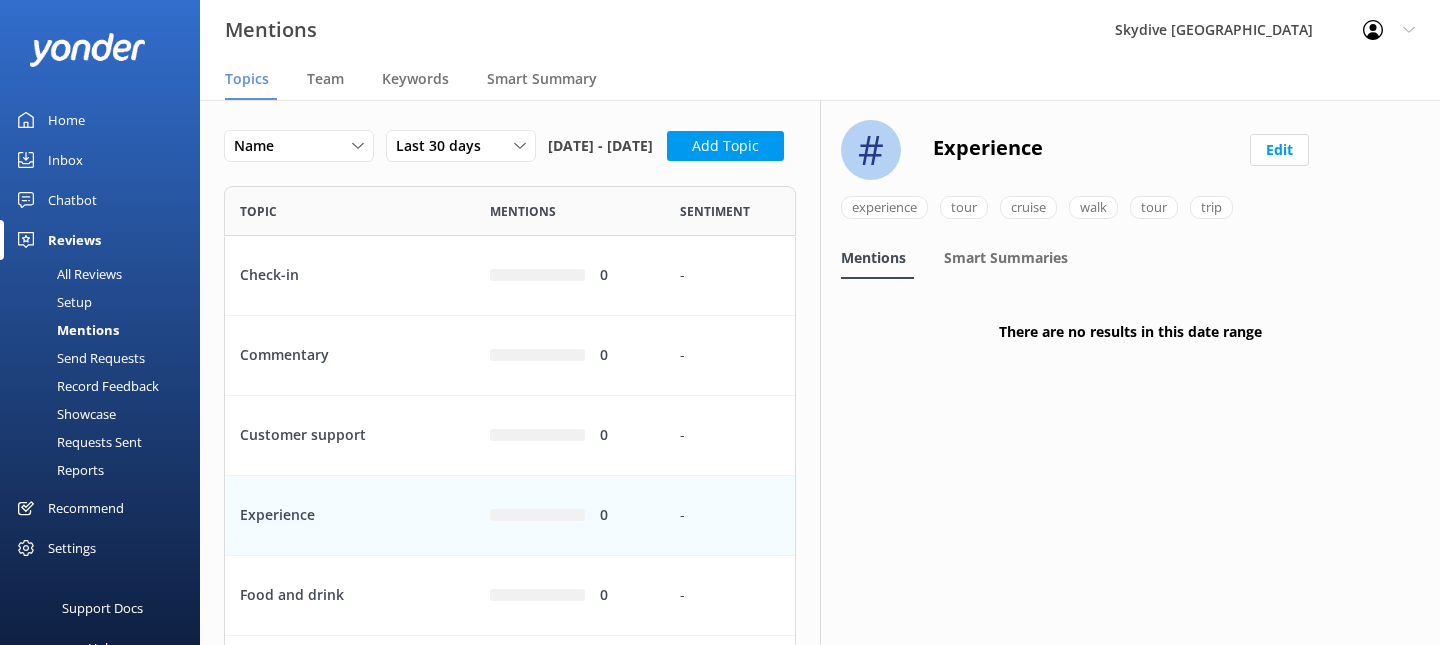 click on "Name Name Highest mentions Last 30 days Last 7 days Last 30 days Last 90 days Last 180 days Custom [DATE] - [DATE] Add Topic" at bounding box center [510, 152] 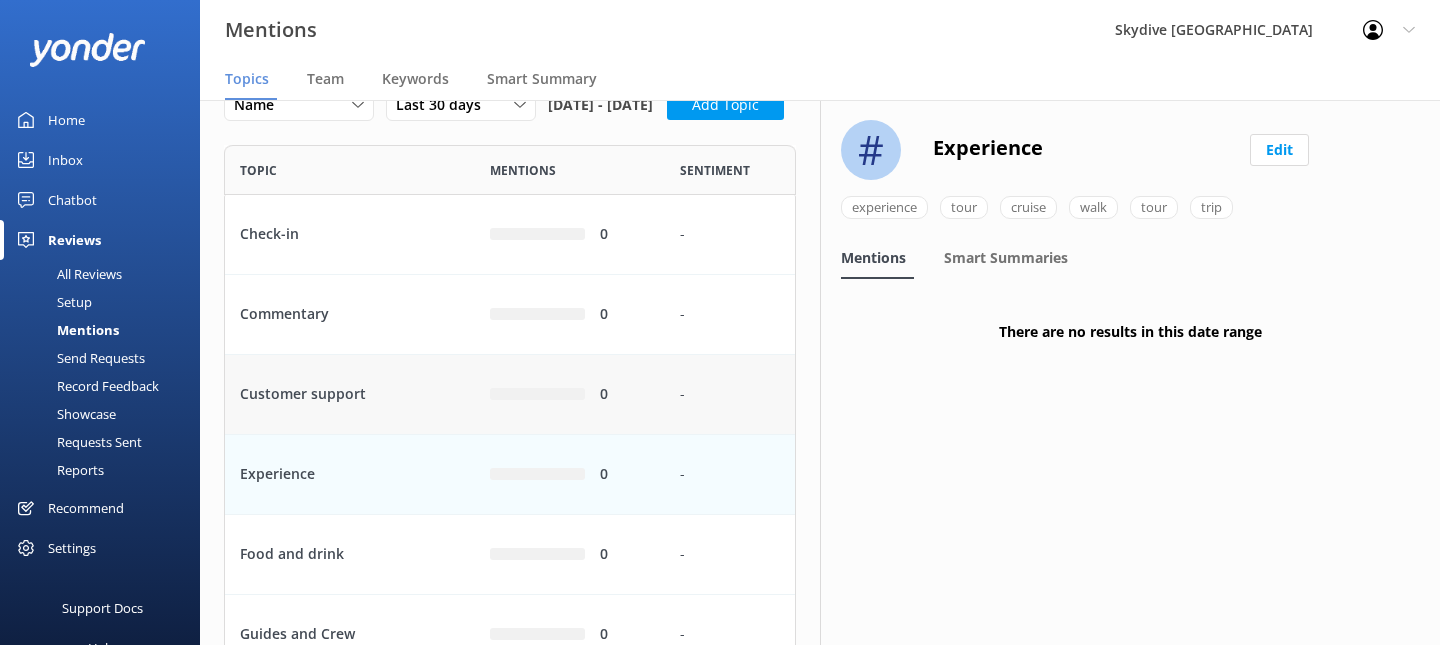 scroll, scrollTop: 0, scrollLeft: 0, axis: both 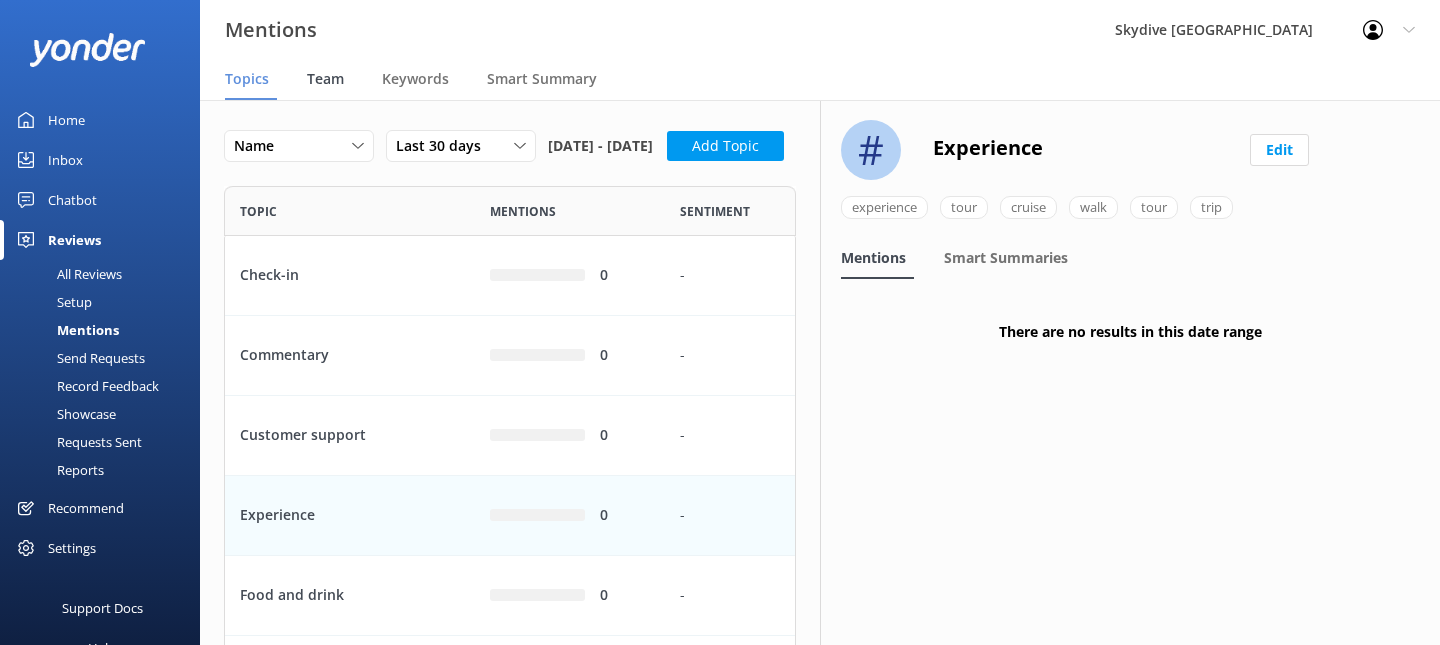 click on "Team" at bounding box center (329, 80) 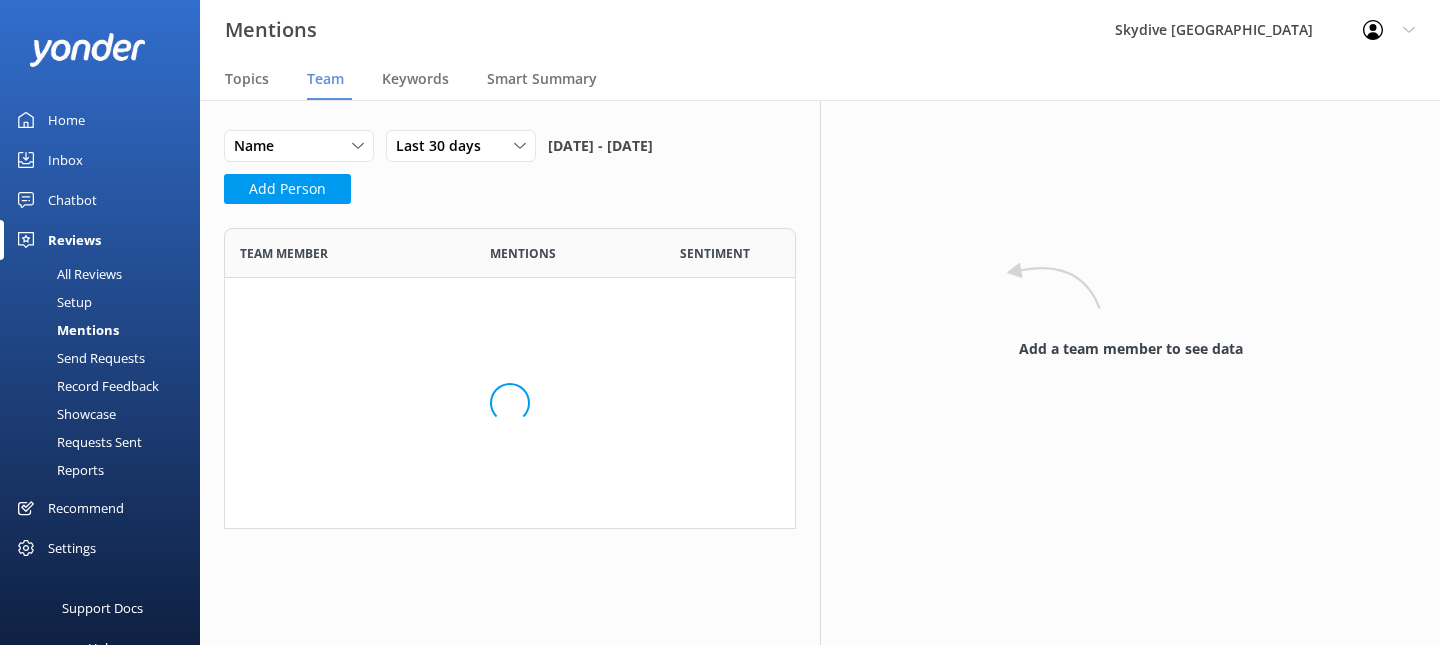 scroll, scrollTop: 1, scrollLeft: 1, axis: both 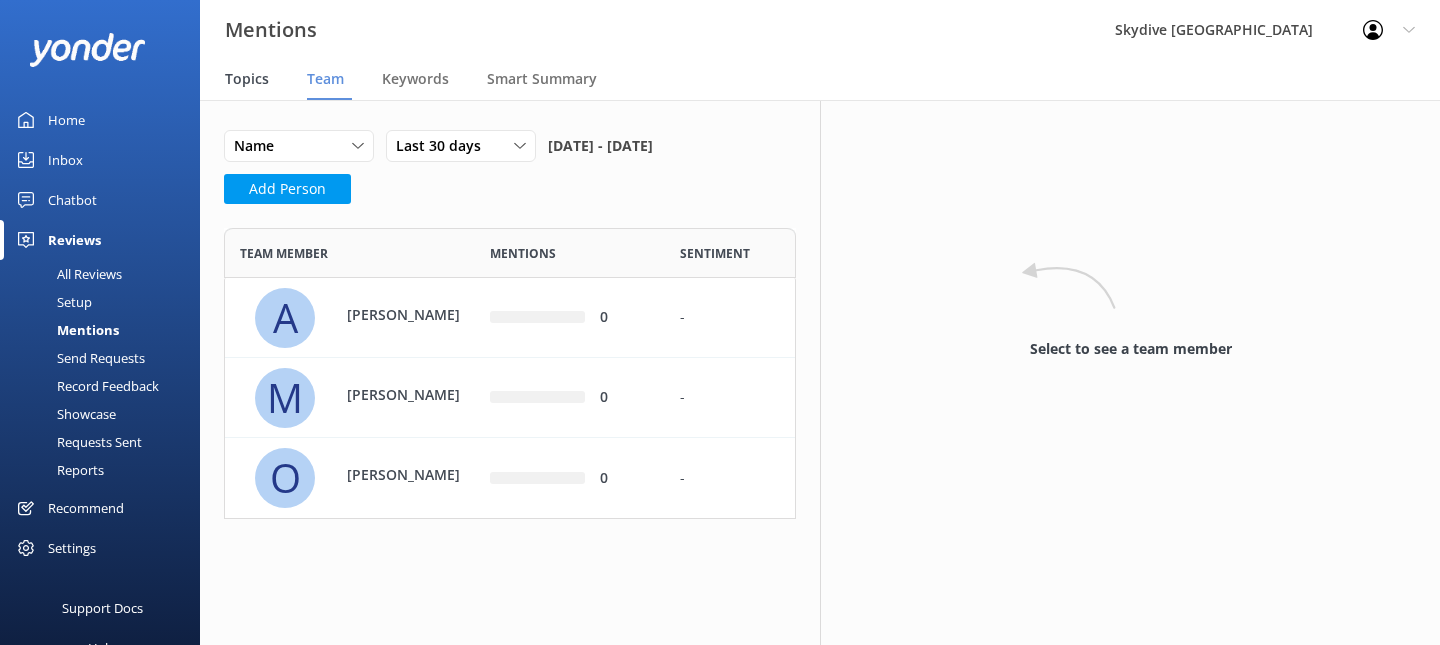 click on "Topics" at bounding box center [247, 79] 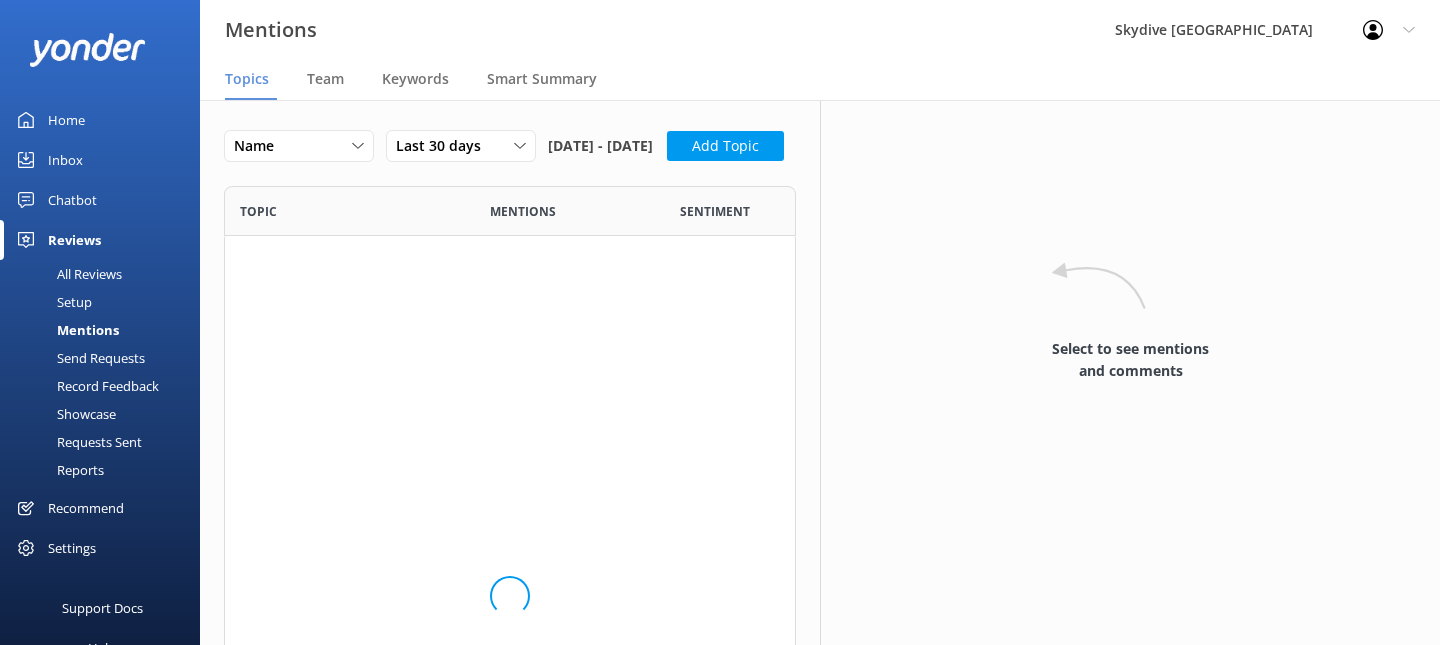 scroll, scrollTop: 1, scrollLeft: 1, axis: both 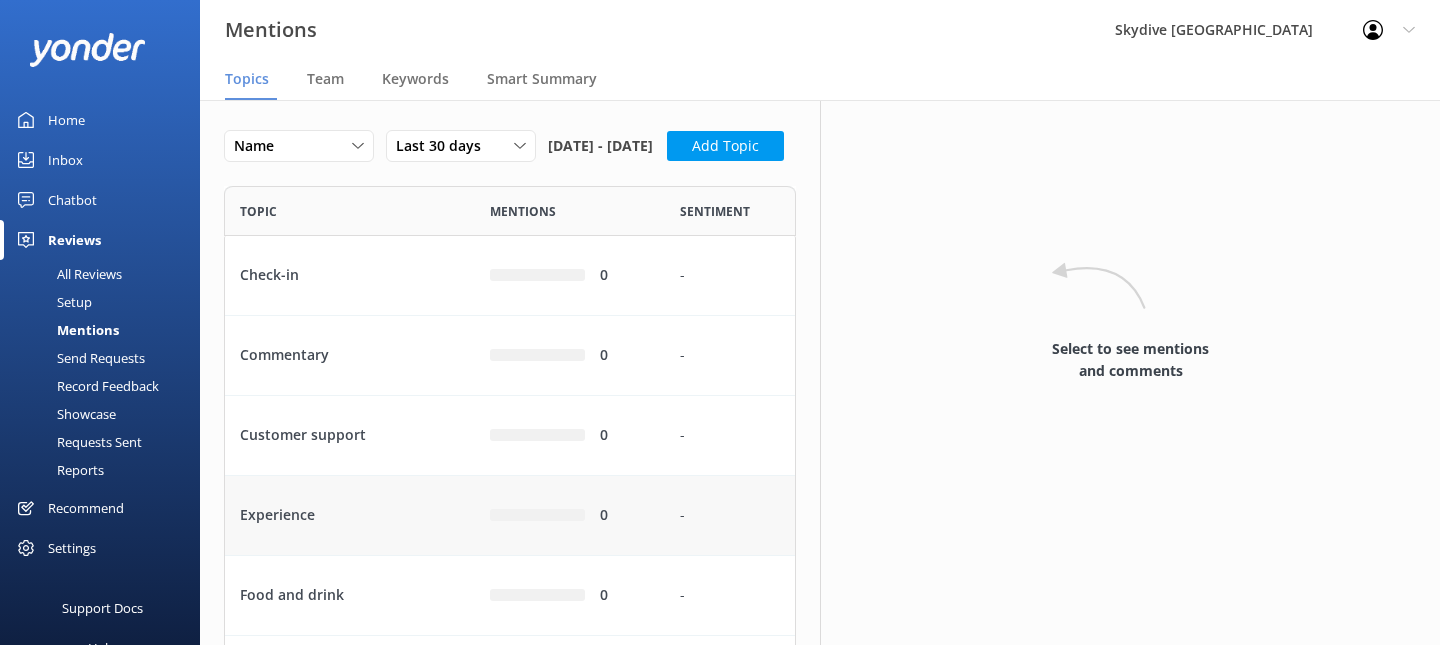 click on "Experience" at bounding box center [350, 516] 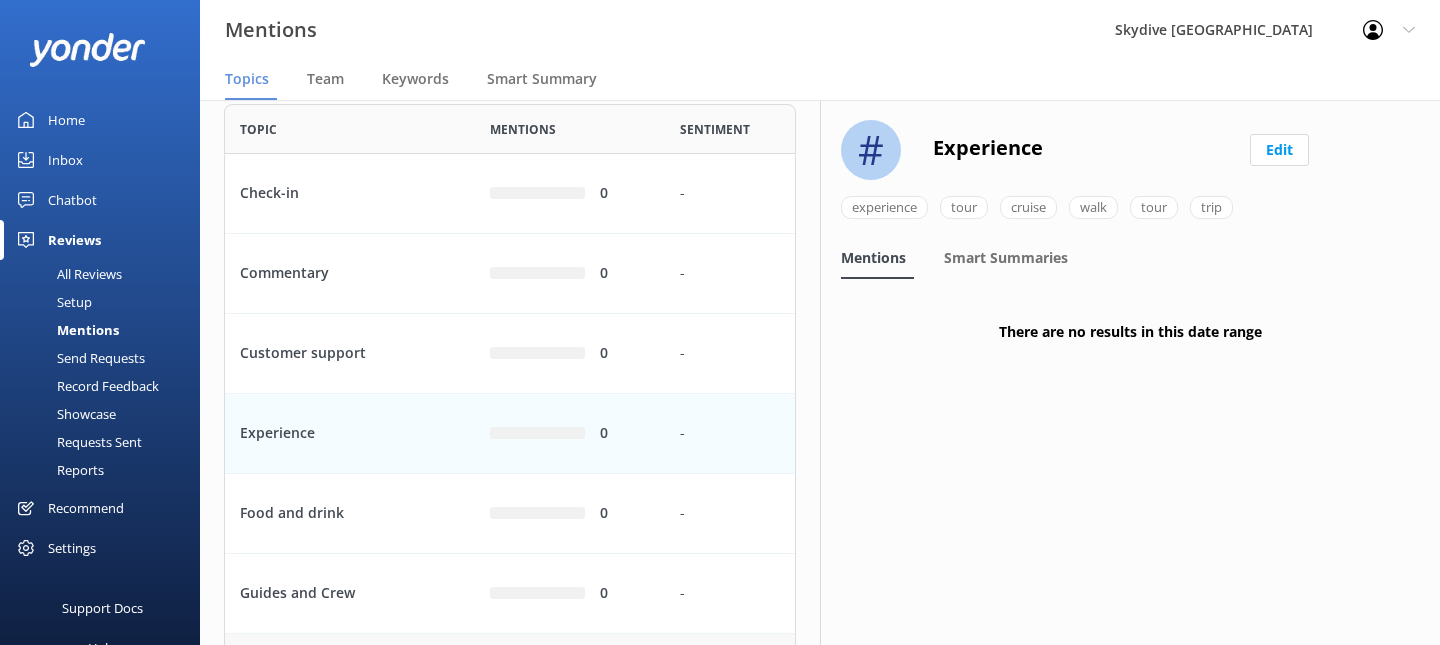 scroll, scrollTop: 0, scrollLeft: 0, axis: both 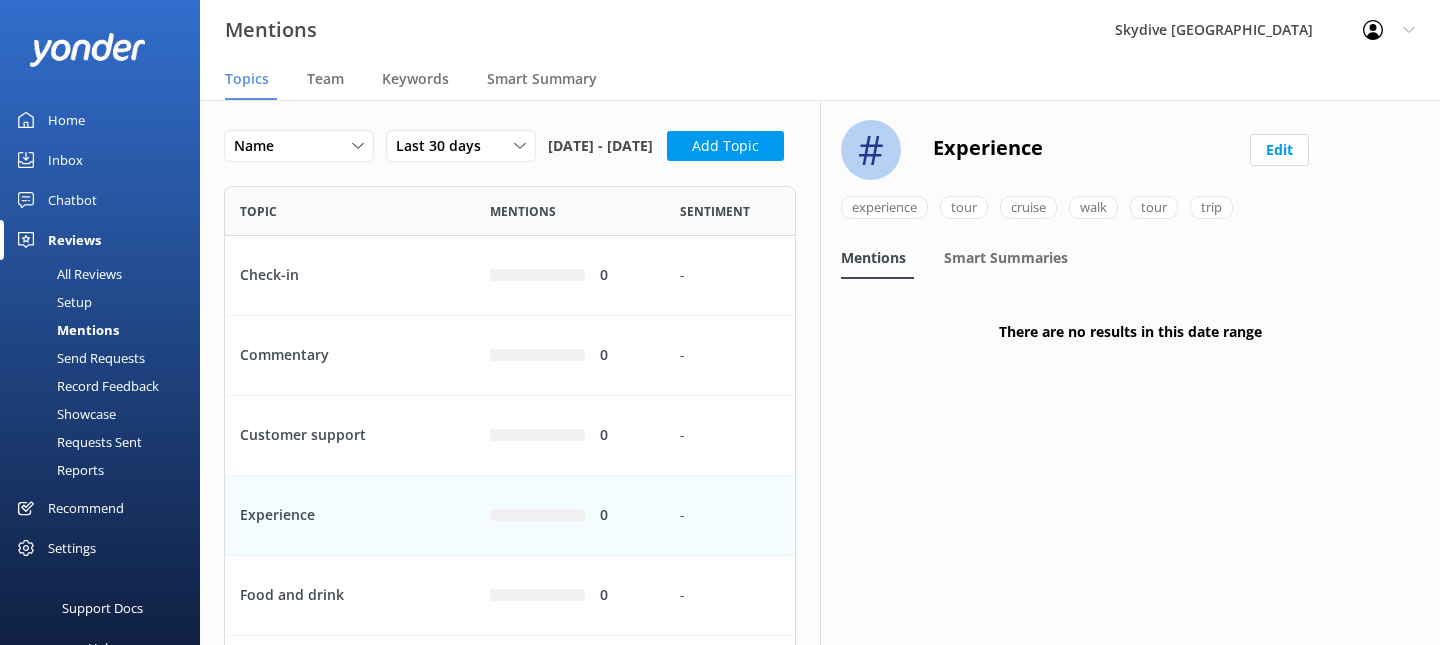 click on "Setup" at bounding box center [52, 302] 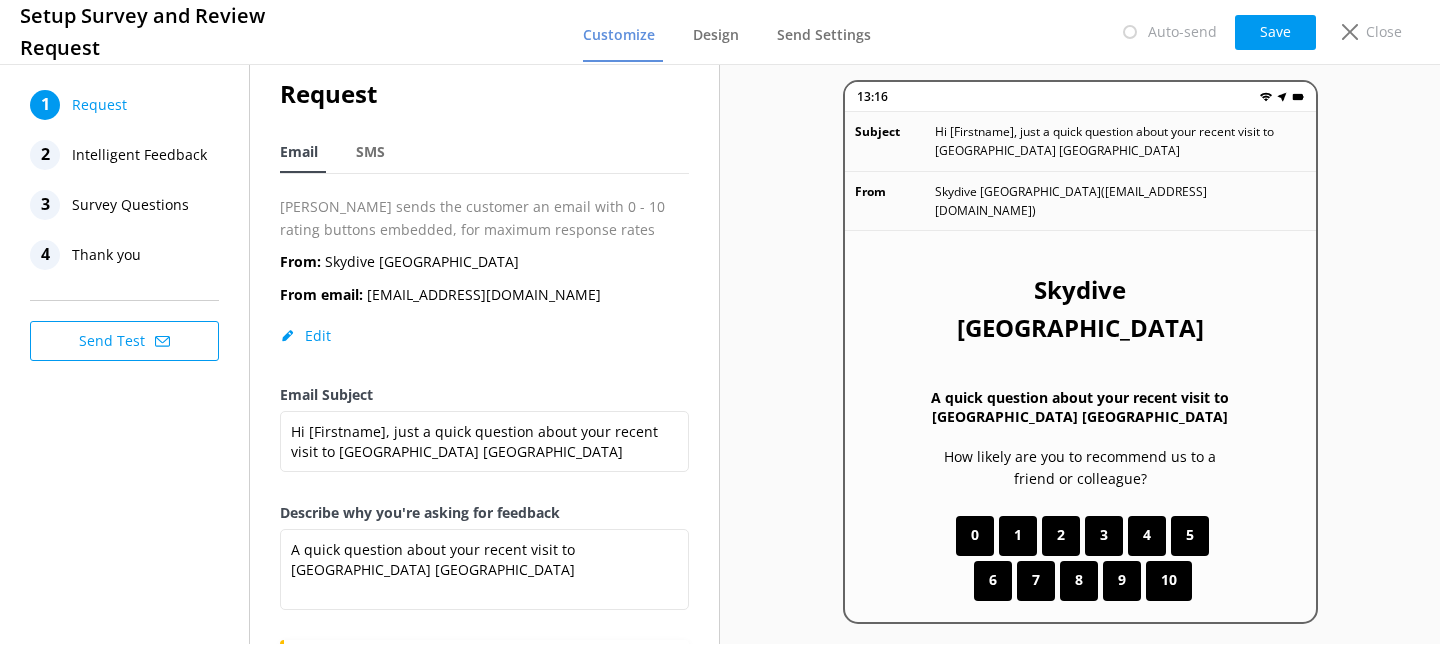scroll, scrollTop: 17, scrollLeft: 0, axis: vertical 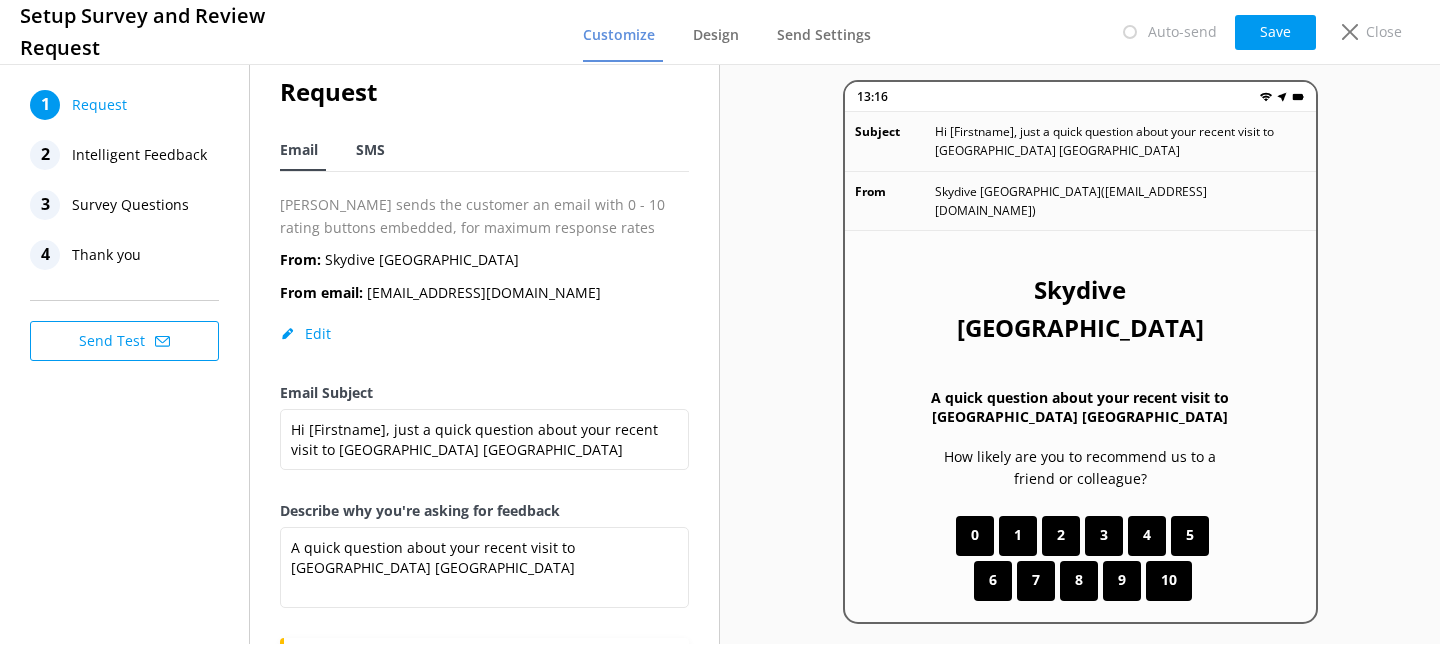 click on "SMS" at bounding box center [374, 151] 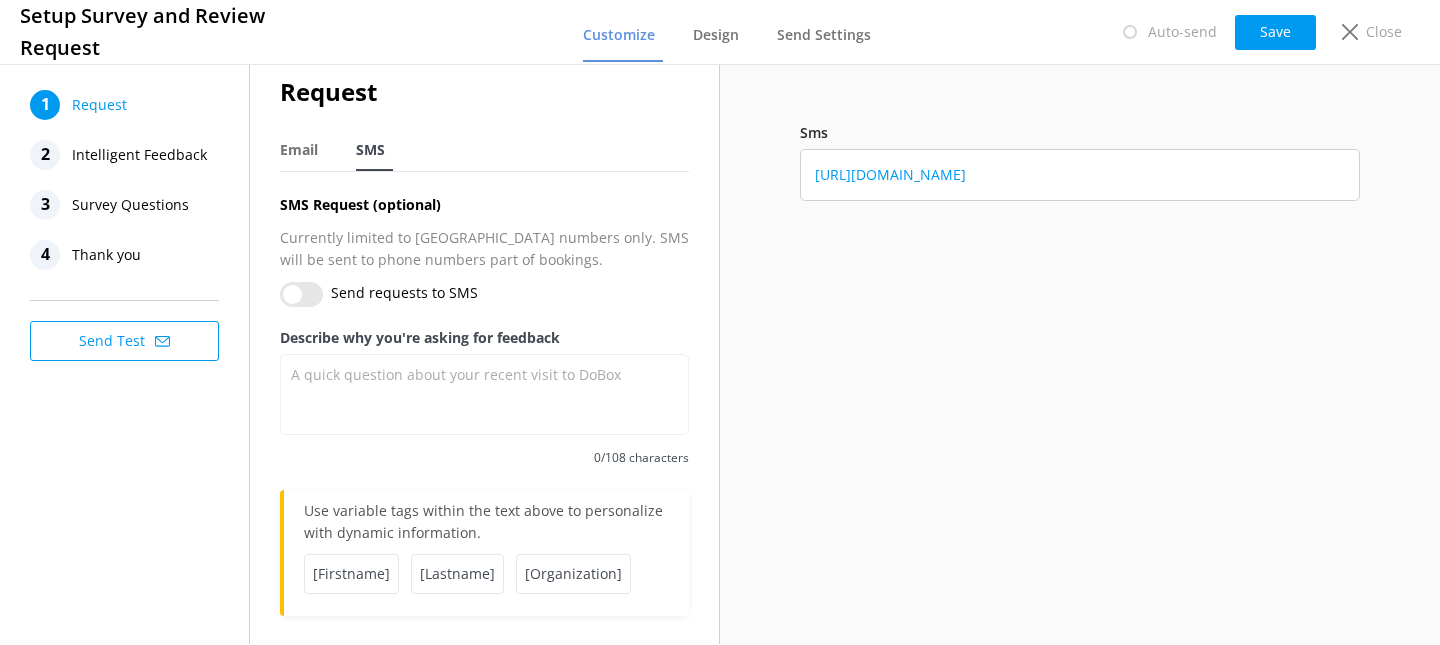 scroll, scrollTop: 37, scrollLeft: 0, axis: vertical 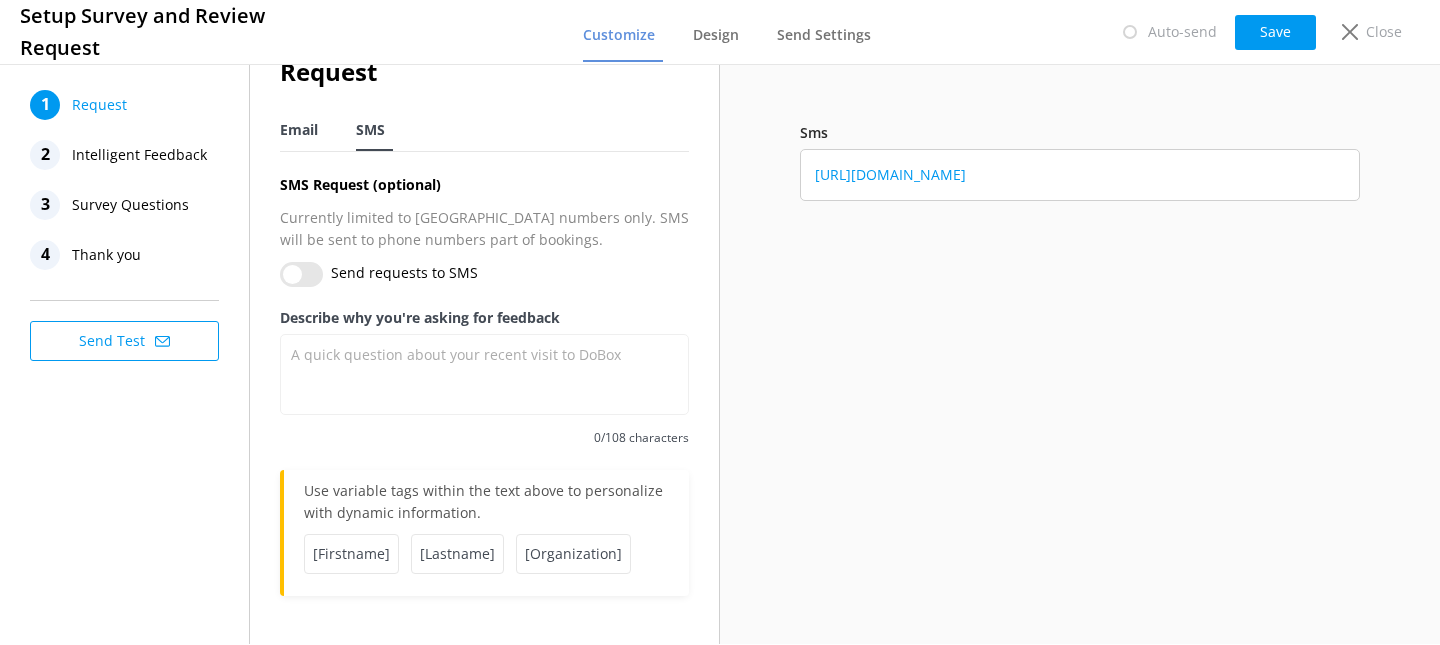 click on "Email" at bounding box center (299, 130) 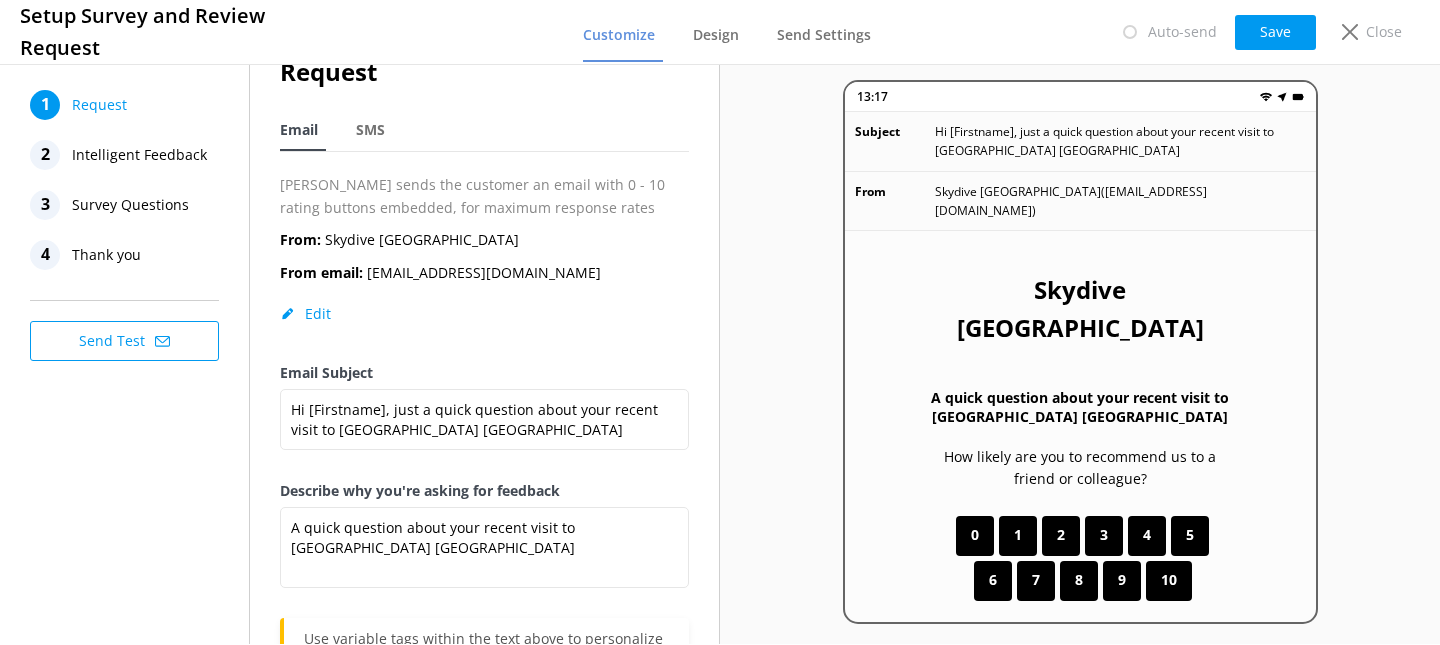 scroll, scrollTop: 185, scrollLeft: 0, axis: vertical 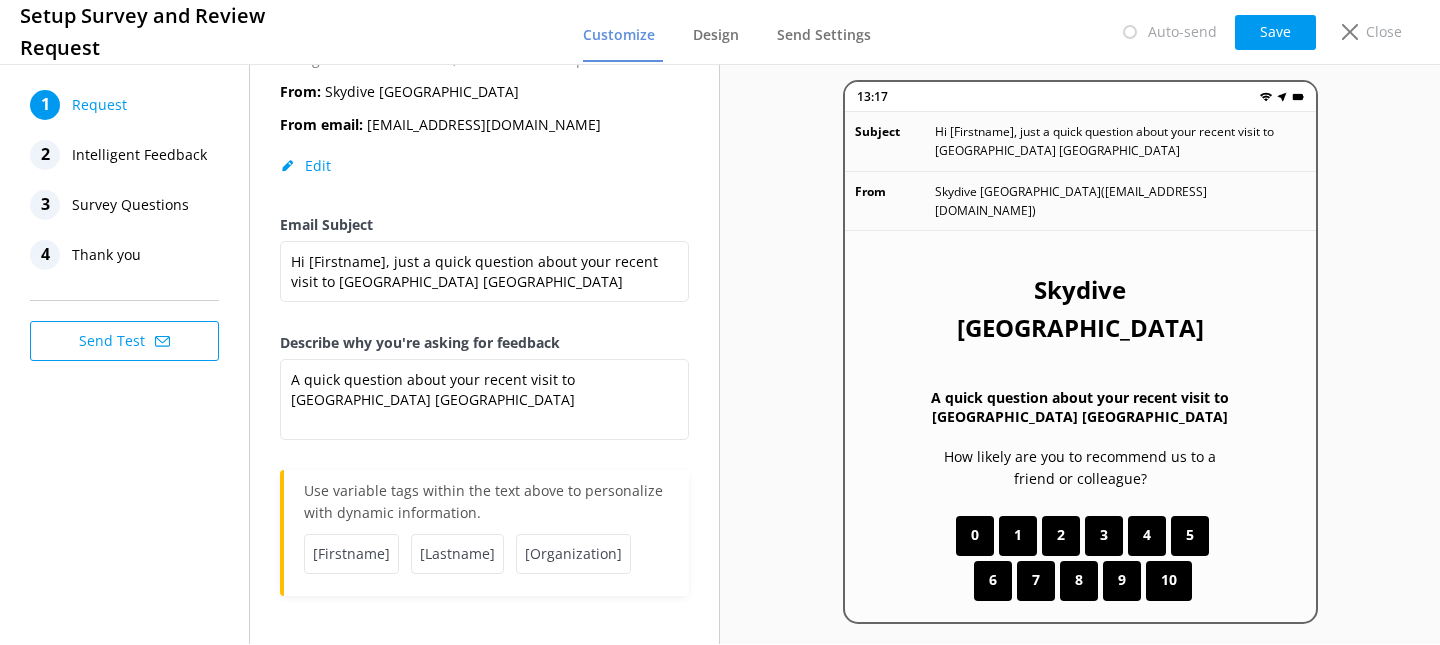 click on "Setup Survey and Review Request" at bounding box center (184, 32) 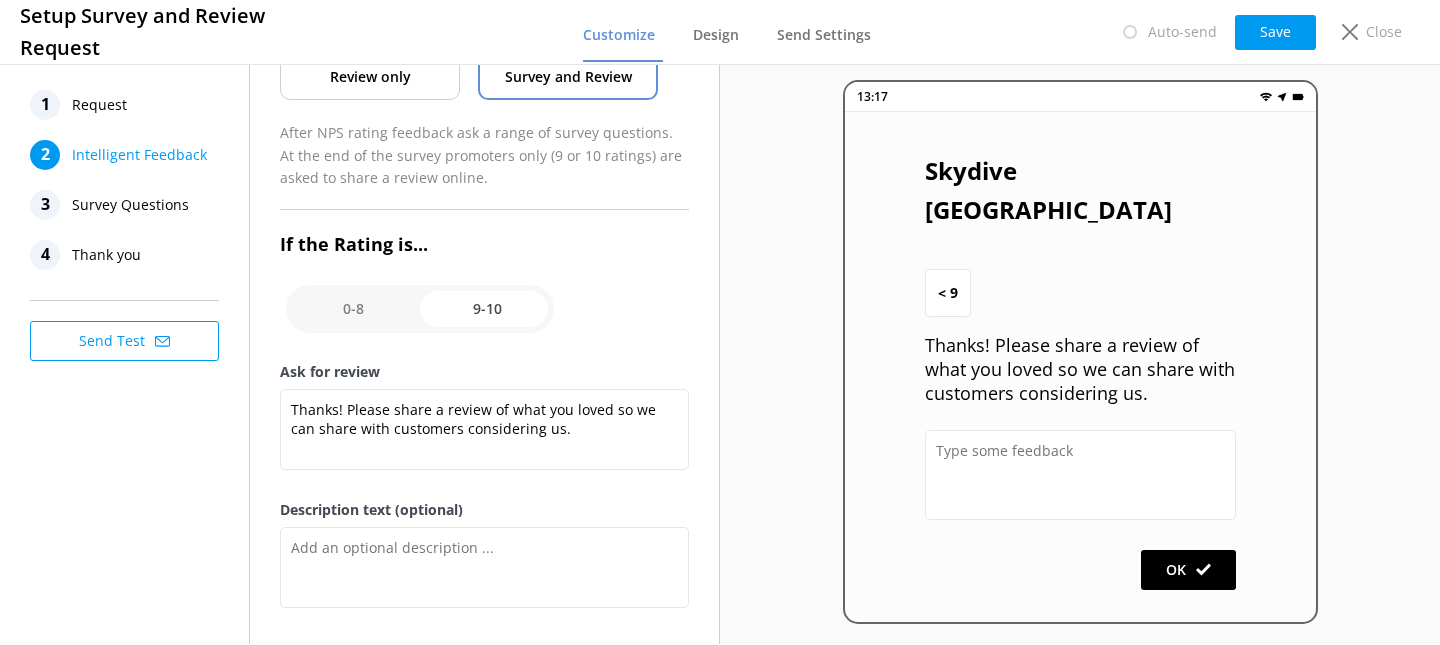 click on "1" at bounding box center [45, 105] 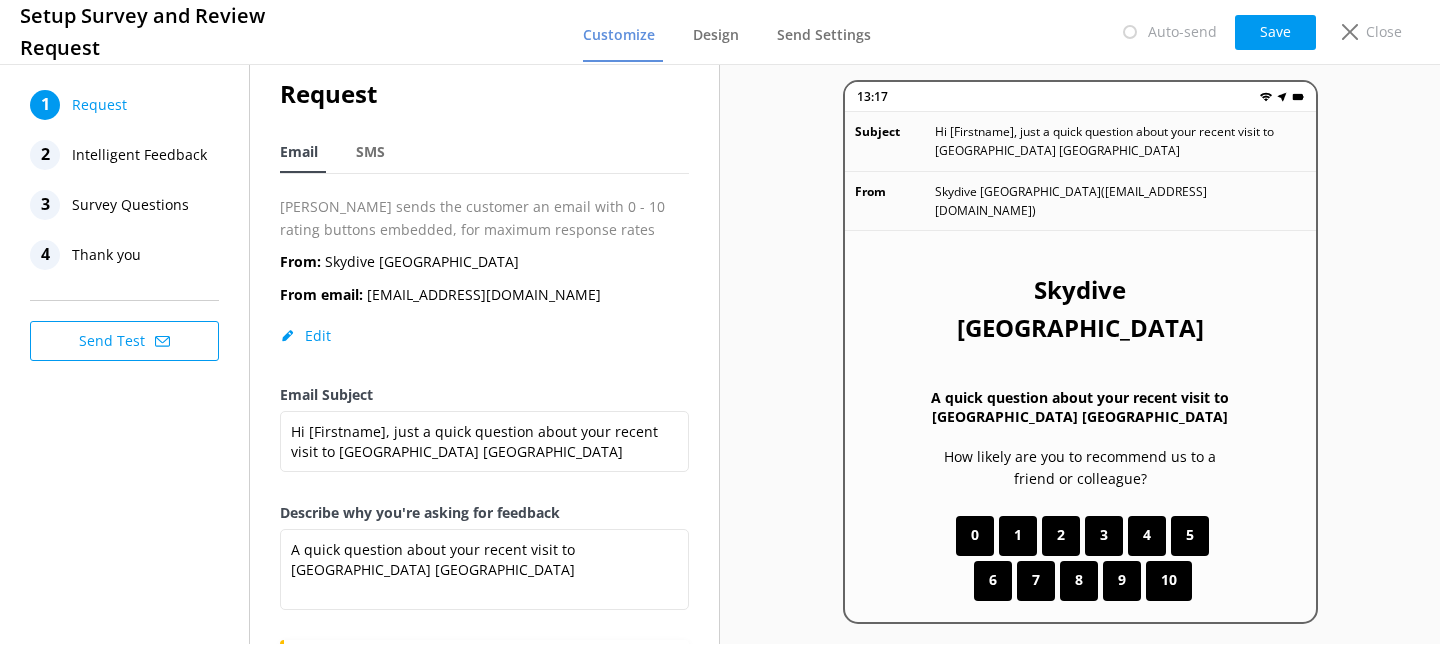 scroll, scrollTop: 8, scrollLeft: 0, axis: vertical 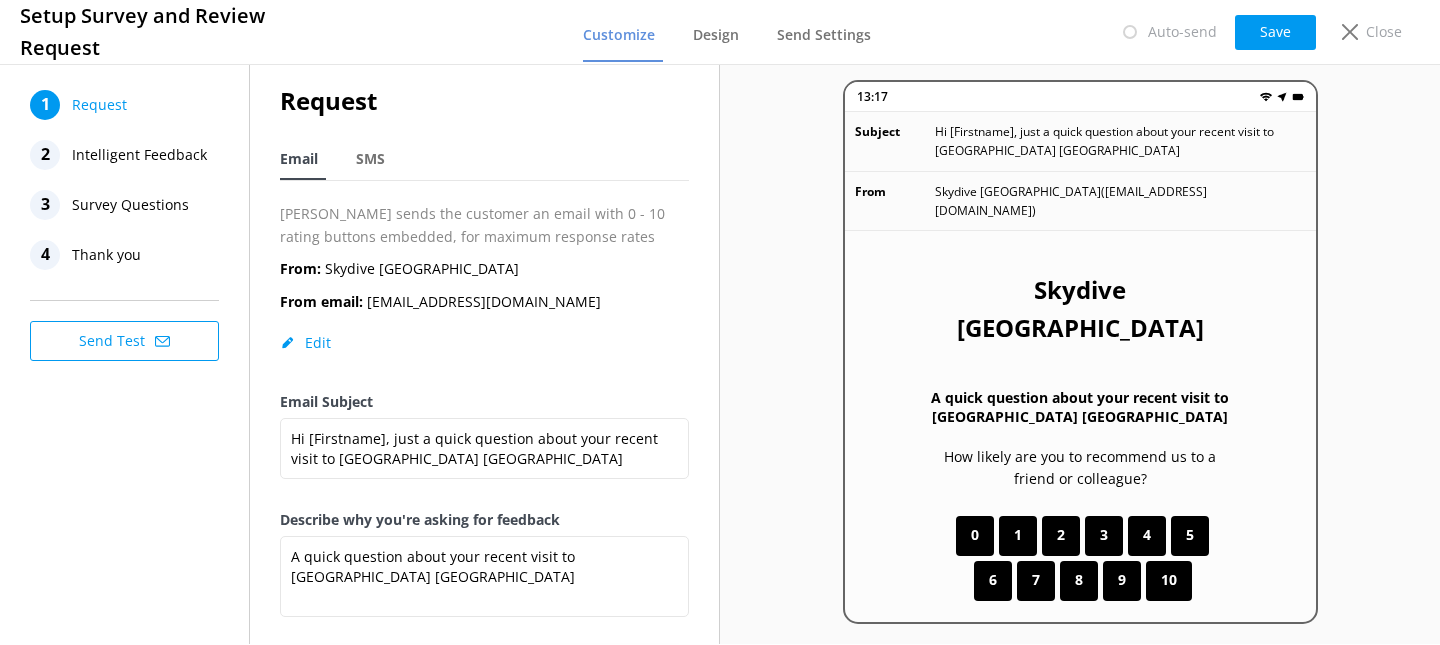 click on "Thank you" at bounding box center [106, 255] 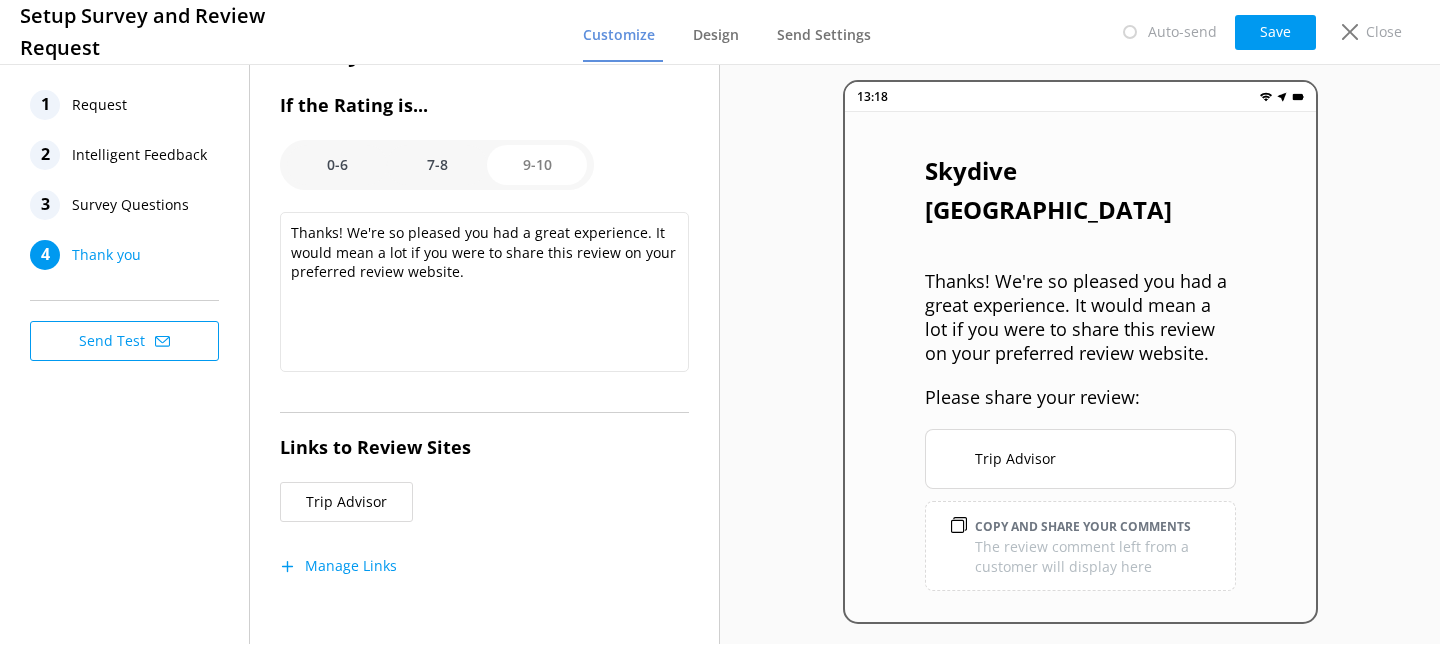 scroll, scrollTop: 55, scrollLeft: 0, axis: vertical 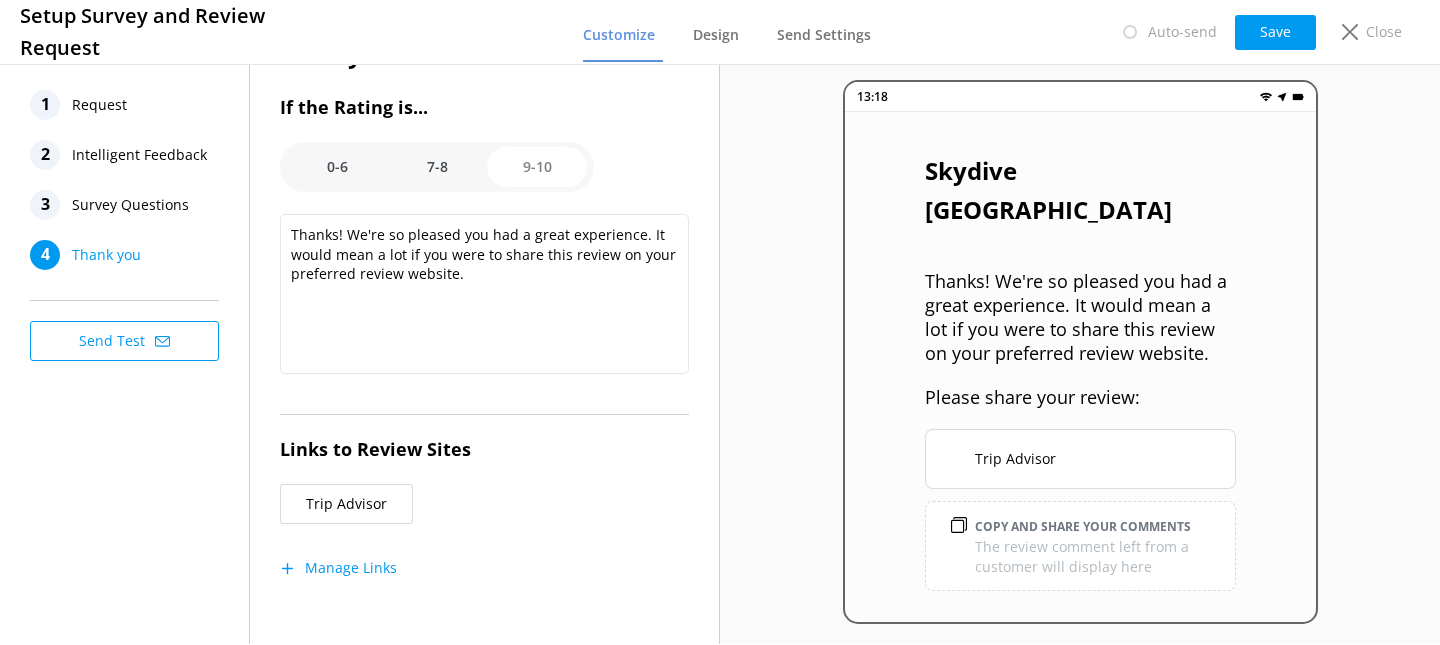 click on "Manage Links" at bounding box center (338, 568) 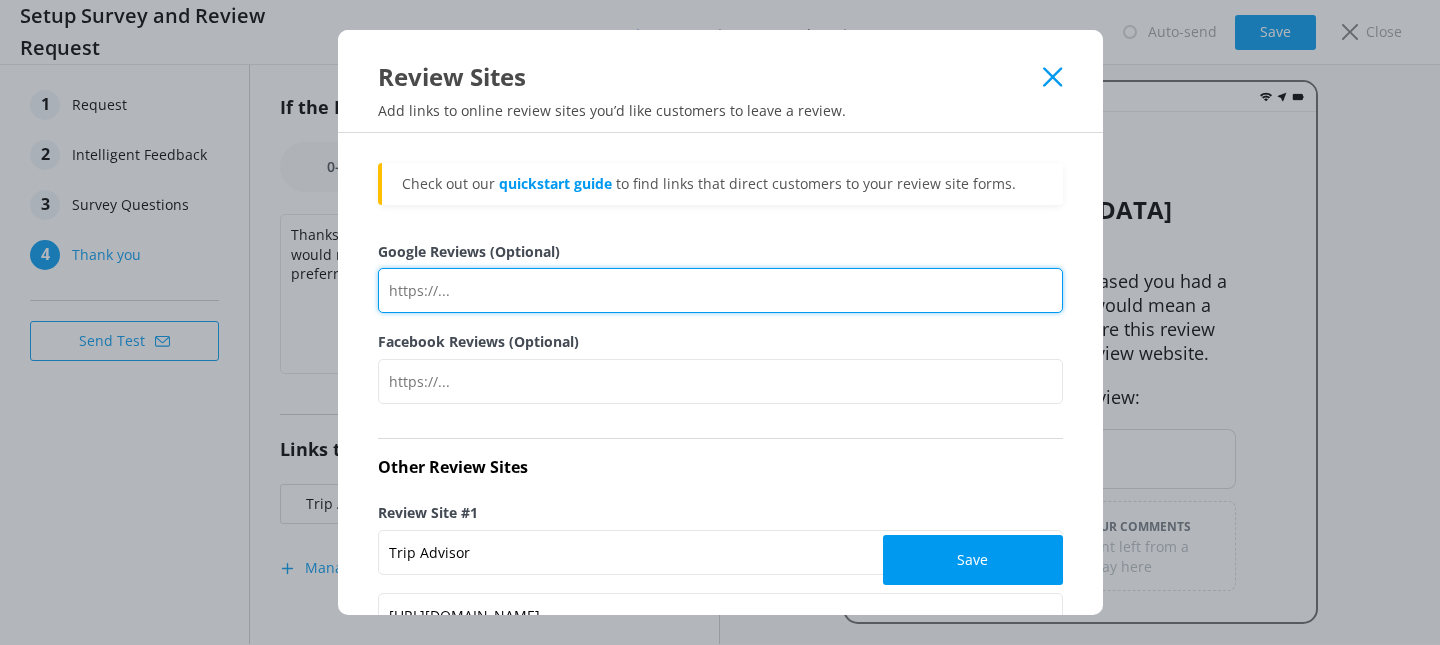 click on "Google Reviews (Optional)" at bounding box center (720, 290) 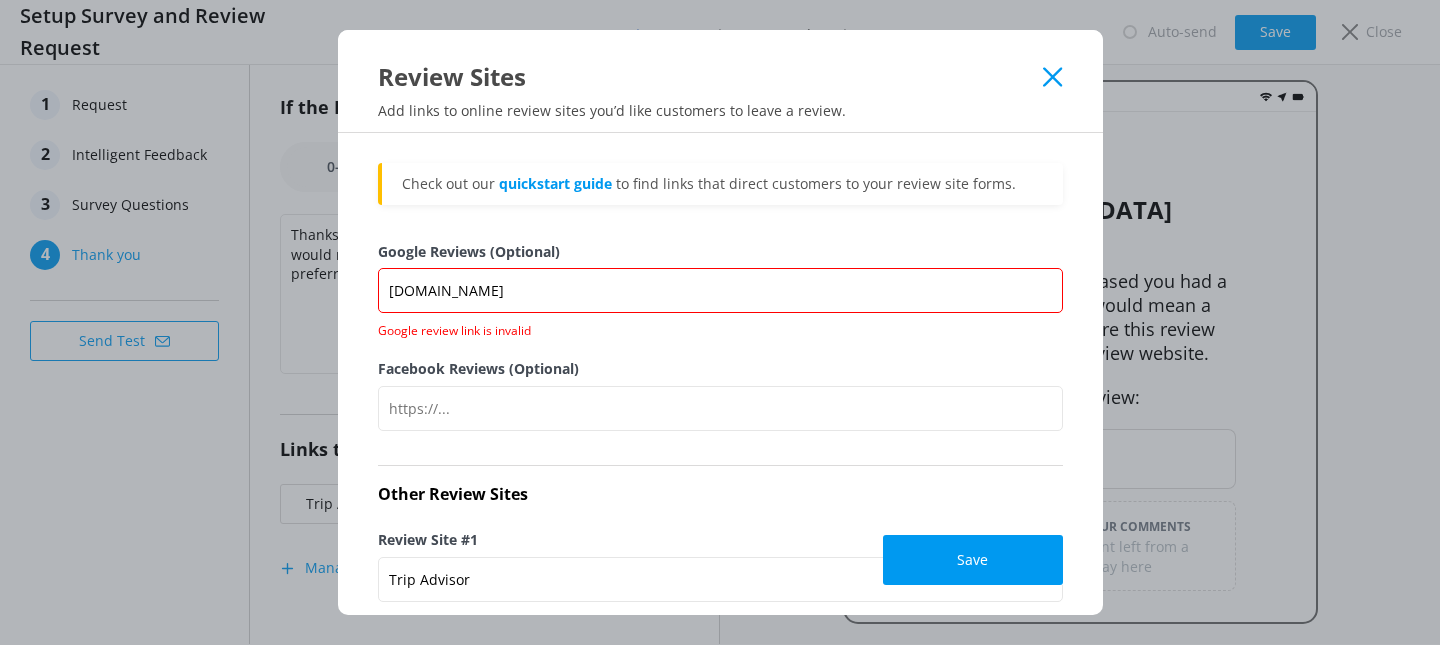 click on "Google Reviews (Optional) [DOMAIN_NAME] Google review link is invalid" at bounding box center [720, 299] 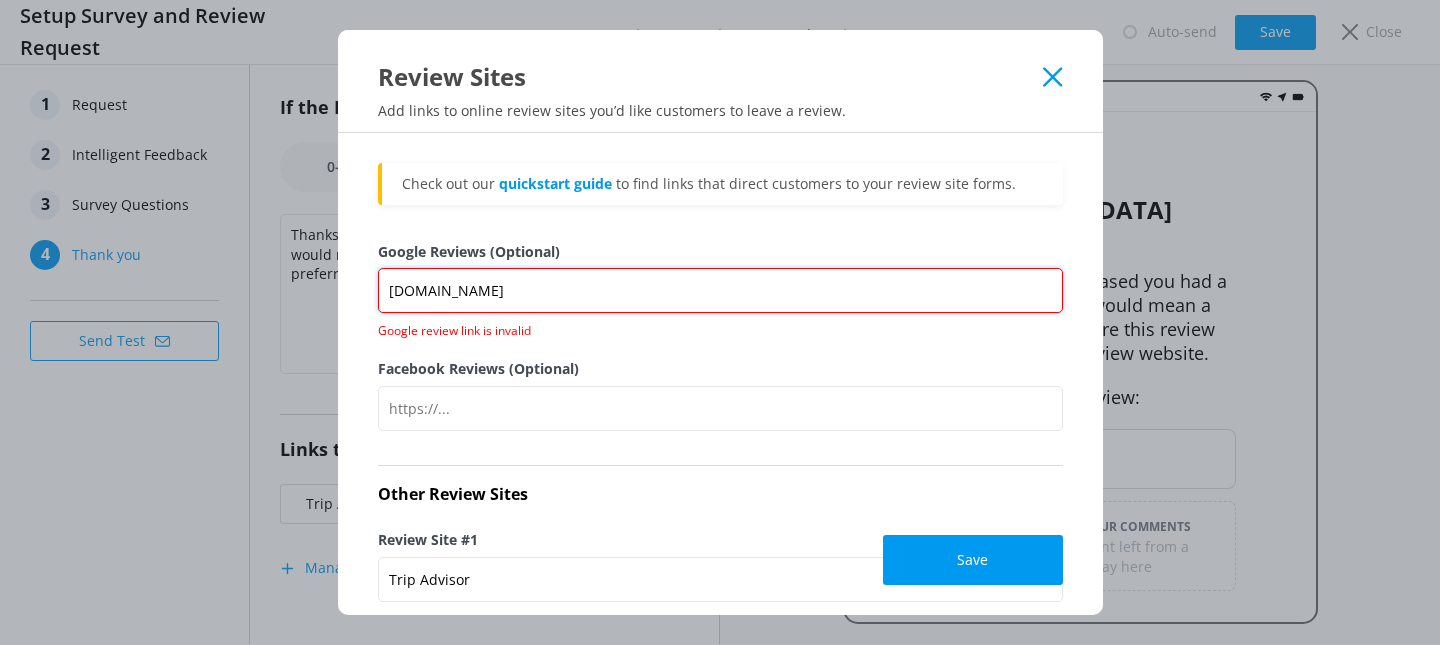 click on "[DOMAIN_NAME]" at bounding box center (720, 290) 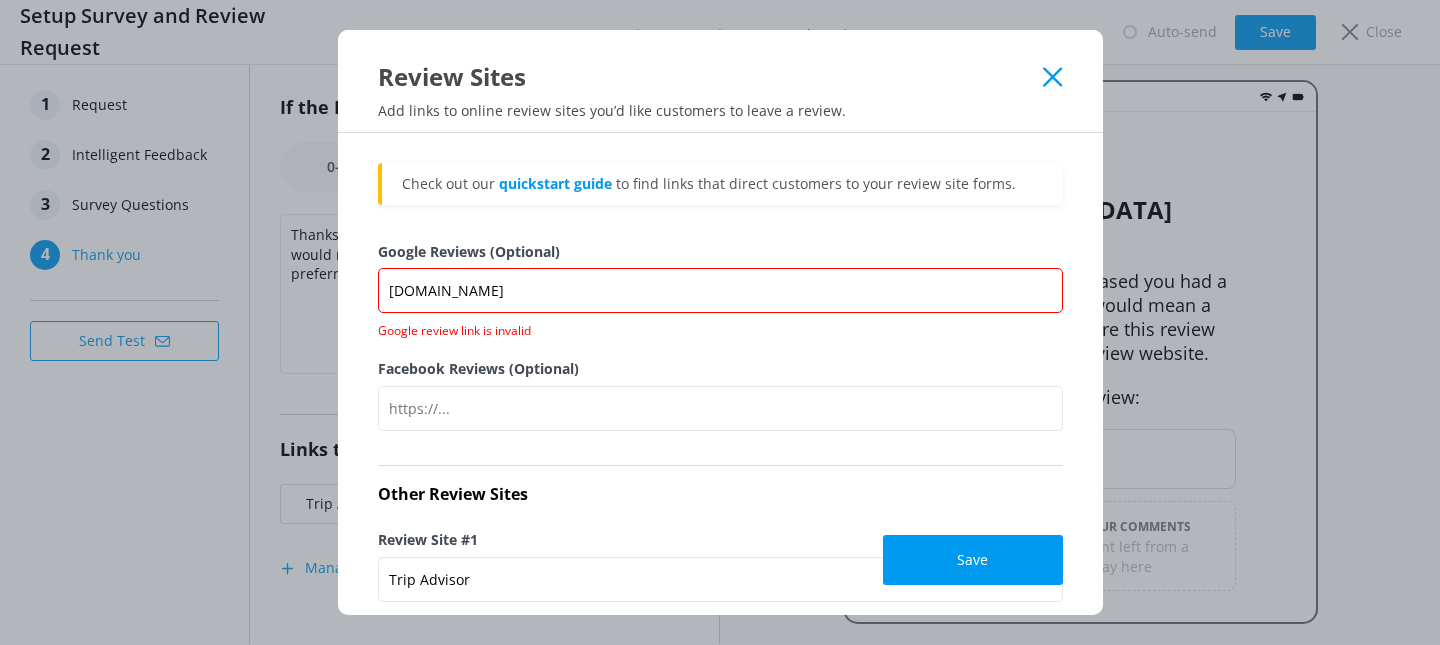 click on "Facebook Reviews (Optional)" at bounding box center (720, 369) 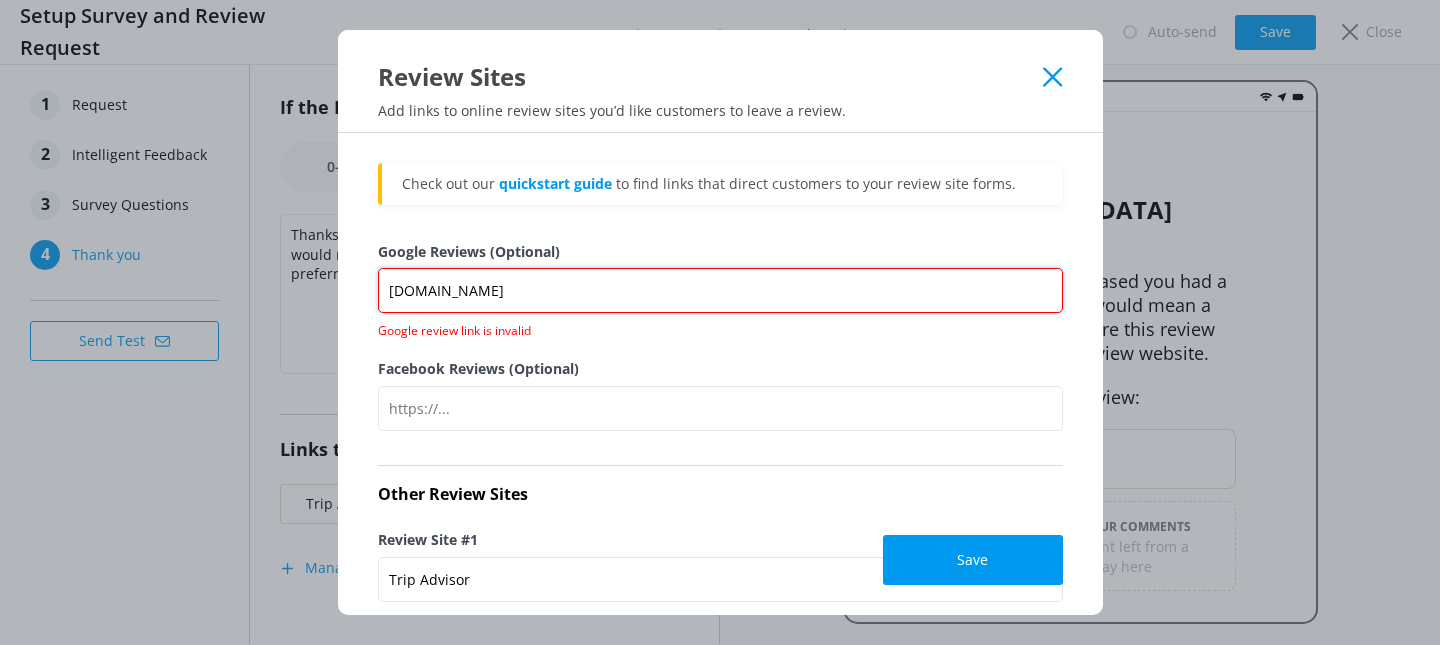 click on "[DOMAIN_NAME]" at bounding box center [720, 290] 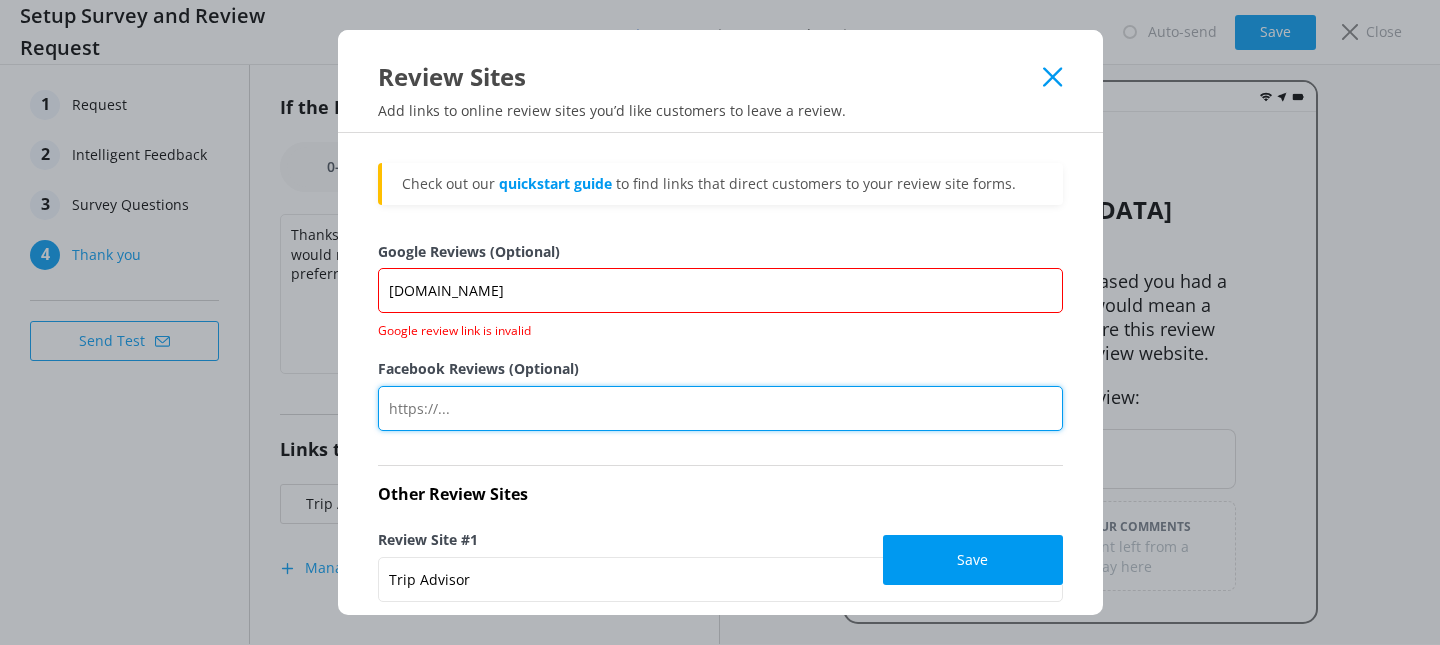 drag, startPoint x: 473, startPoint y: 411, endPoint x: 535, endPoint y: 426, distance: 63.788715 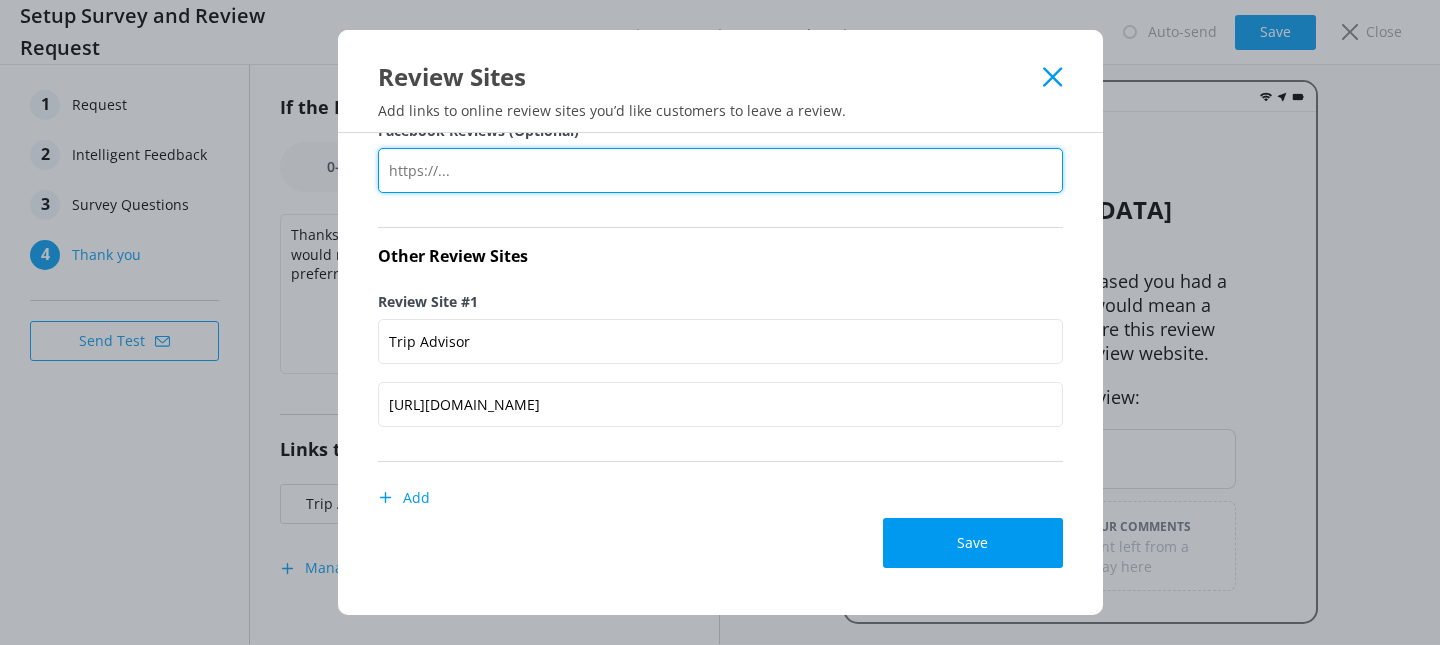 scroll, scrollTop: 258, scrollLeft: 0, axis: vertical 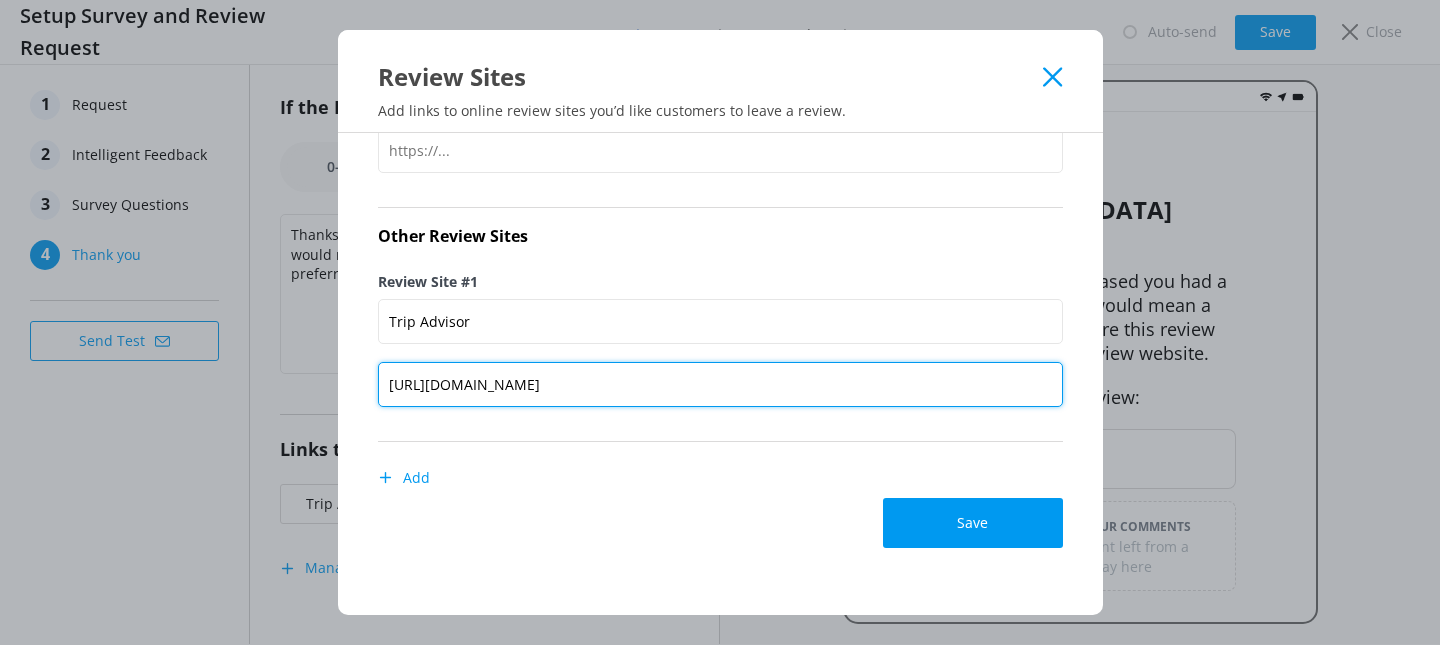 drag, startPoint x: 387, startPoint y: 386, endPoint x: 1439, endPoint y: 426, distance: 1052.7601 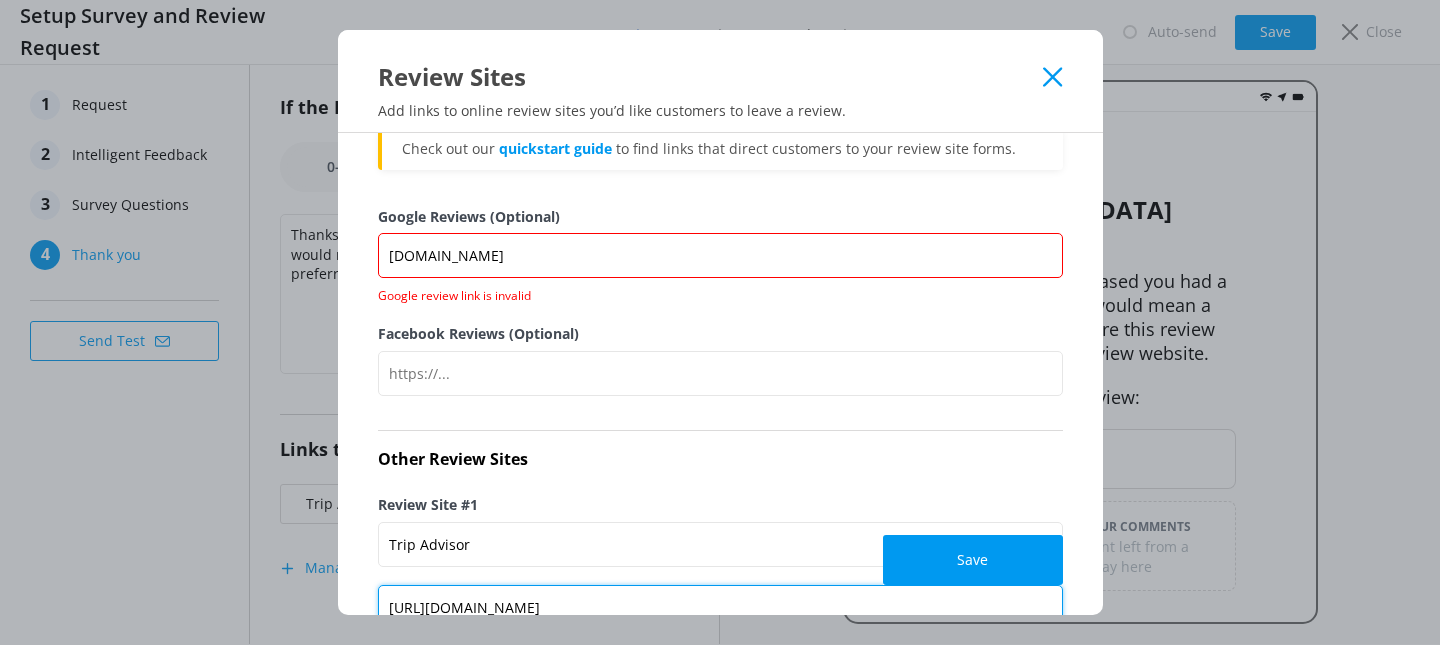 scroll, scrollTop: 0, scrollLeft: 0, axis: both 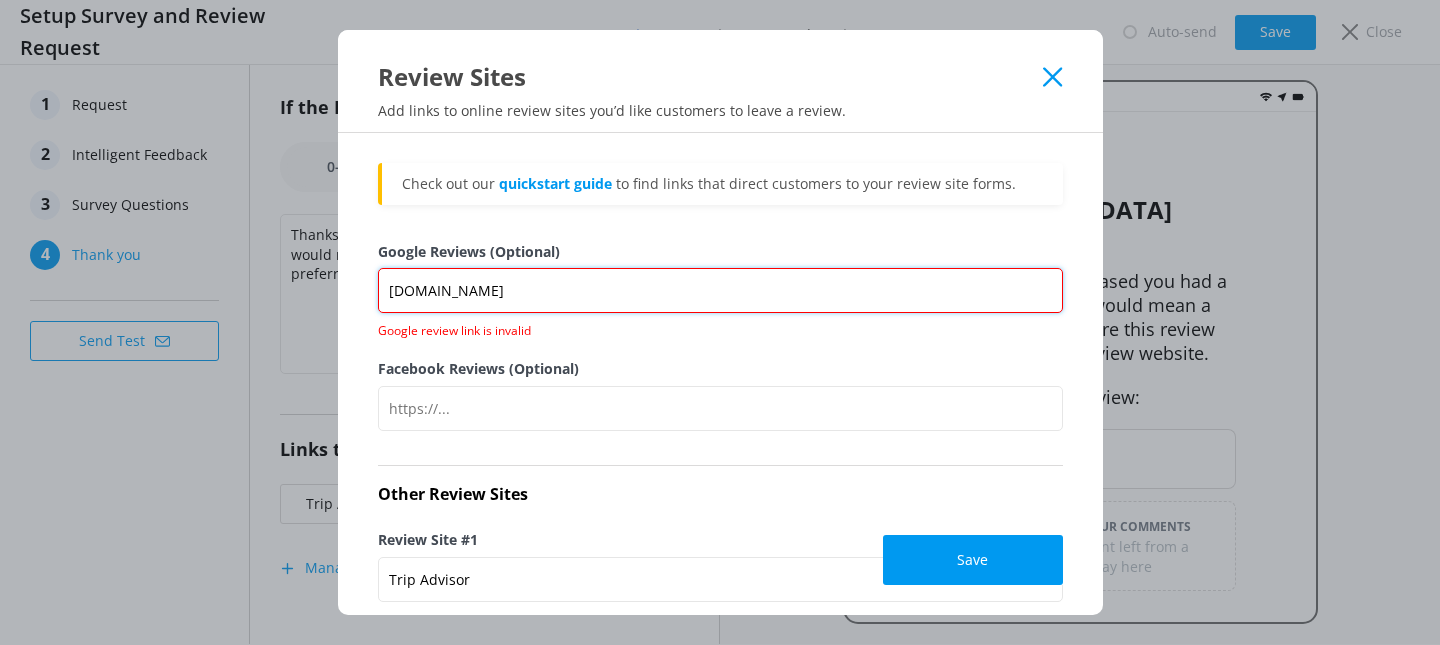 drag, startPoint x: 586, startPoint y: 306, endPoint x: 185, endPoint y: 295, distance: 401.15085 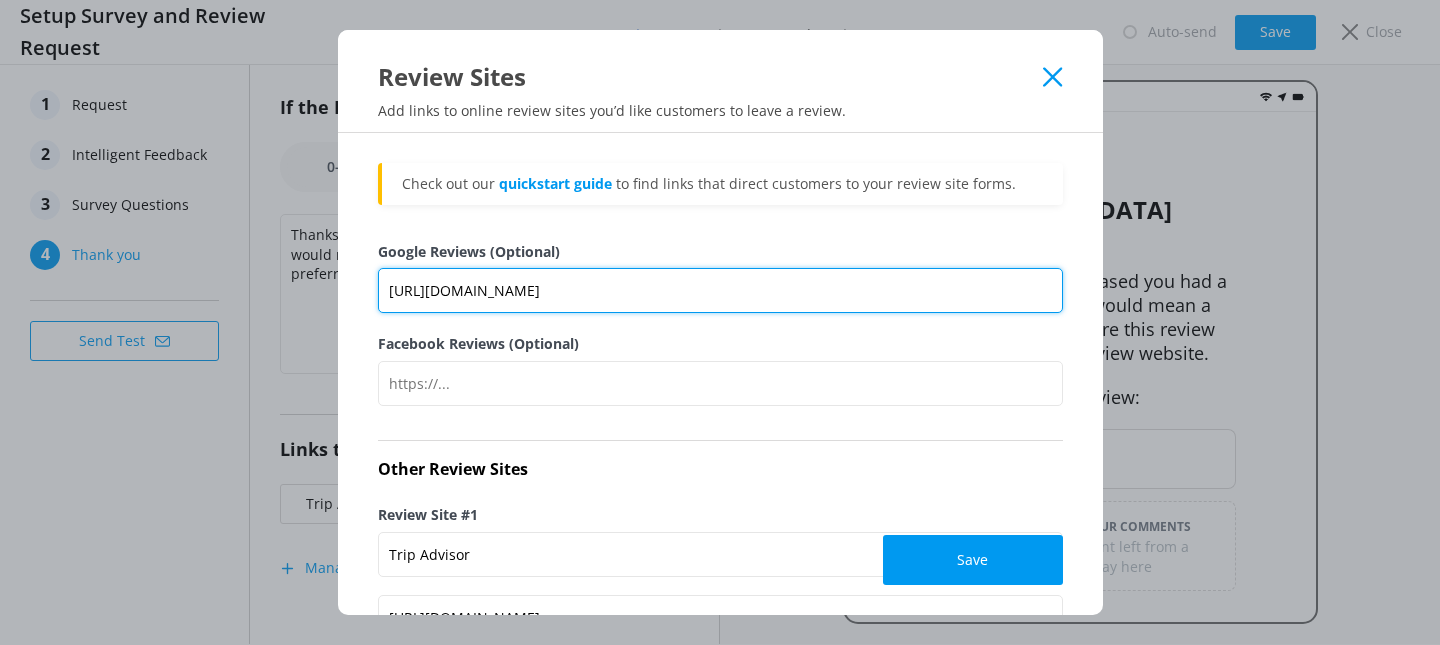 scroll, scrollTop: 0, scrollLeft: 70, axis: horizontal 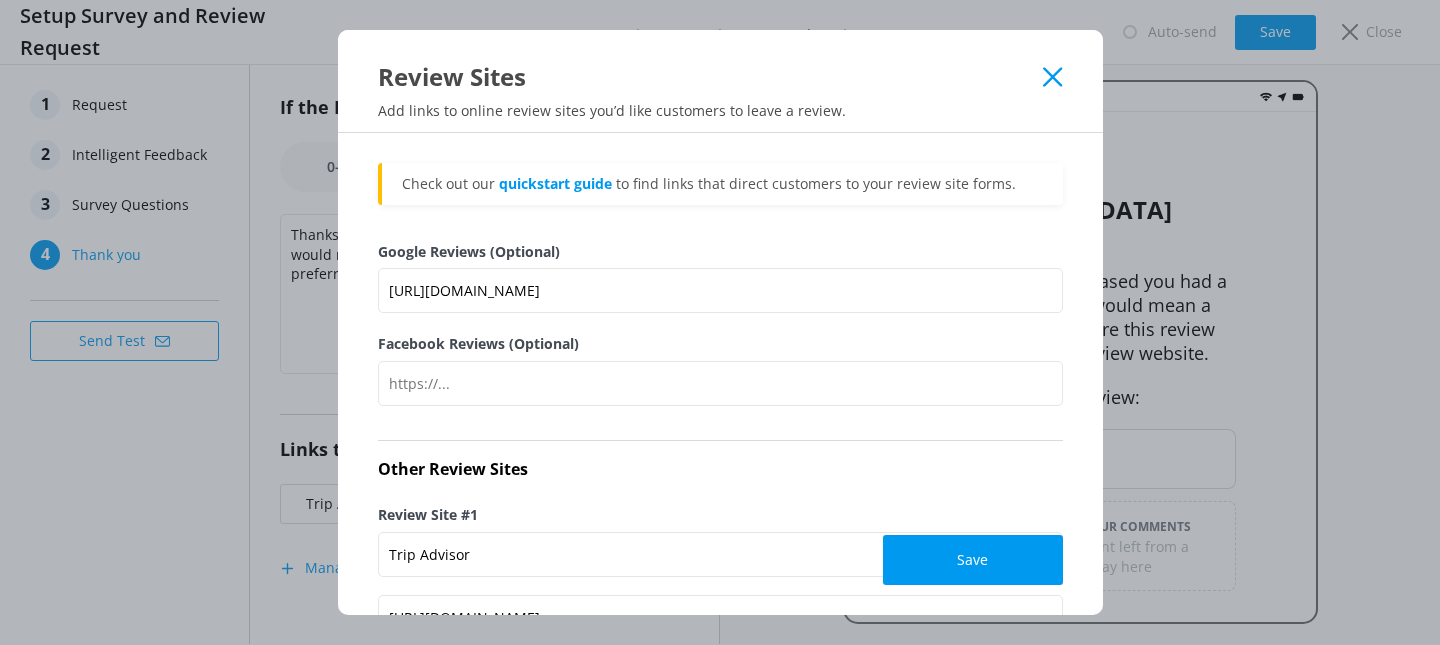 click on "Google Reviews (Optional) [URL][DOMAIN_NAME] Facebook Reviews (Optional)" at bounding box center (720, 333) 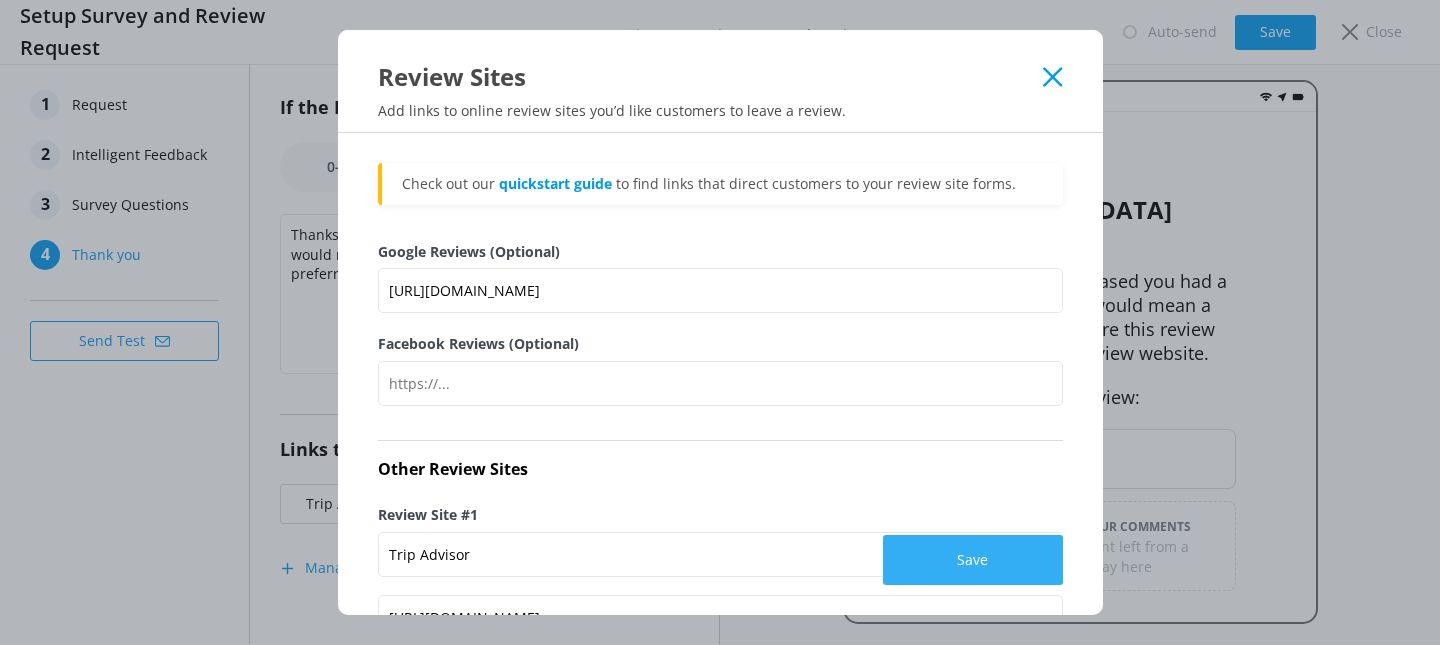 click on "Save" at bounding box center (973, 560) 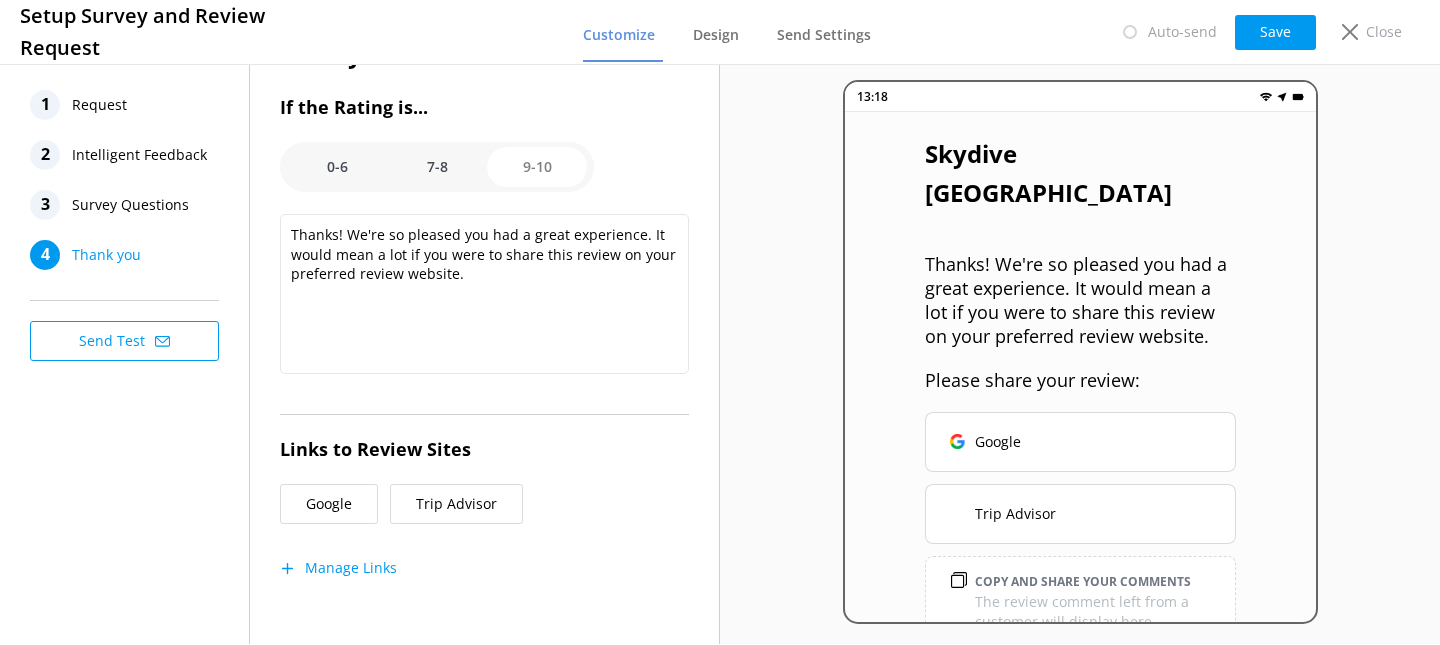 scroll, scrollTop: 23, scrollLeft: 0, axis: vertical 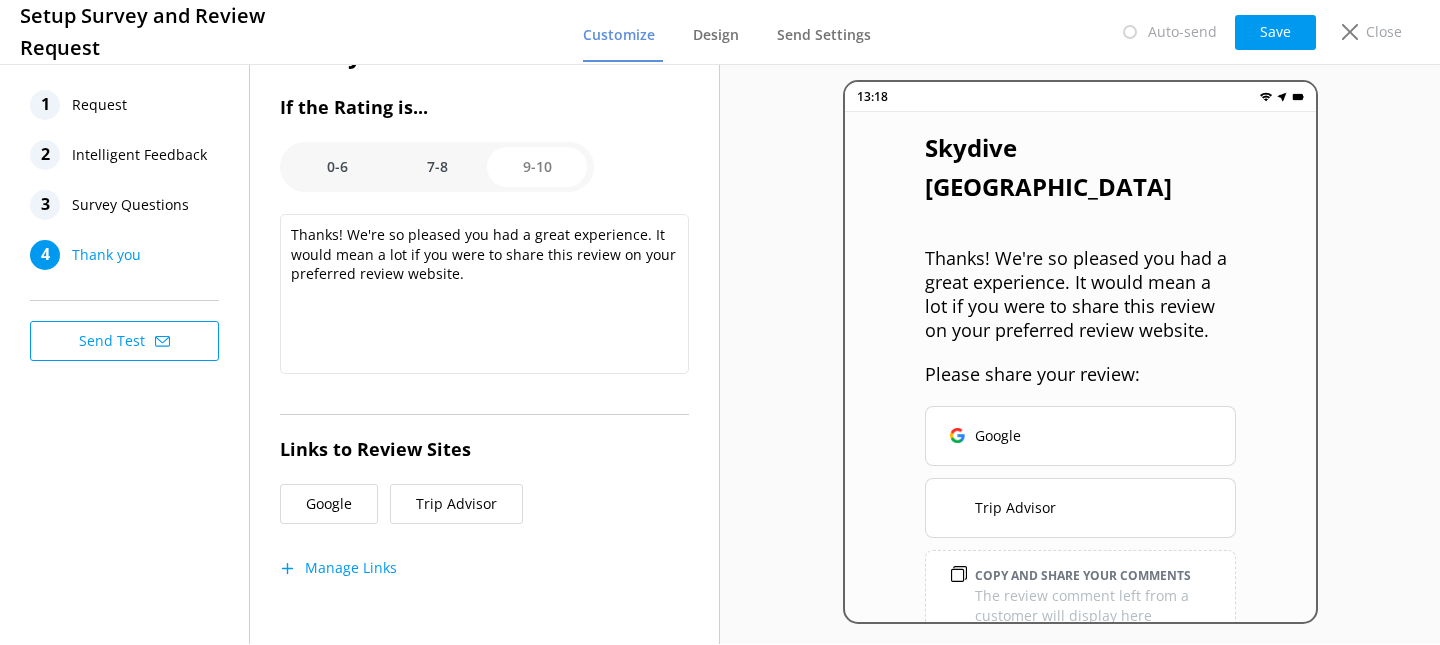 click on "Survey Questions" at bounding box center [130, 205] 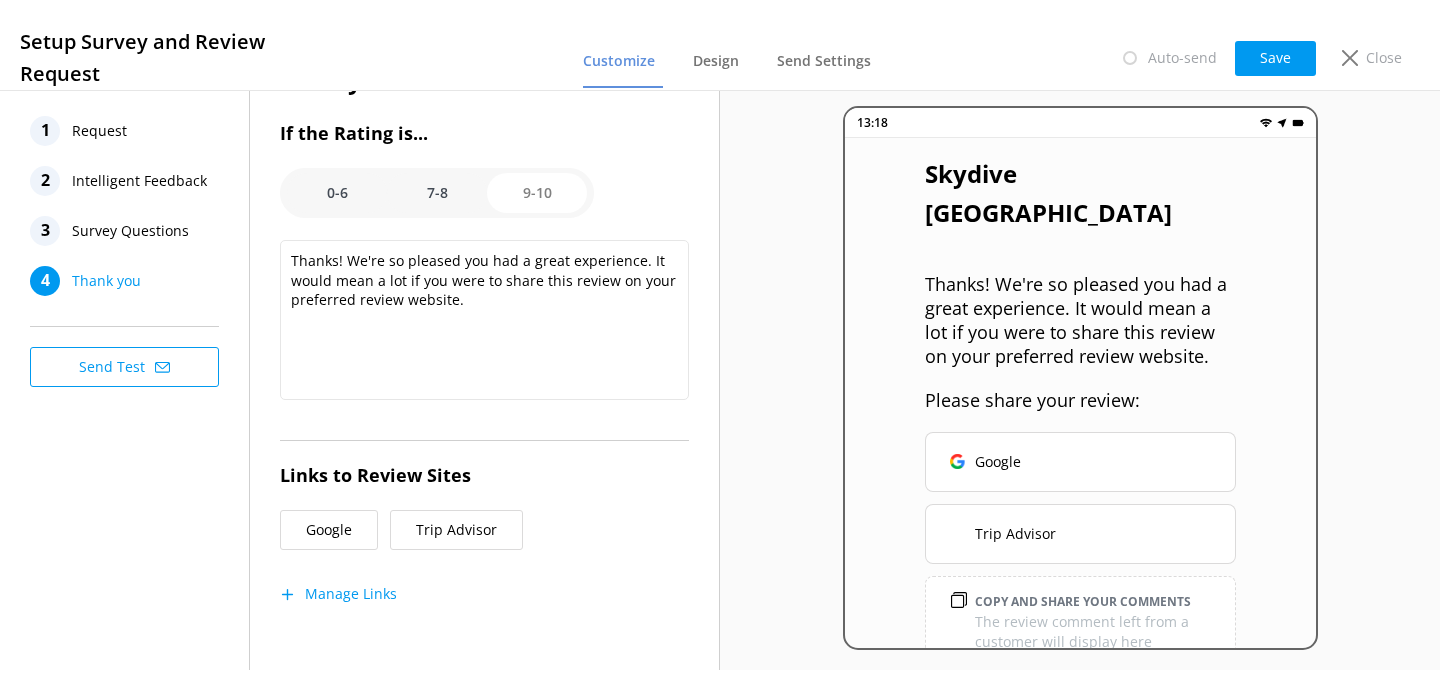 scroll, scrollTop: 0, scrollLeft: 0, axis: both 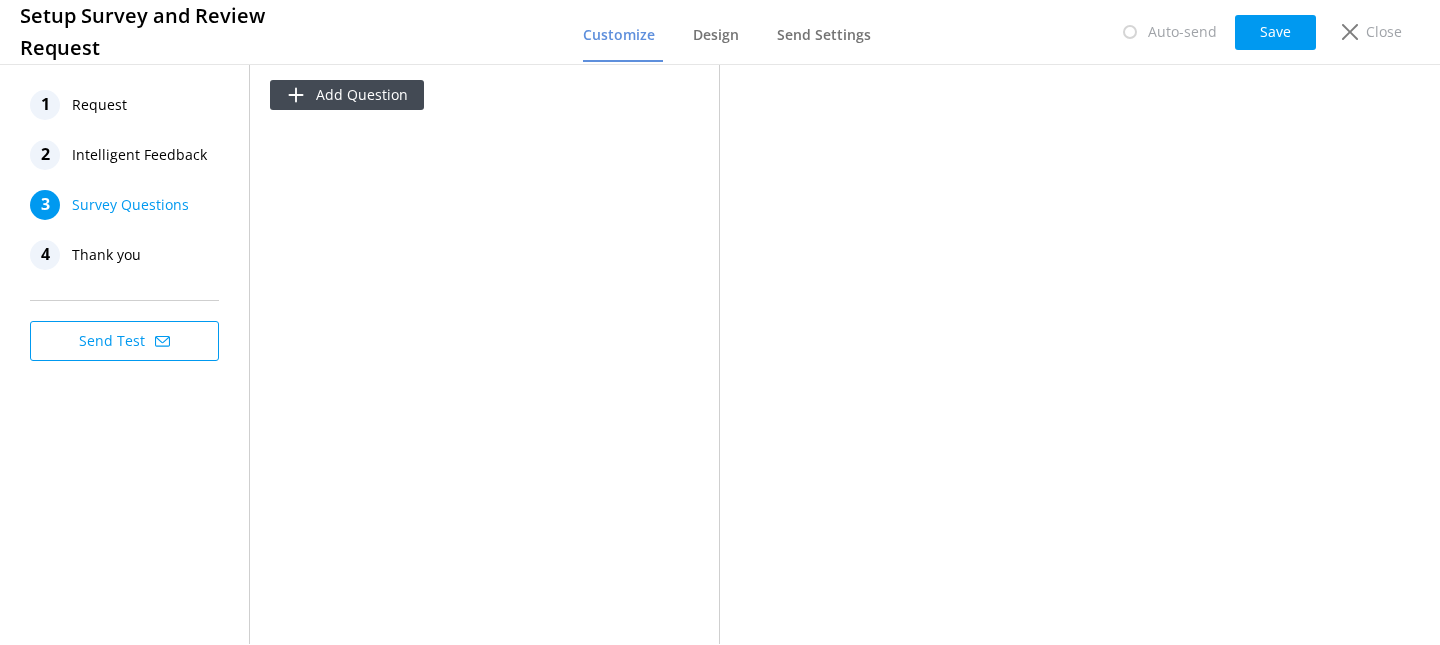 click on "Thank you" at bounding box center [106, 255] 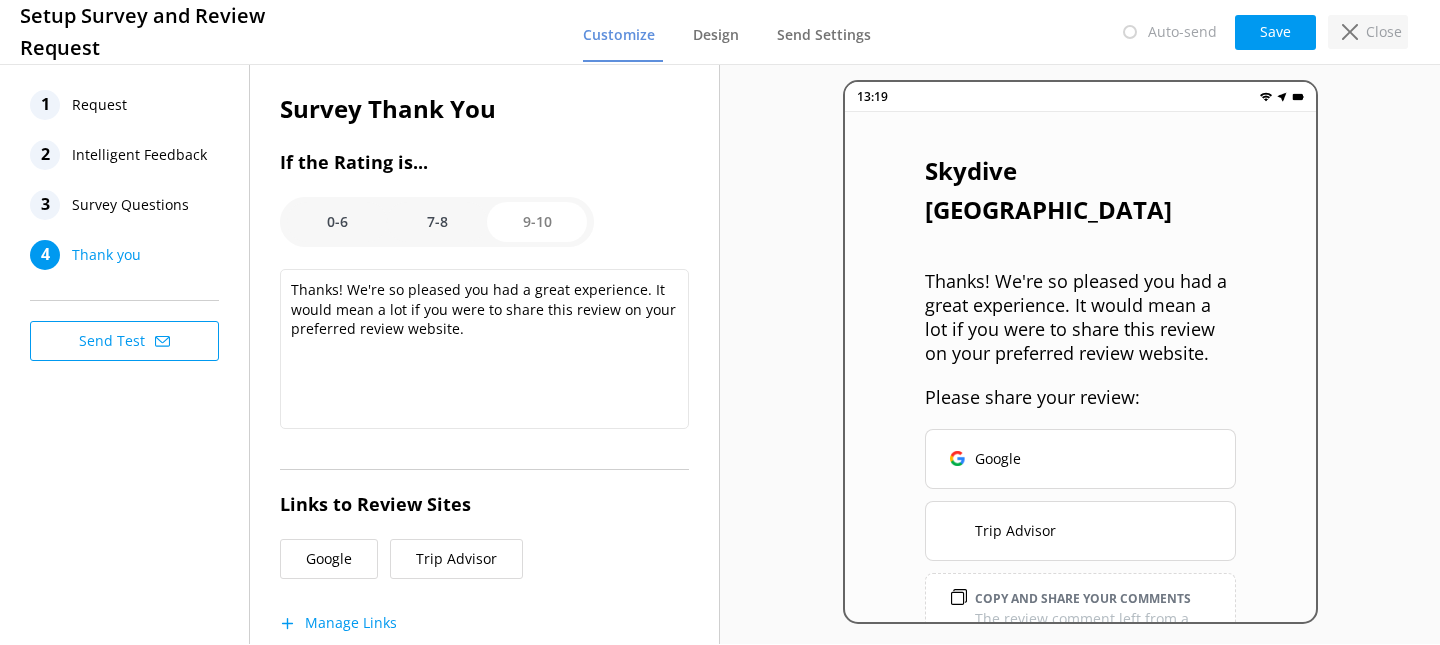 click on "Close" at bounding box center (1368, 32) 